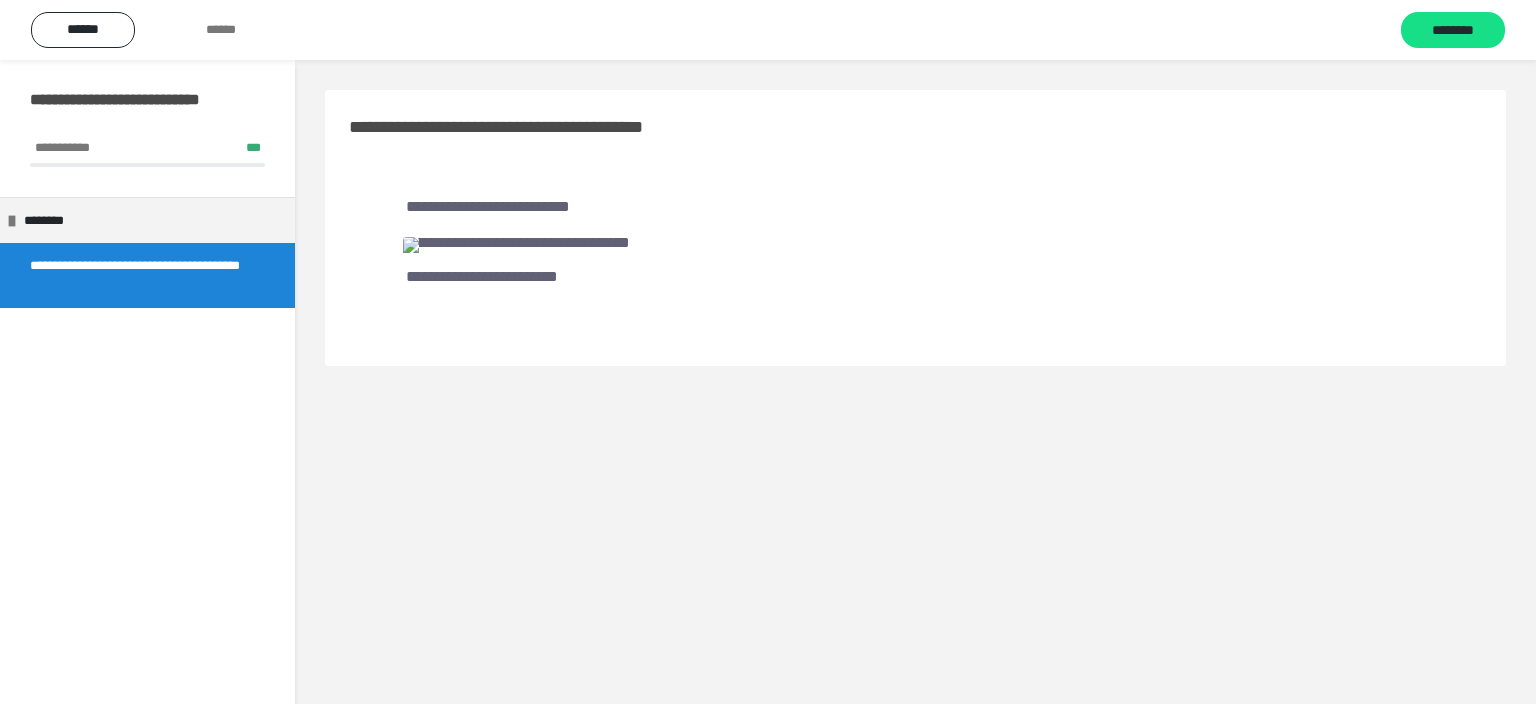 scroll, scrollTop: 0, scrollLeft: 0, axis: both 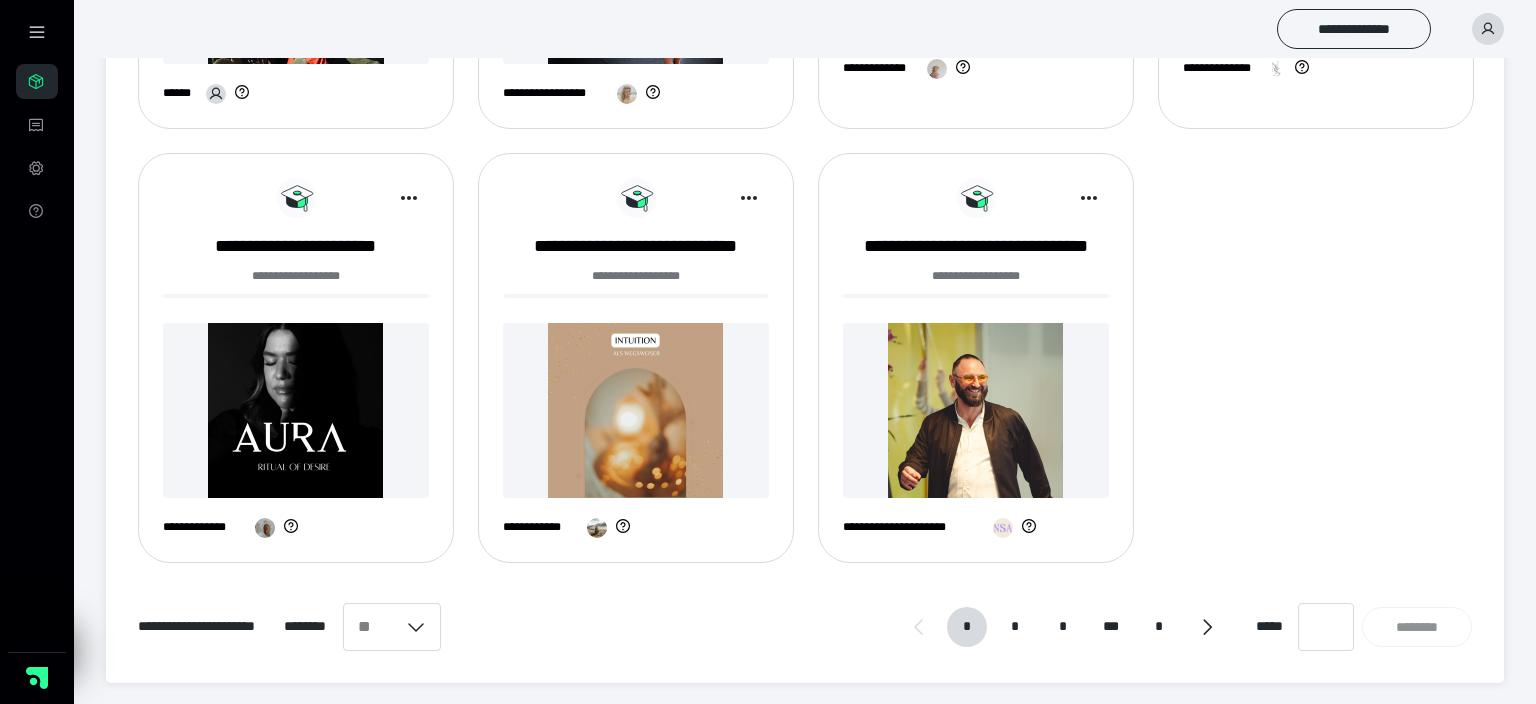 click on "**********" at bounding box center (805, -247) 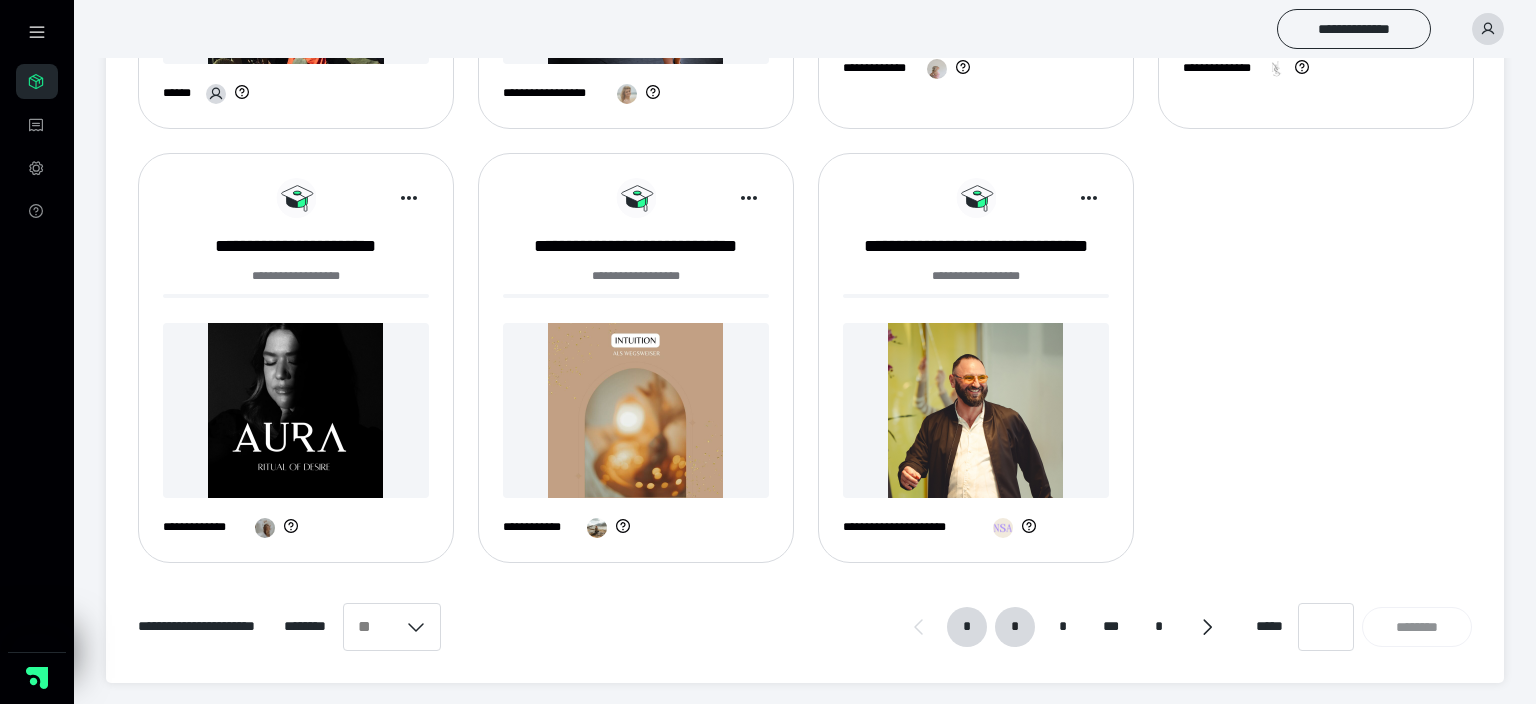 click on "*" at bounding box center [1015, 627] 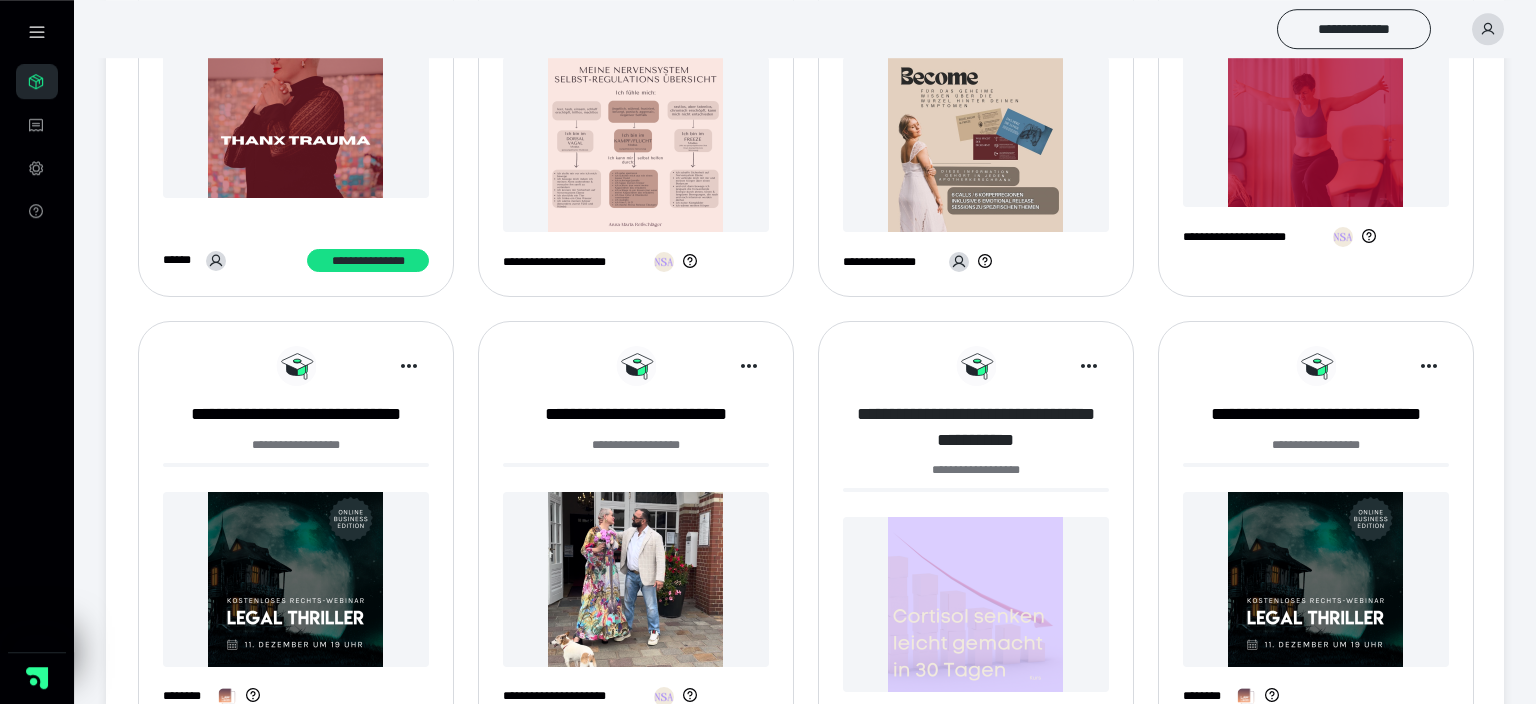 scroll, scrollTop: 739, scrollLeft: 0, axis: vertical 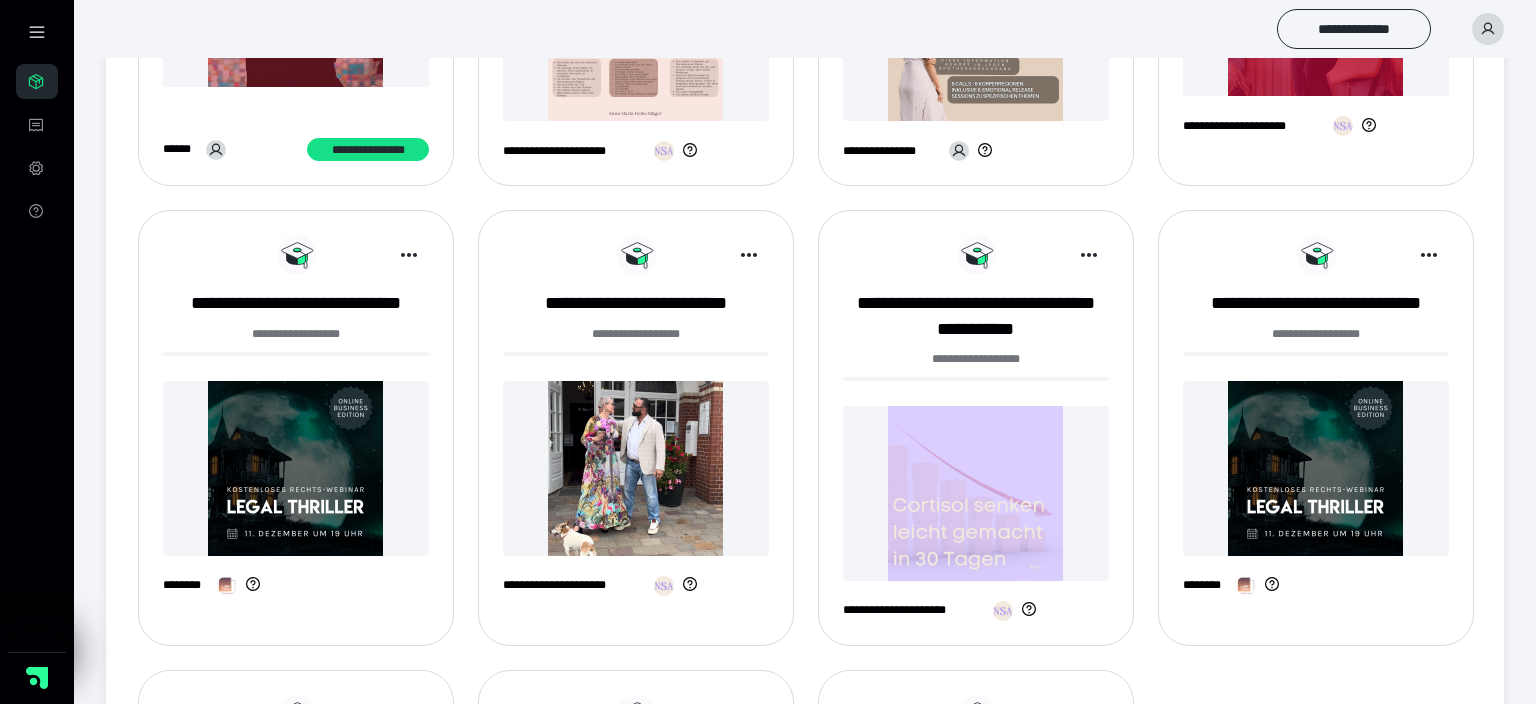 click at bounding box center (976, 493) 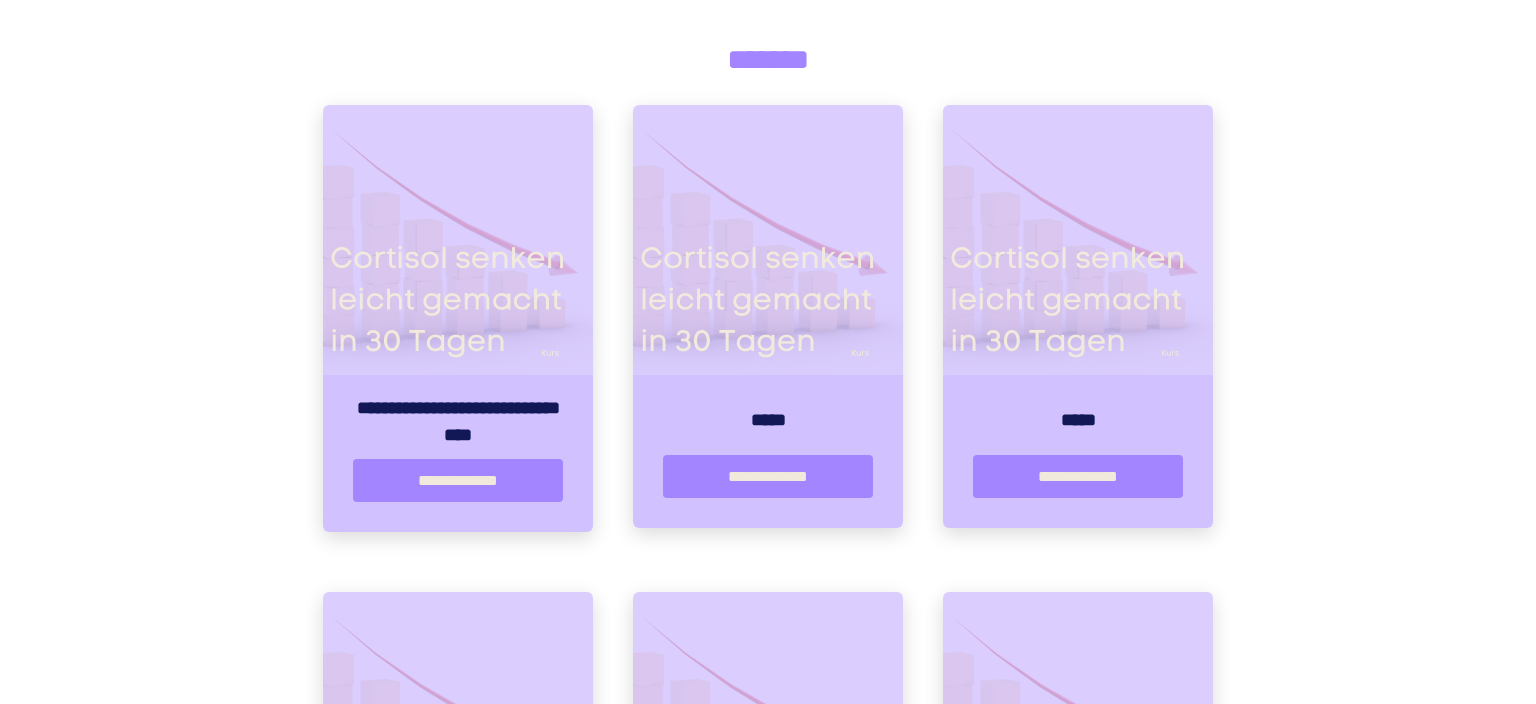 scroll, scrollTop: 422, scrollLeft: 0, axis: vertical 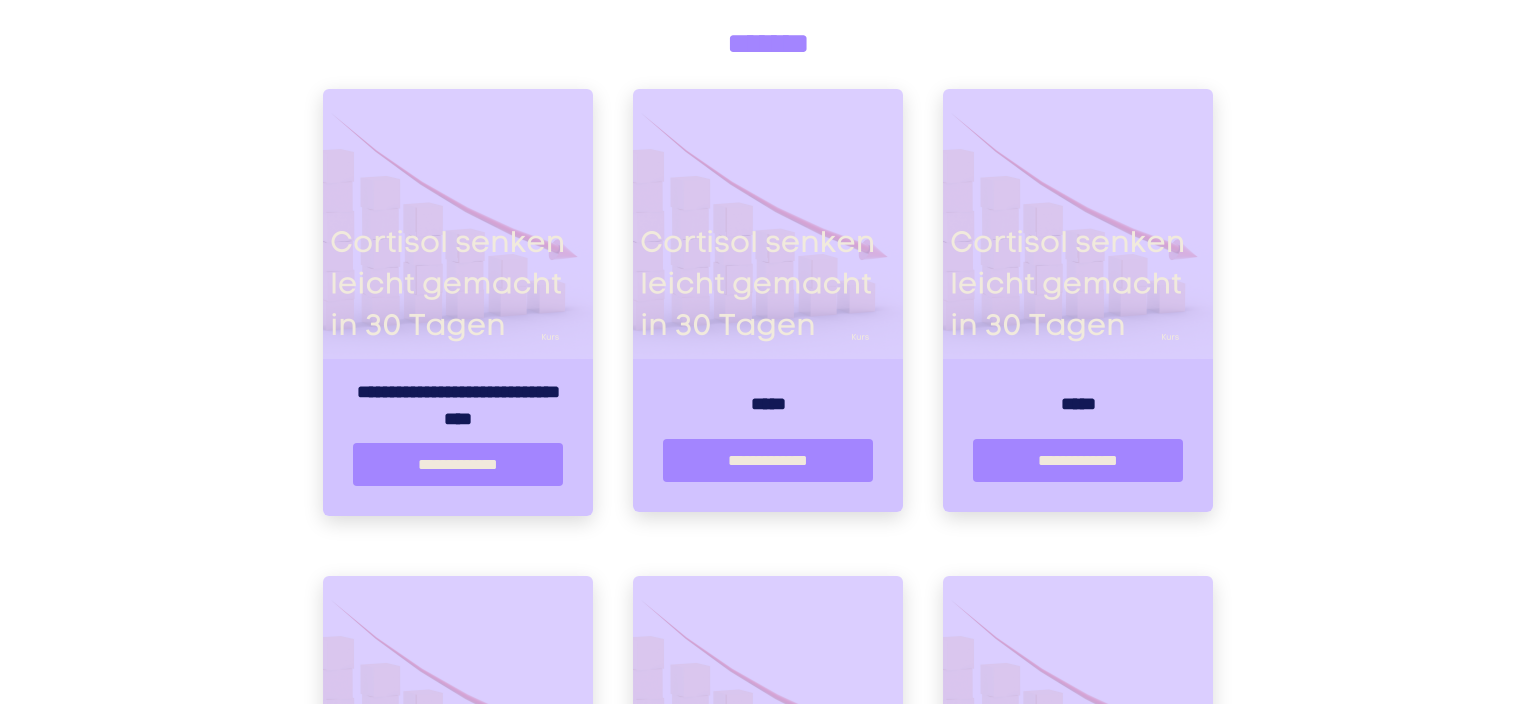 click at bounding box center (768, 224) 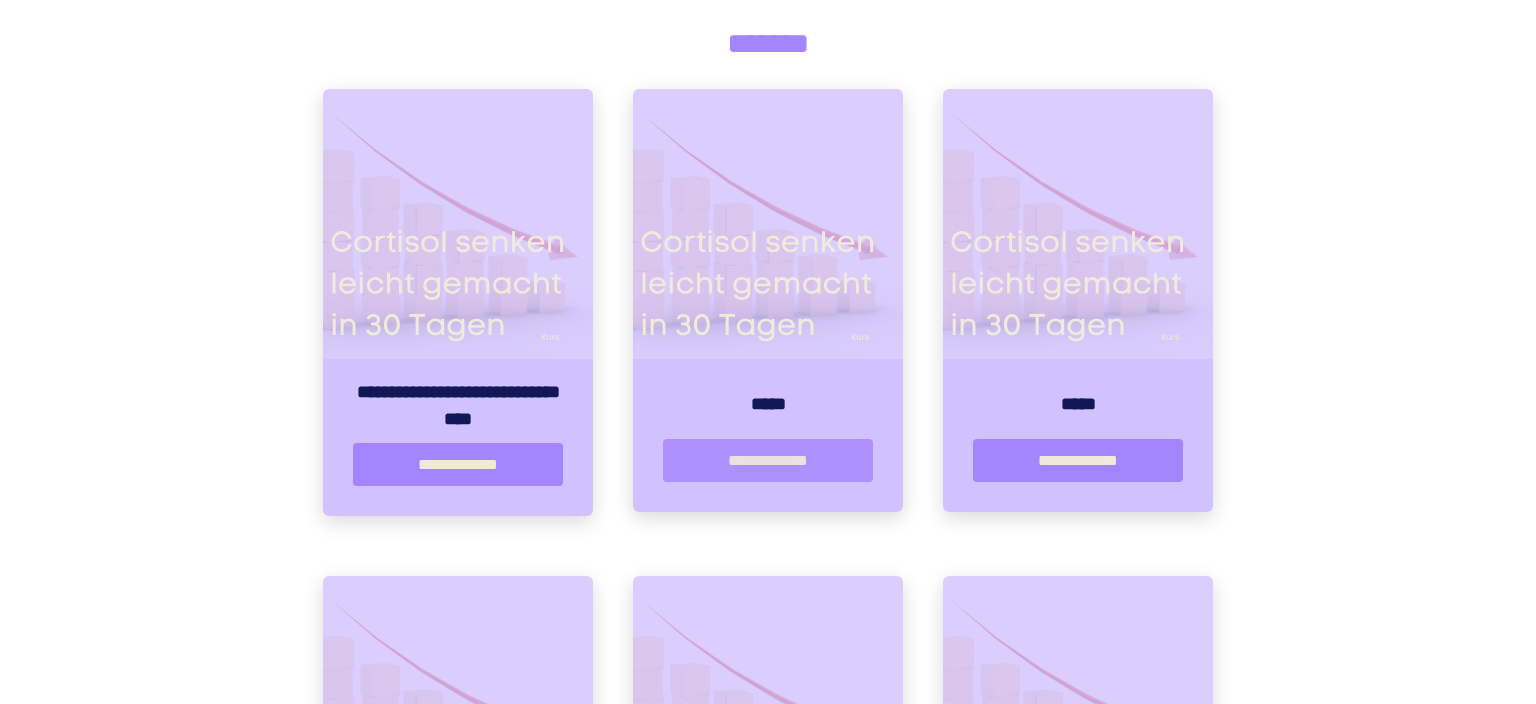 click on "**********" at bounding box center (768, 460) 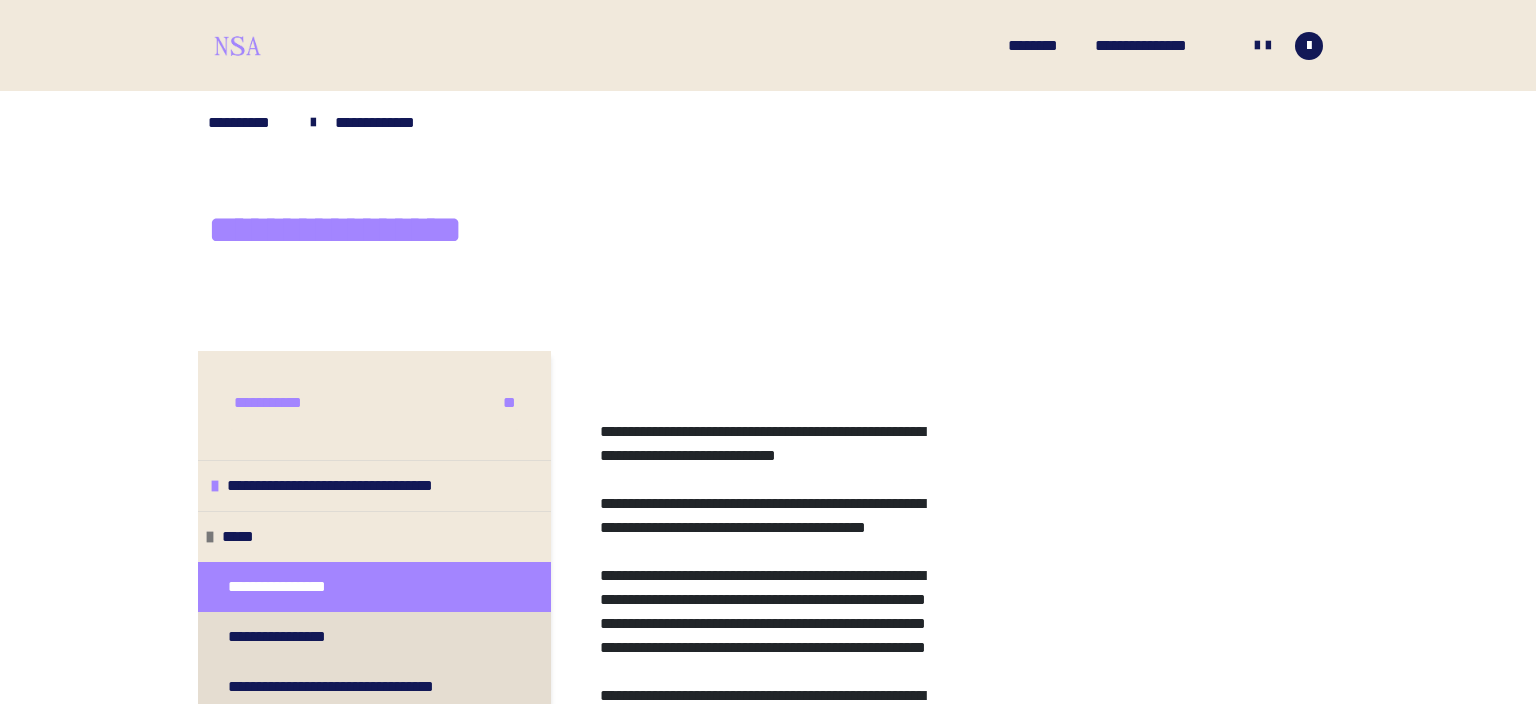 scroll, scrollTop: 422, scrollLeft: 0, axis: vertical 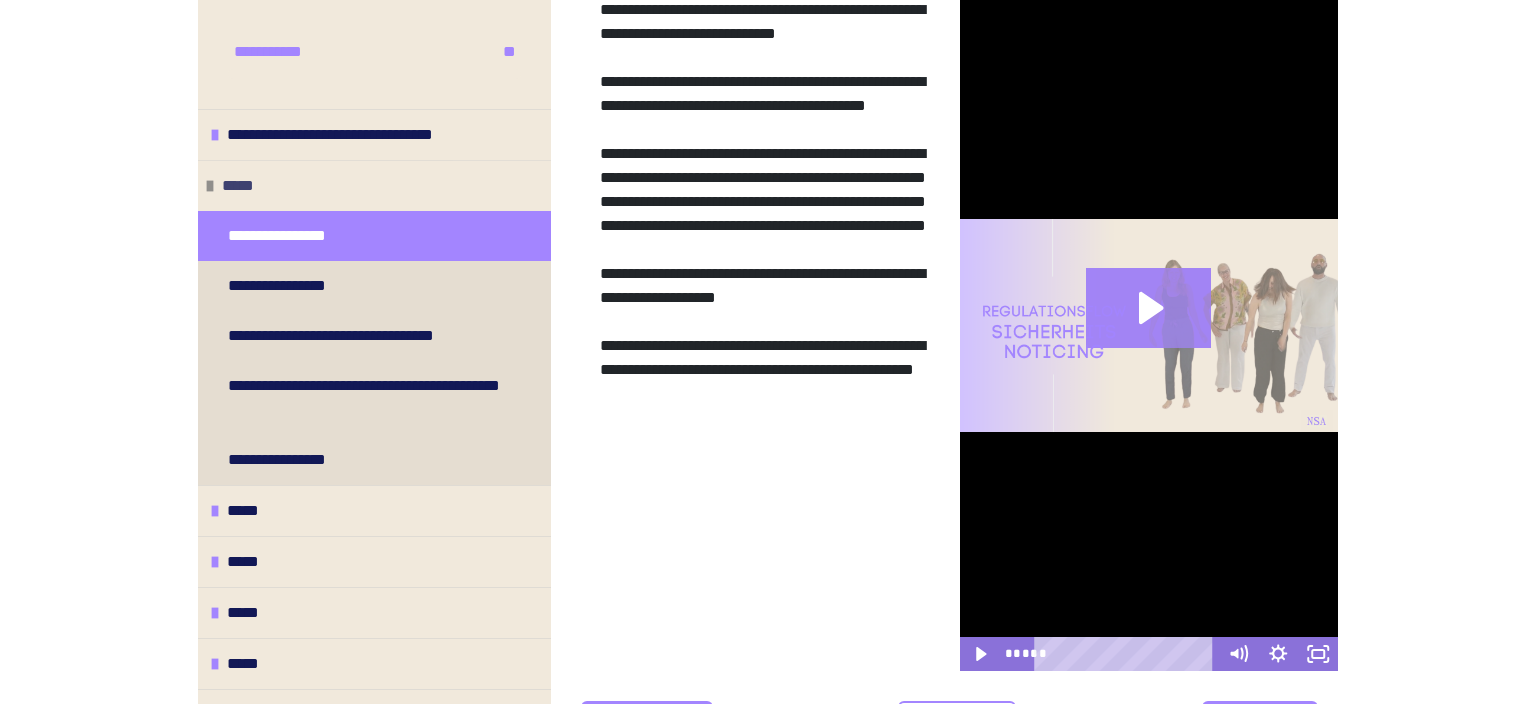 click at bounding box center (210, 186) 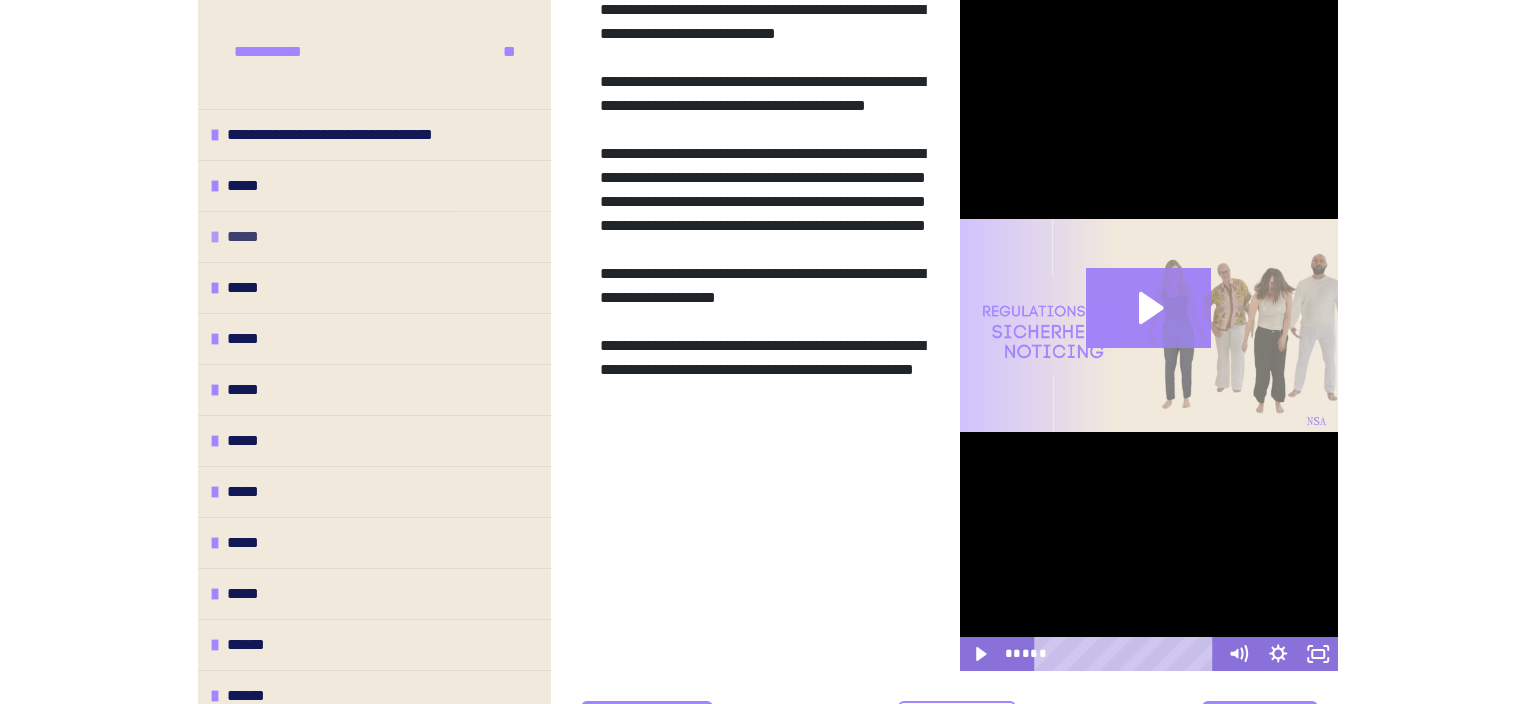 click at bounding box center [215, 237] 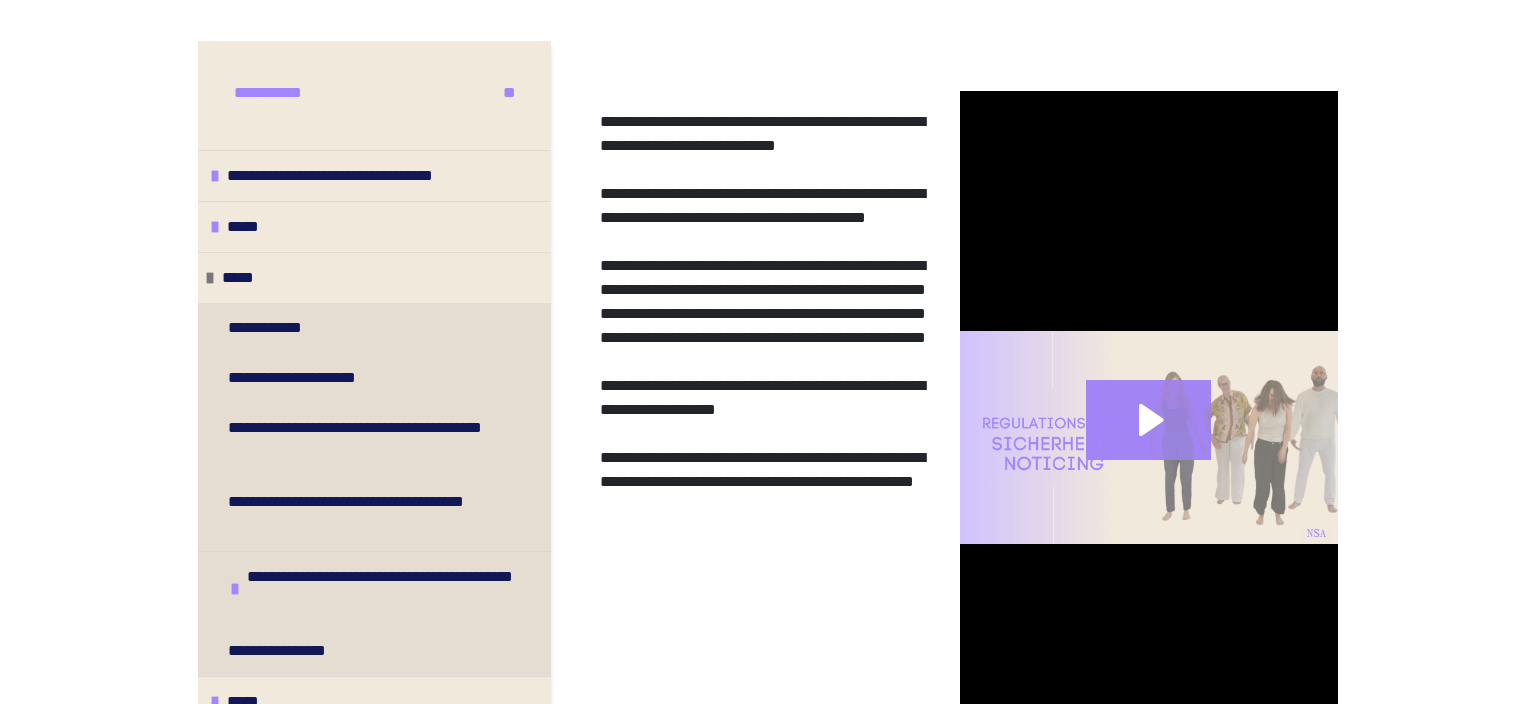 scroll, scrollTop: 316, scrollLeft: 0, axis: vertical 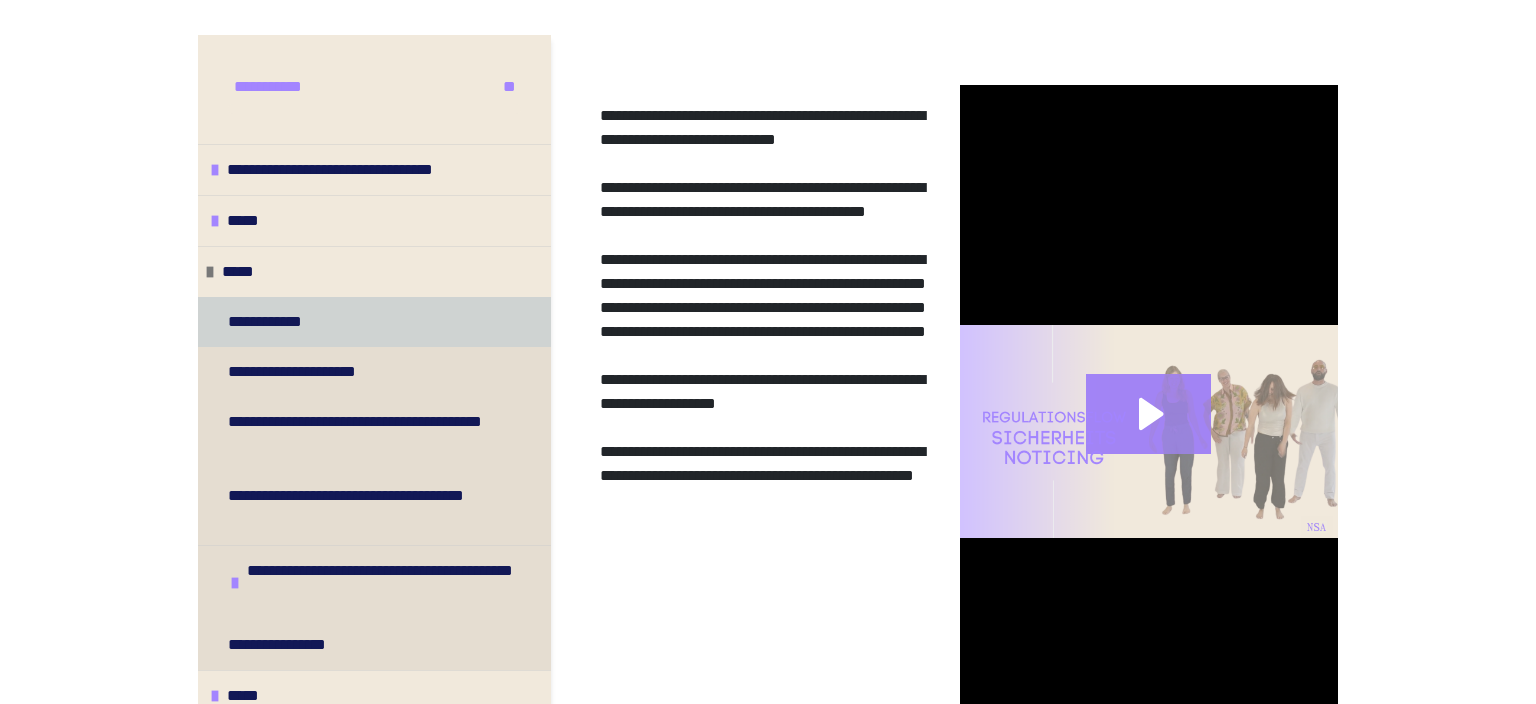click on "**********" at bounding box center [280, 322] 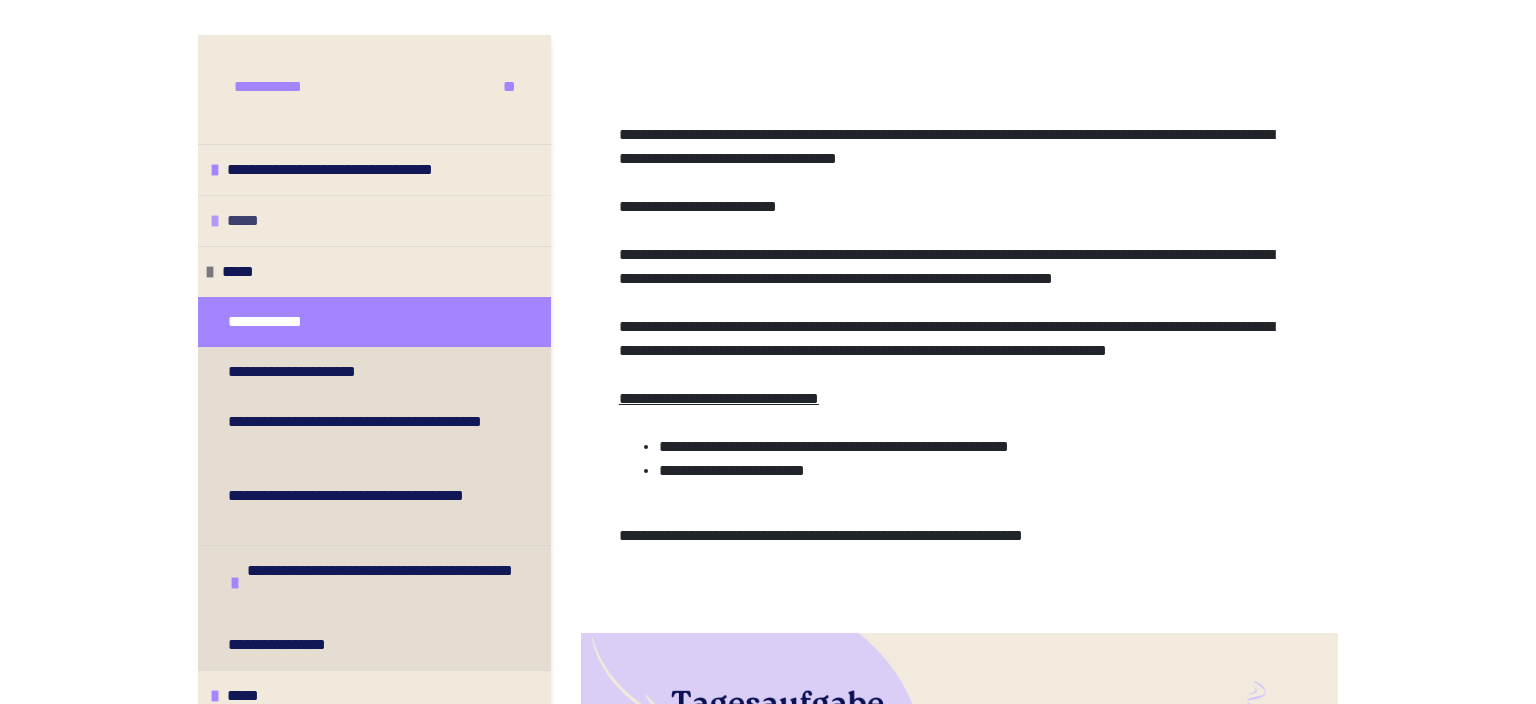 click on "*****" at bounding box center [245, 221] 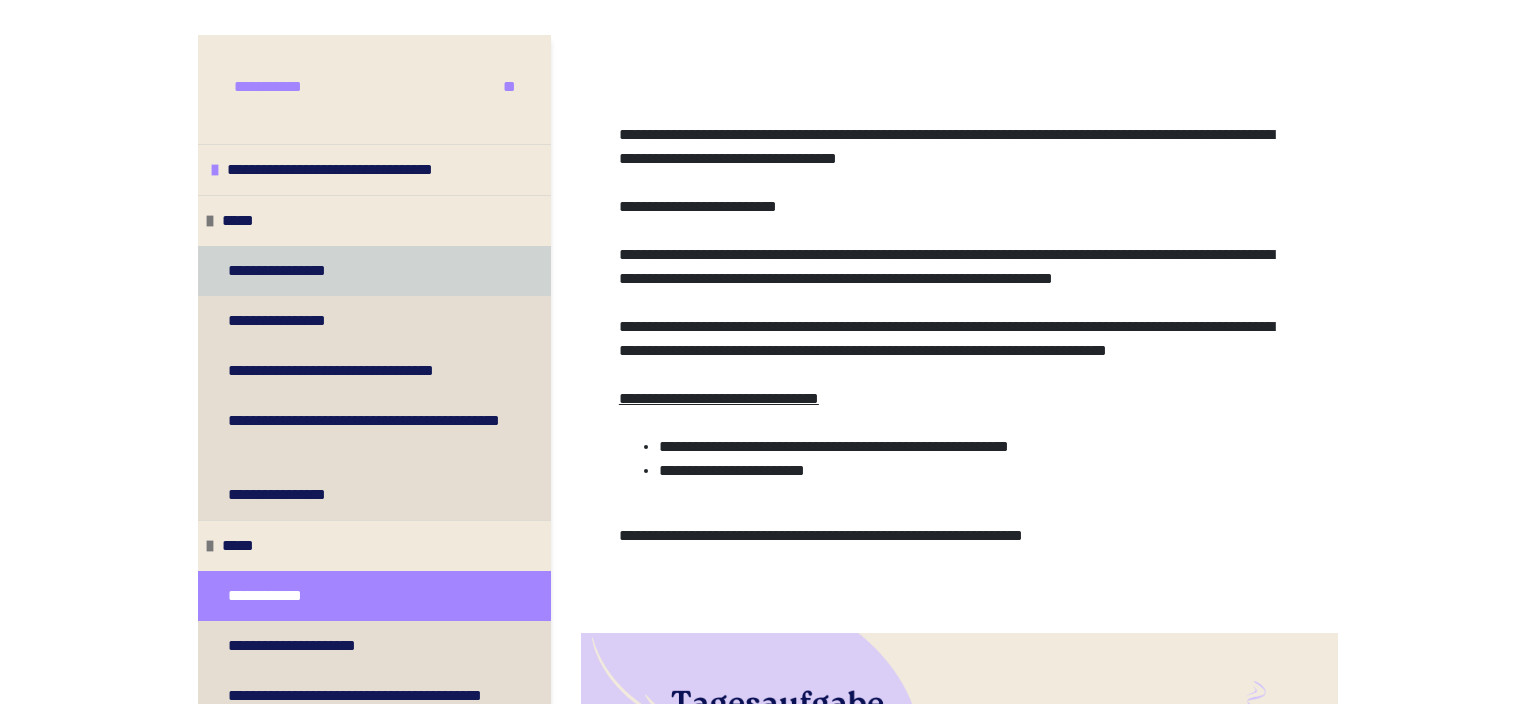 click on "**********" at bounding box center (294, 271) 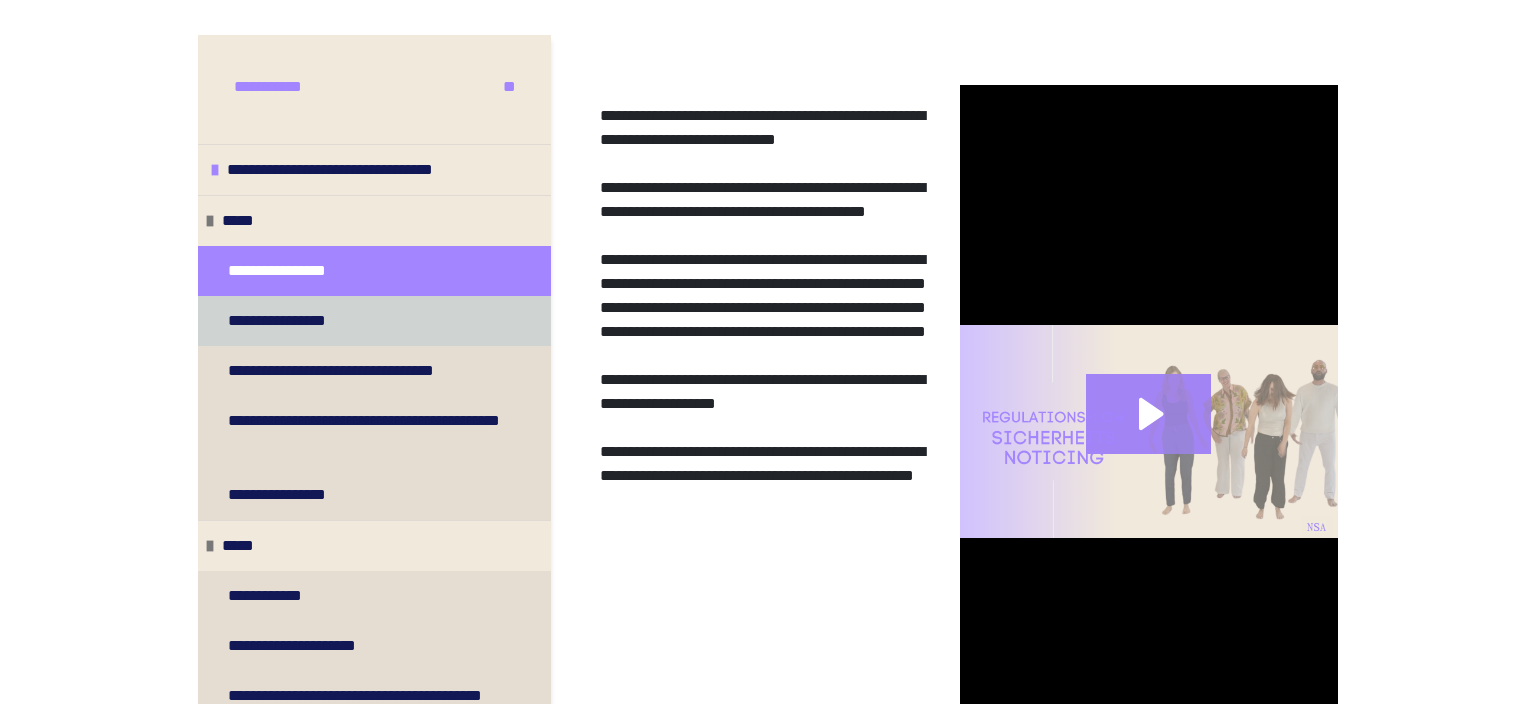 click on "**********" at bounding box center [295, 321] 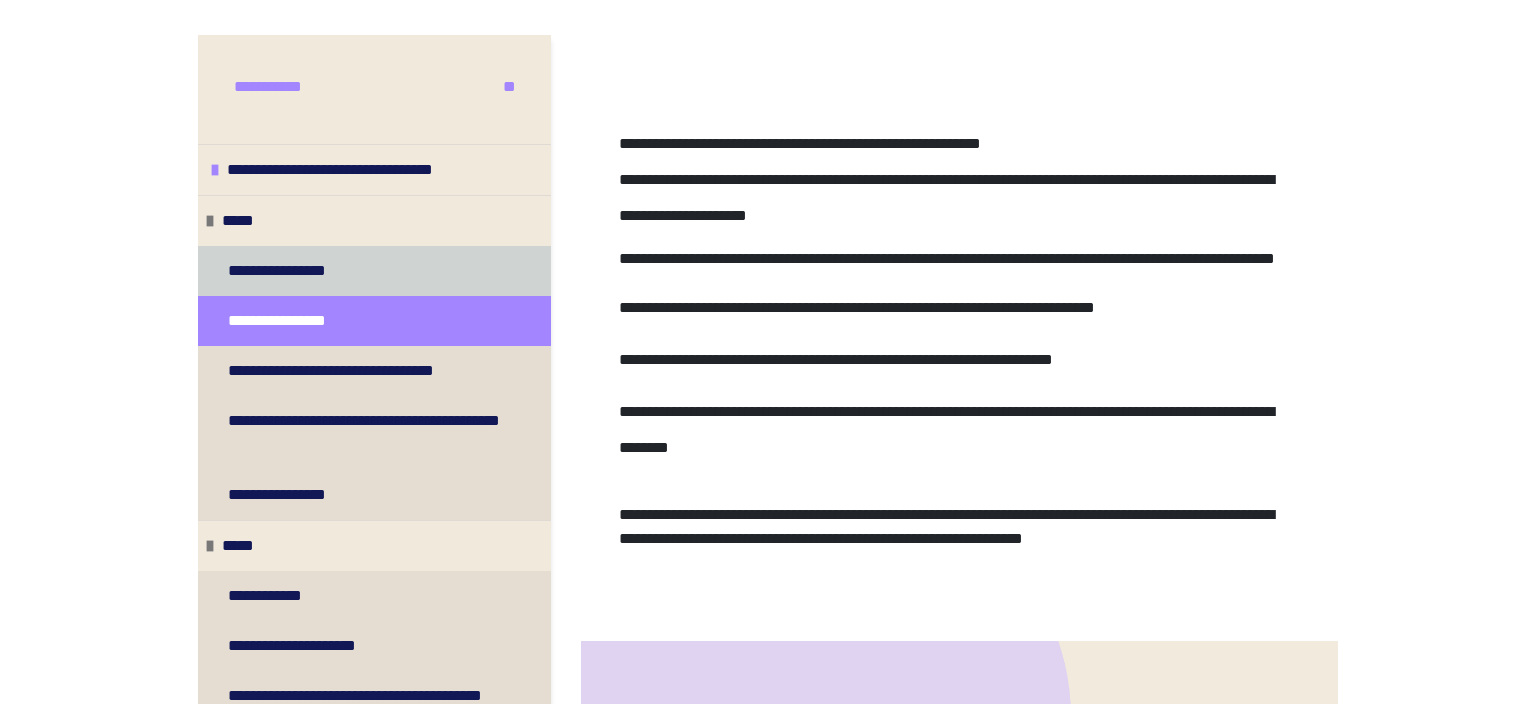 click on "**********" at bounding box center [294, 271] 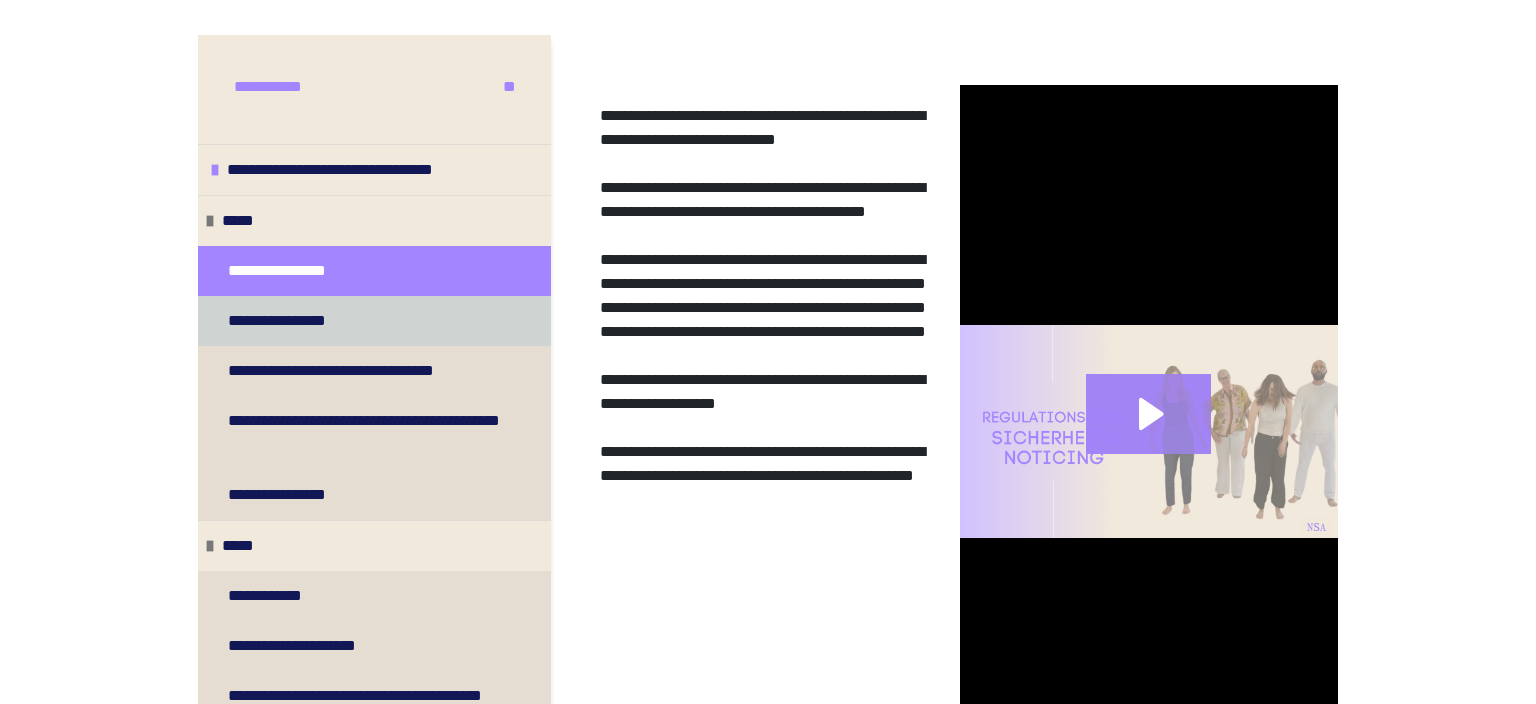 click on "**********" at bounding box center [295, 321] 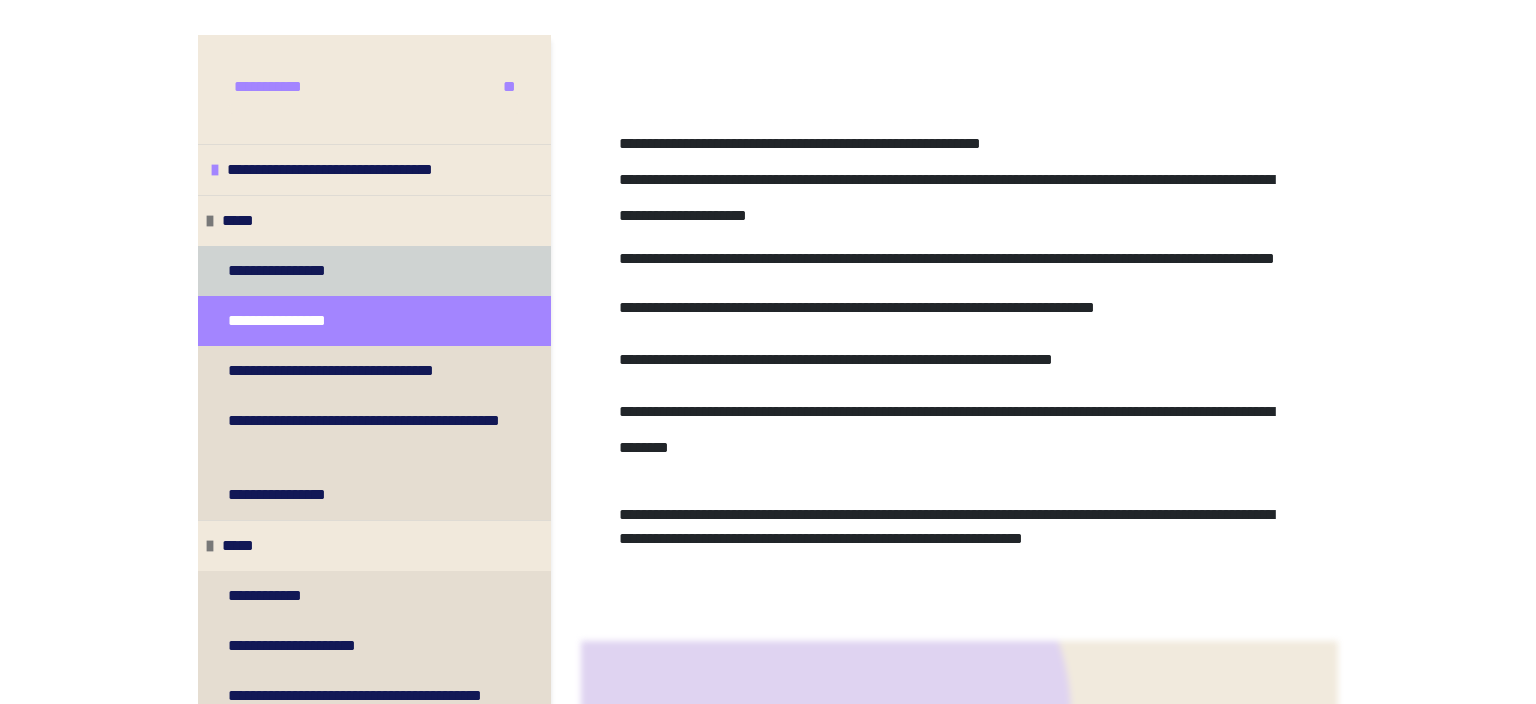 click on "**********" at bounding box center [294, 271] 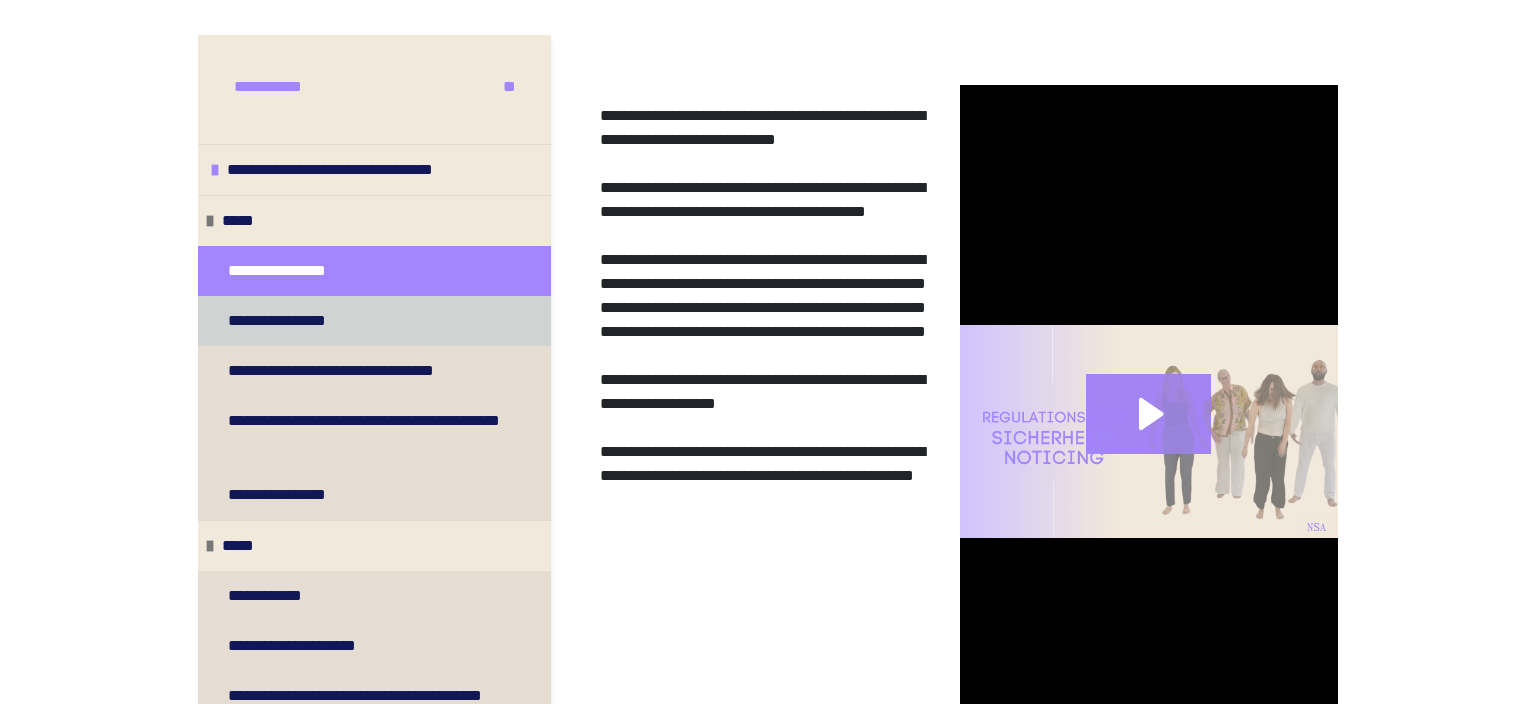 click on "**********" at bounding box center (295, 321) 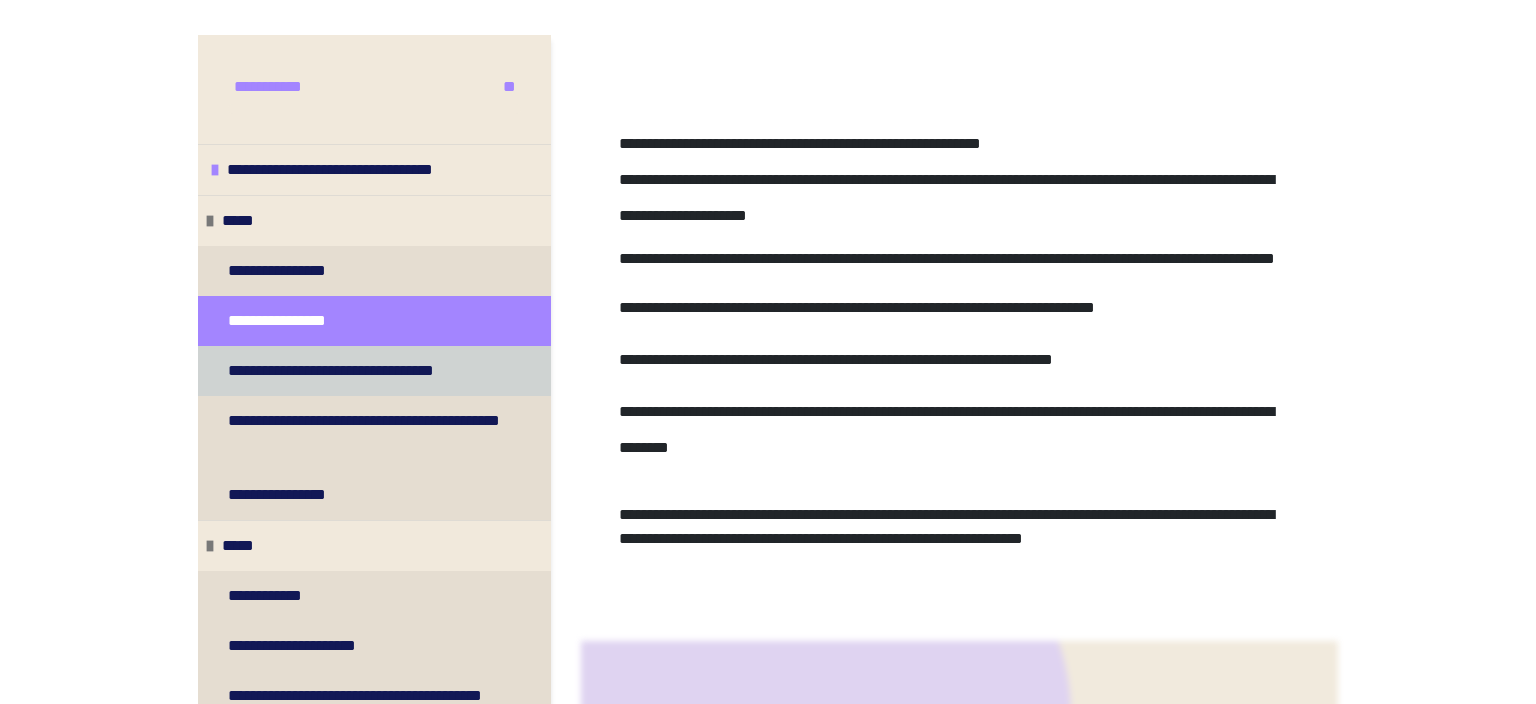 click on "**********" at bounding box center [363, 371] 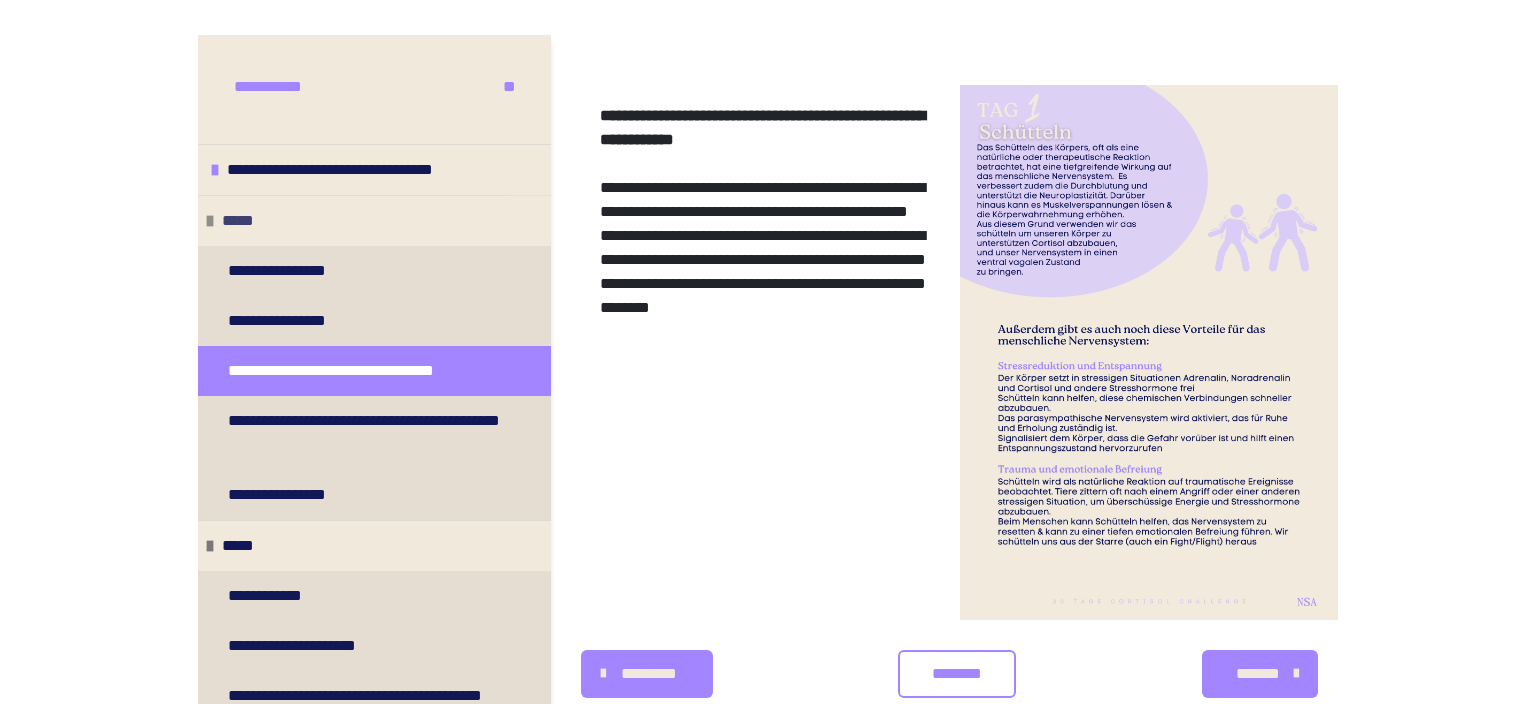 click at bounding box center [210, 221] 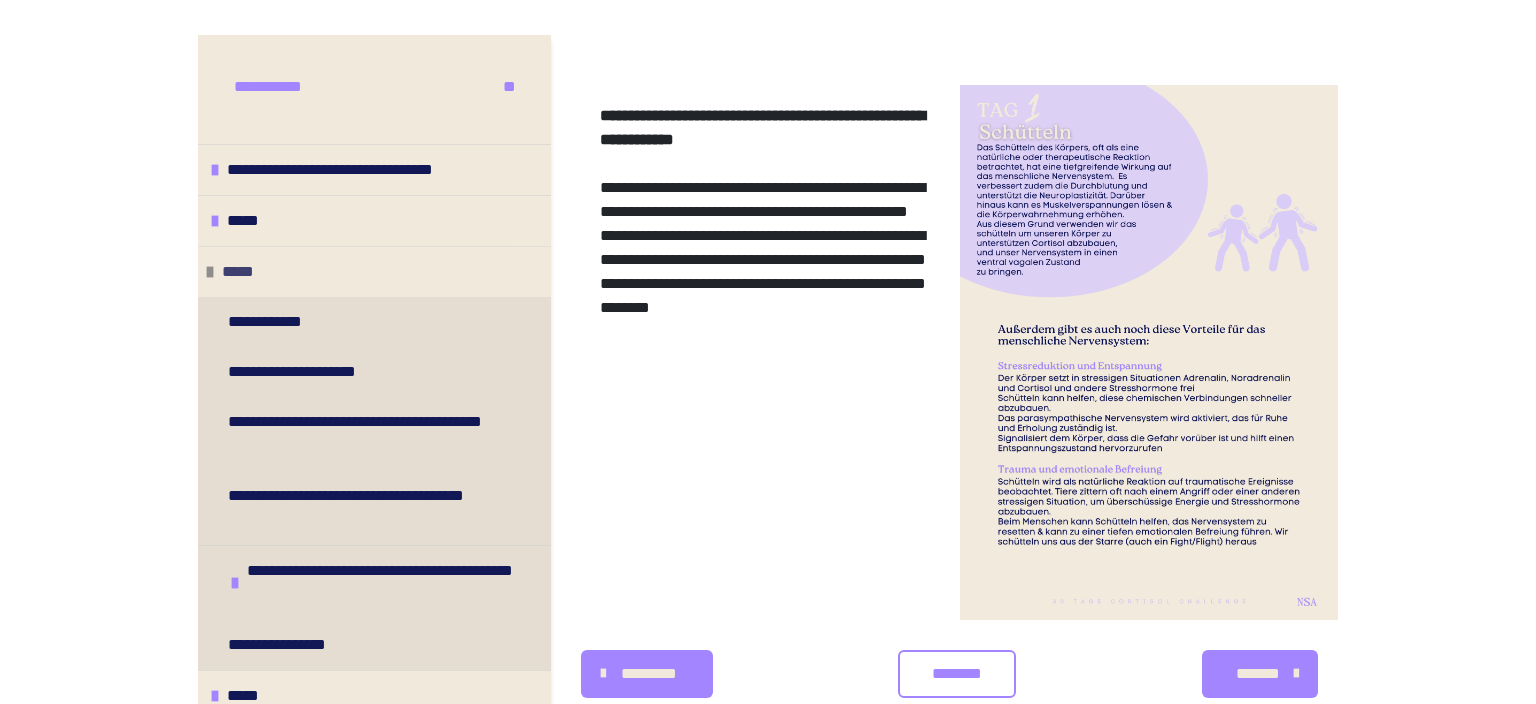click at bounding box center [210, 272] 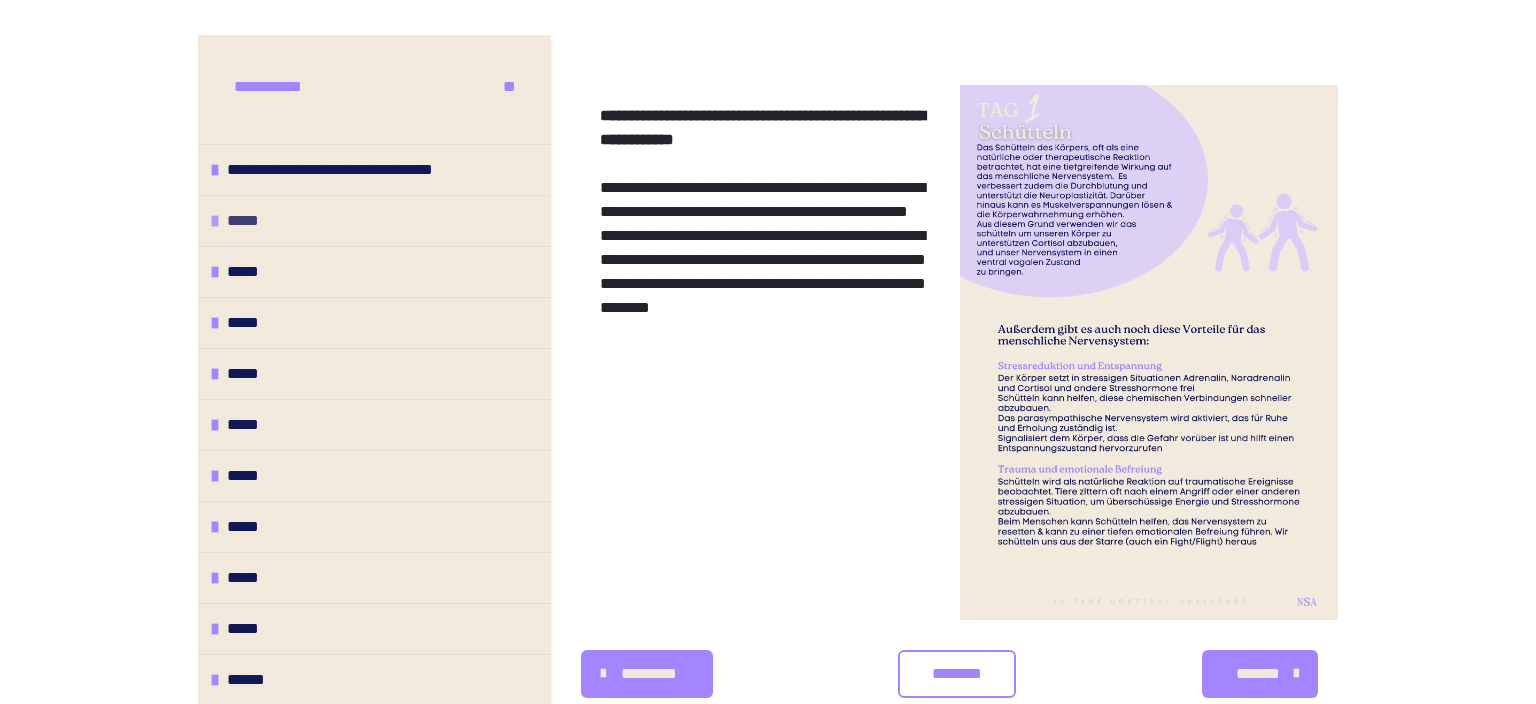 click on "*****" at bounding box center [374, 220] 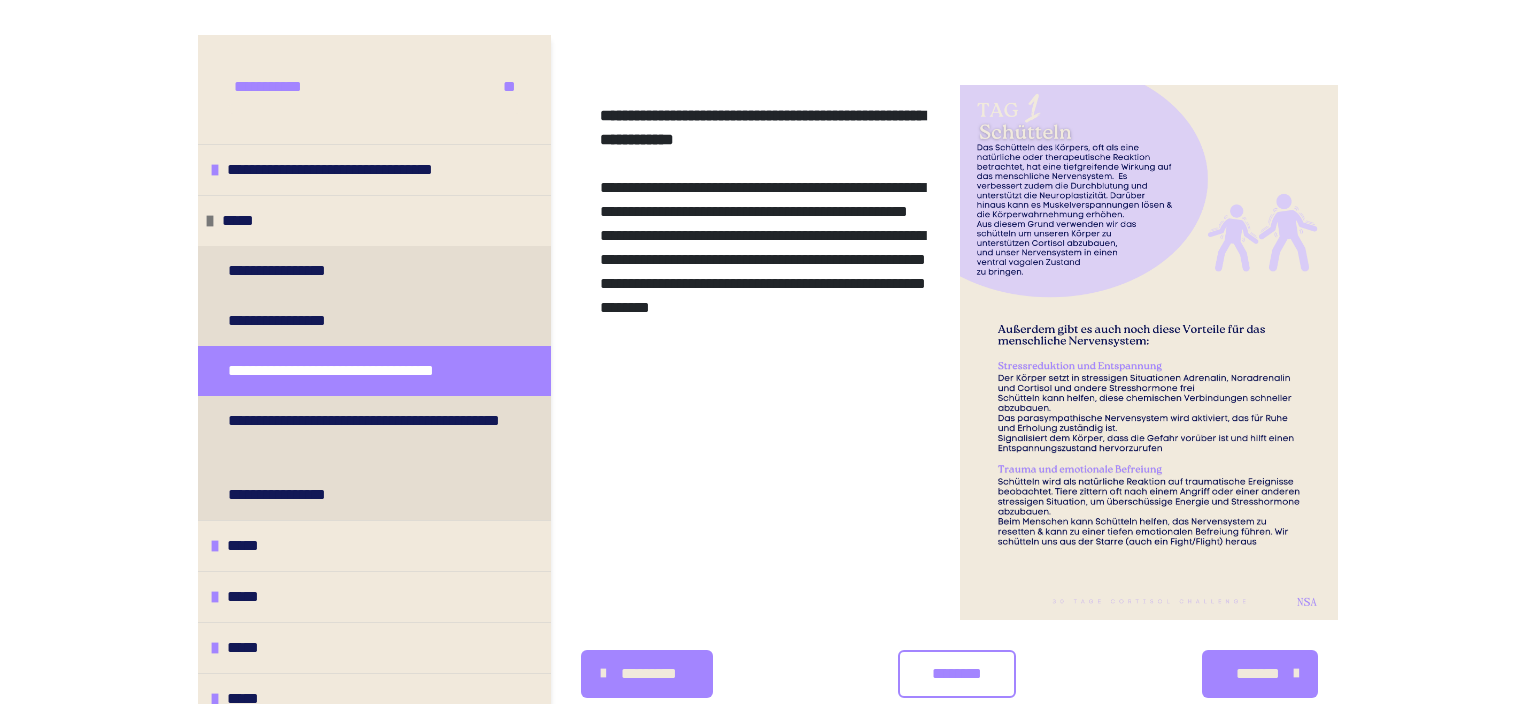 click on "**********" at bounding box center (363, 371) 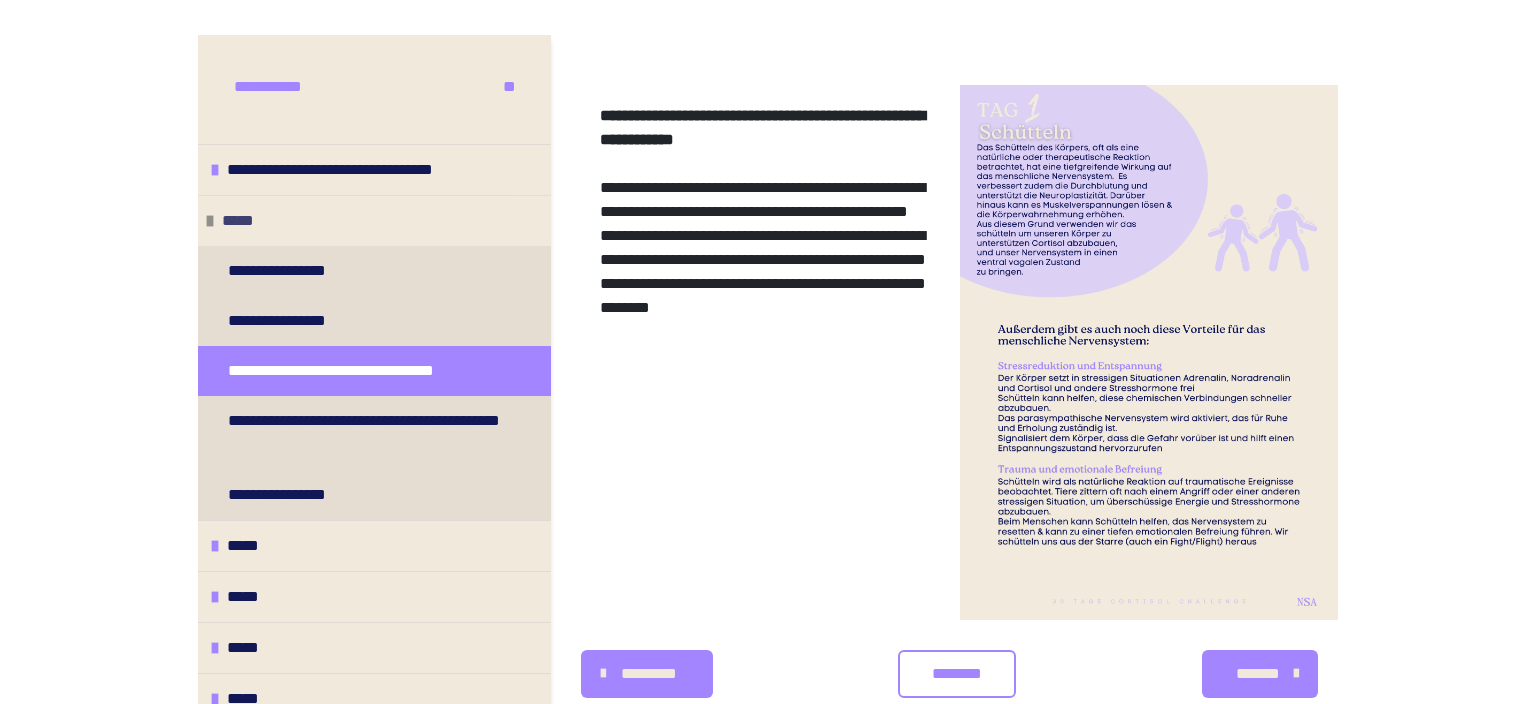 click at bounding box center (210, 221) 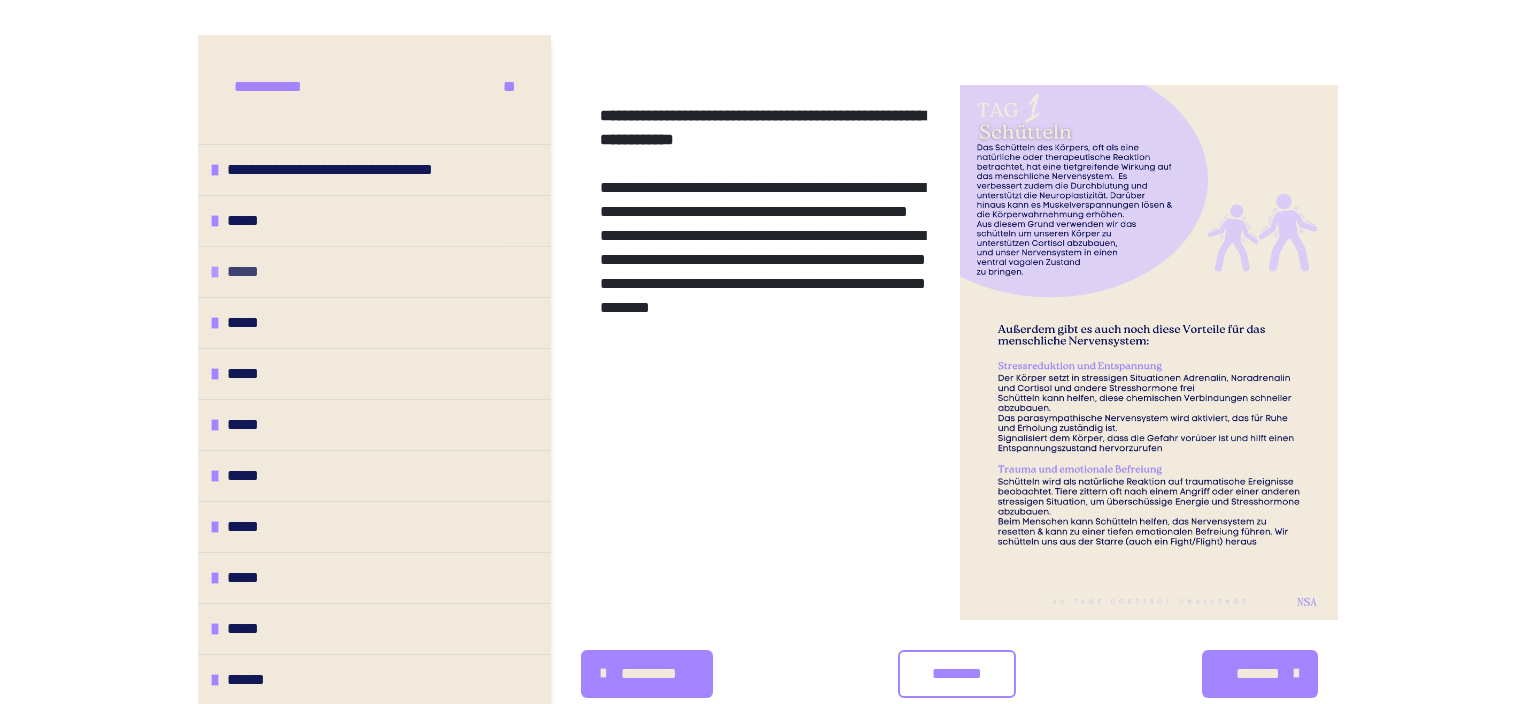 click at bounding box center (215, 272) 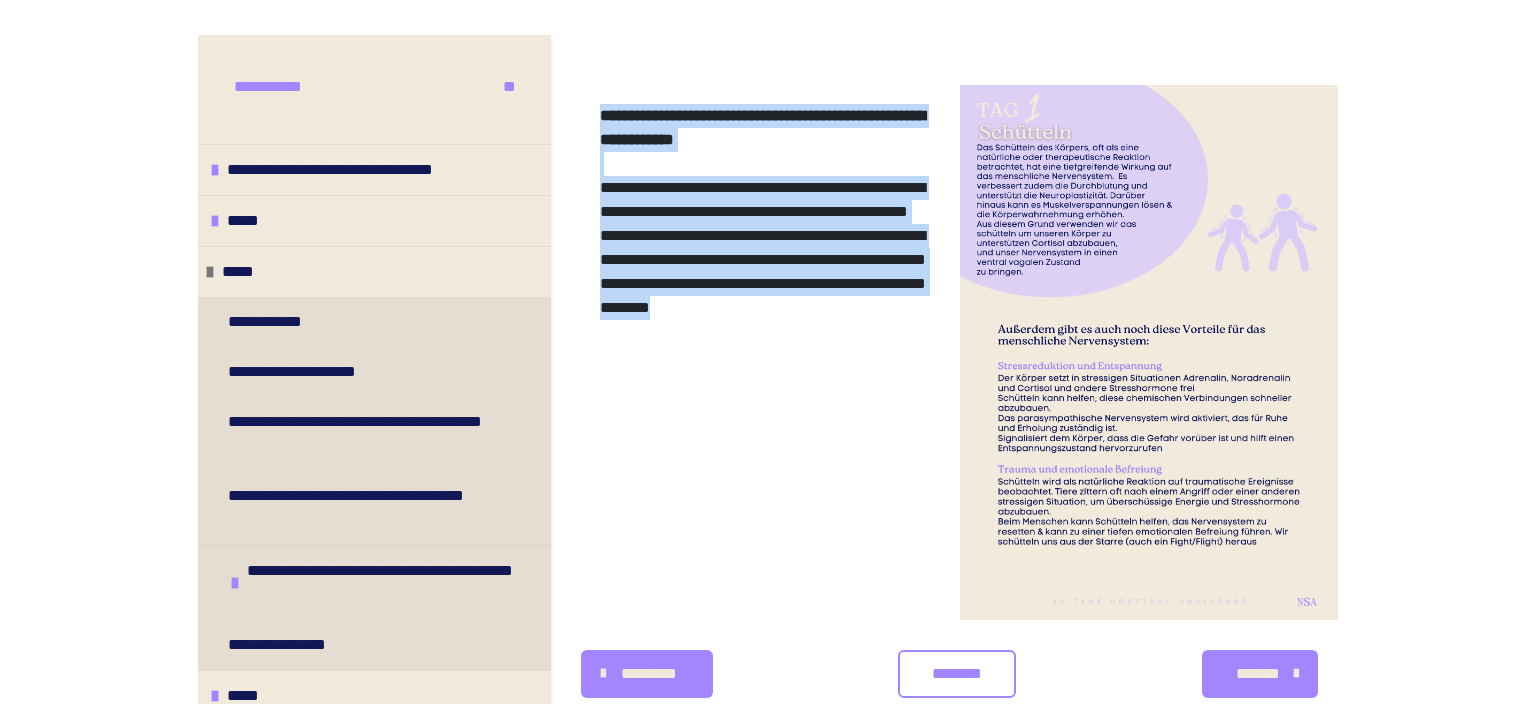 drag, startPoint x: 598, startPoint y: 110, endPoint x: 941, endPoint y: 346, distance: 416.3472 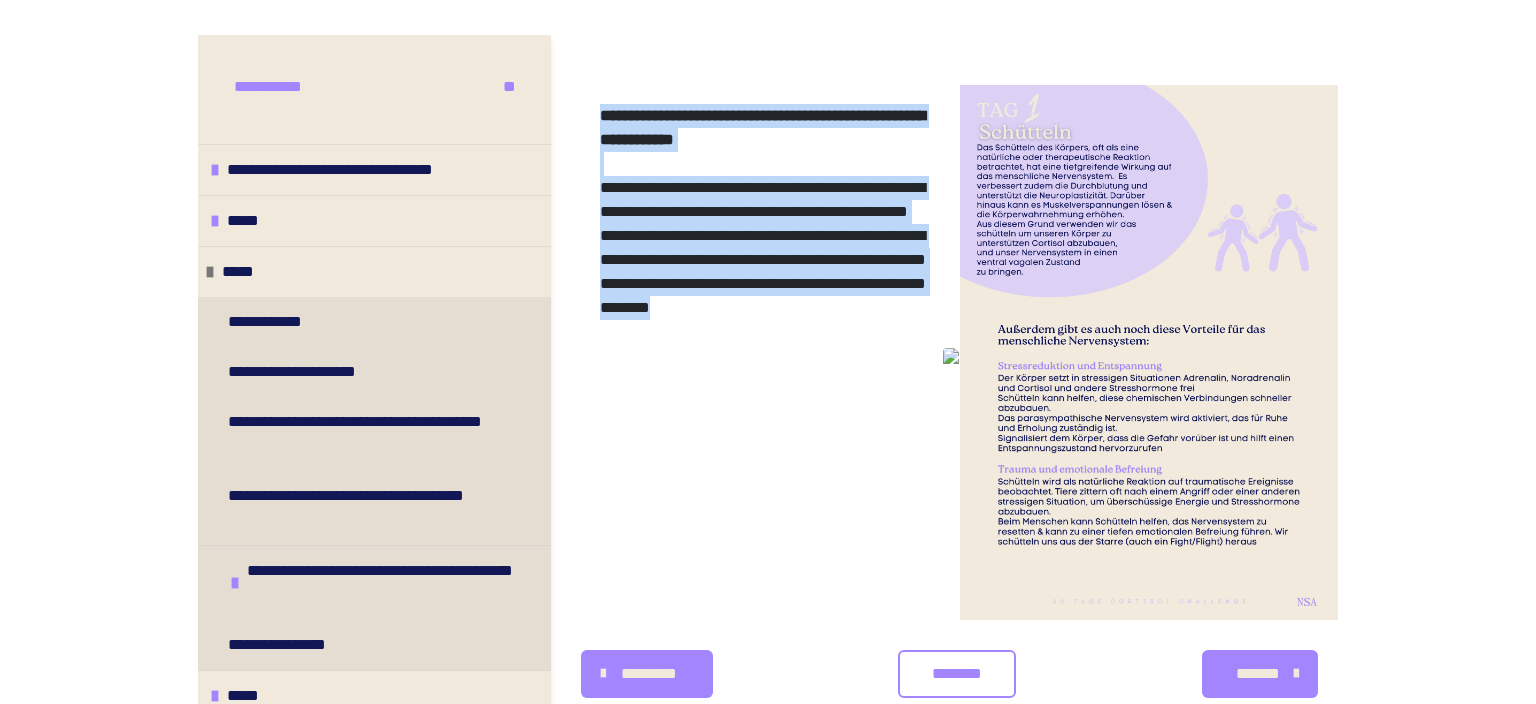 scroll, scrollTop: 431, scrollLeft: 0, axis: vertical 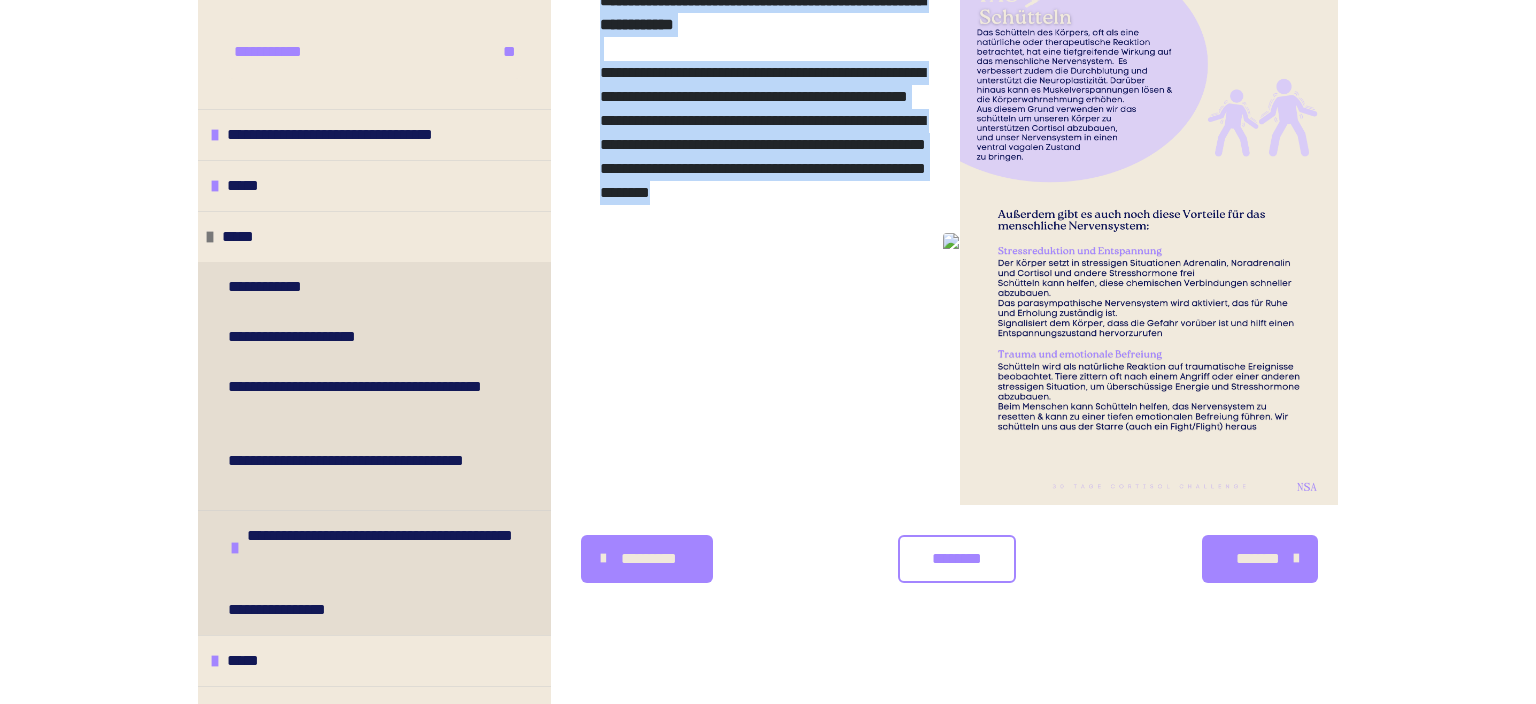 click at bounding box center (1149, 237) 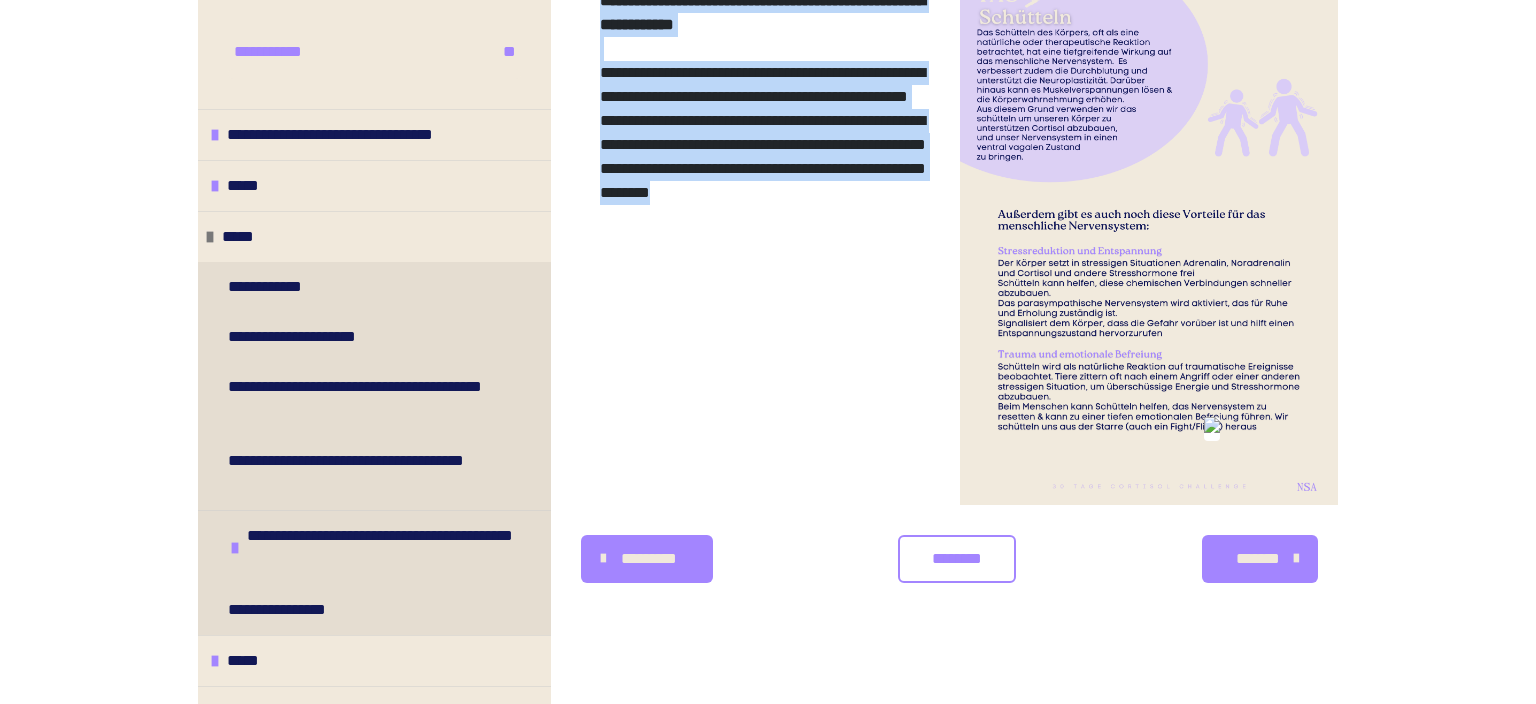 click at bounding box center [1149, 237] 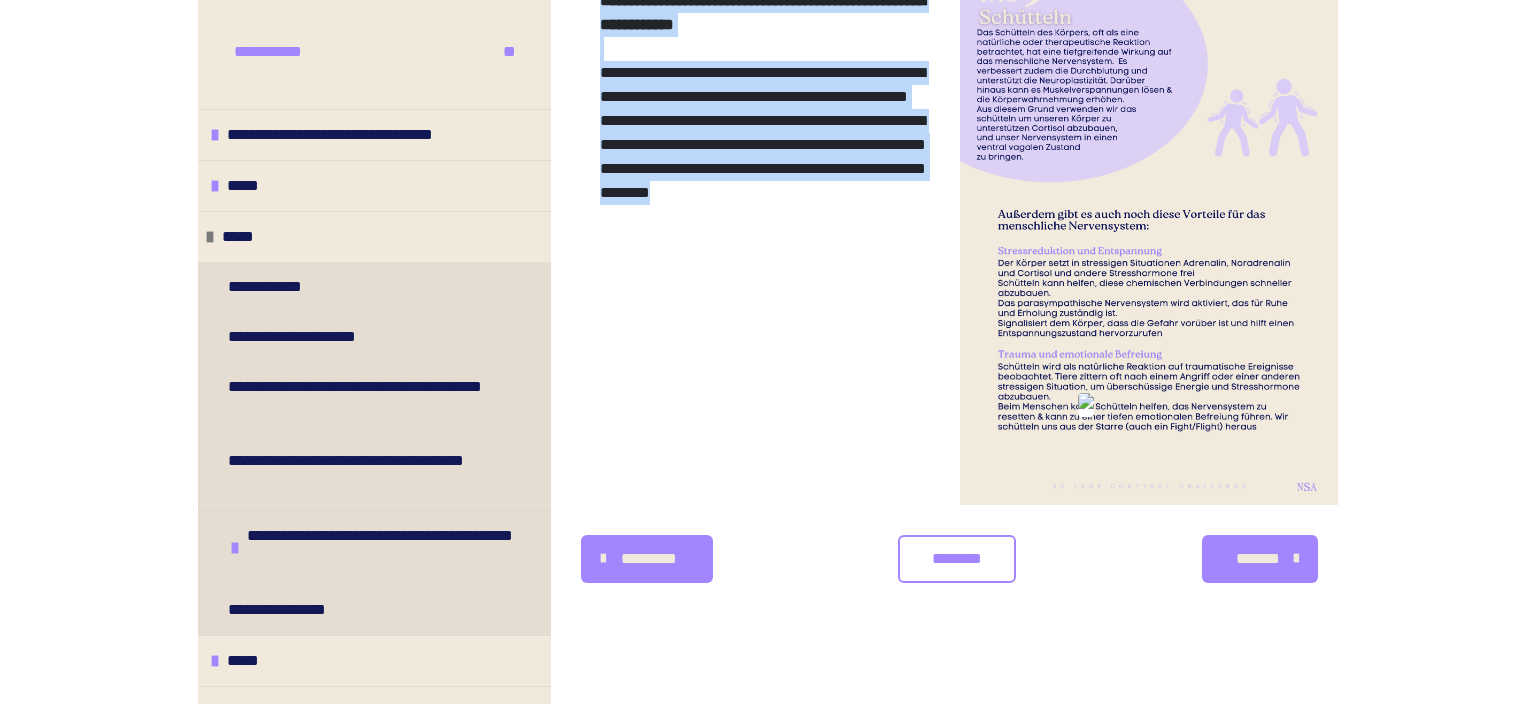 click at bounding box center [1149, 237] 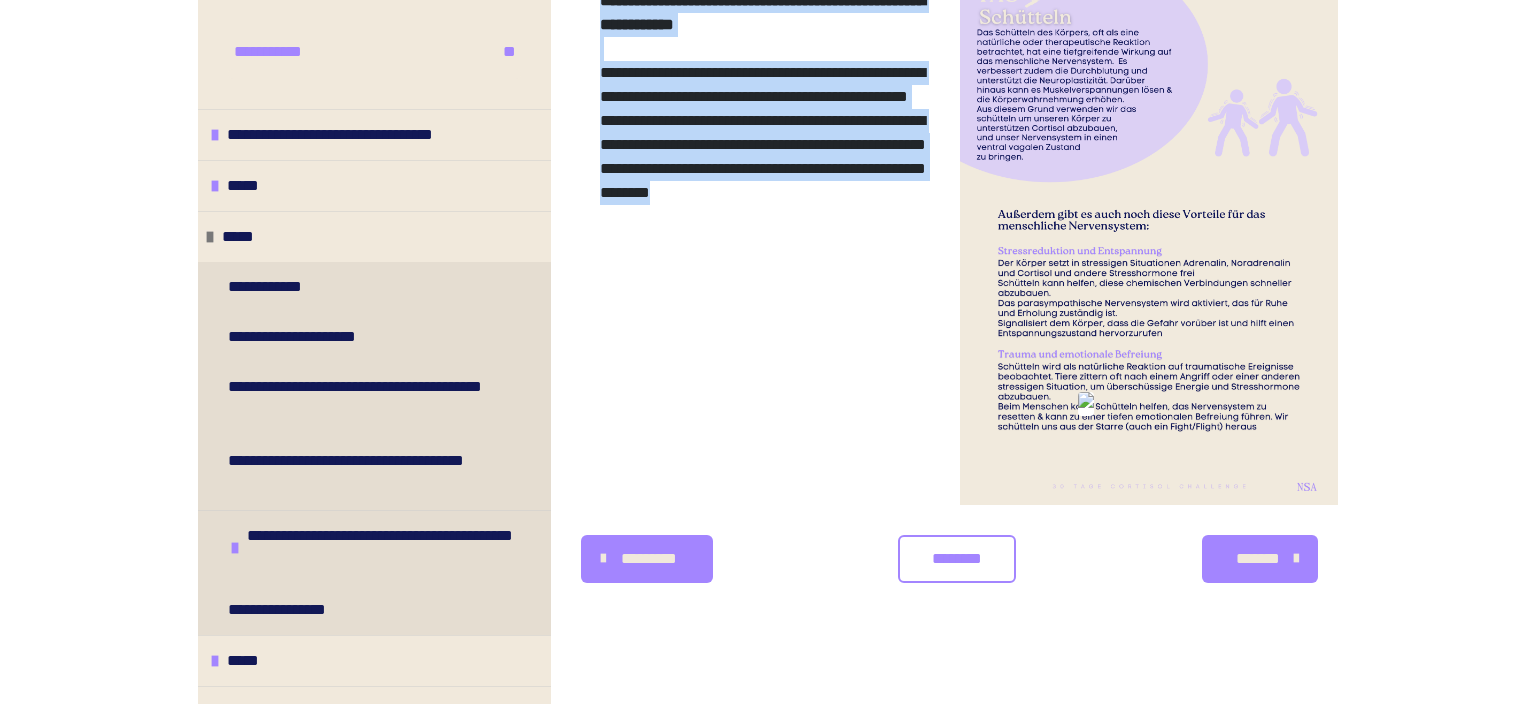 click at bounding box center (1149, 237) 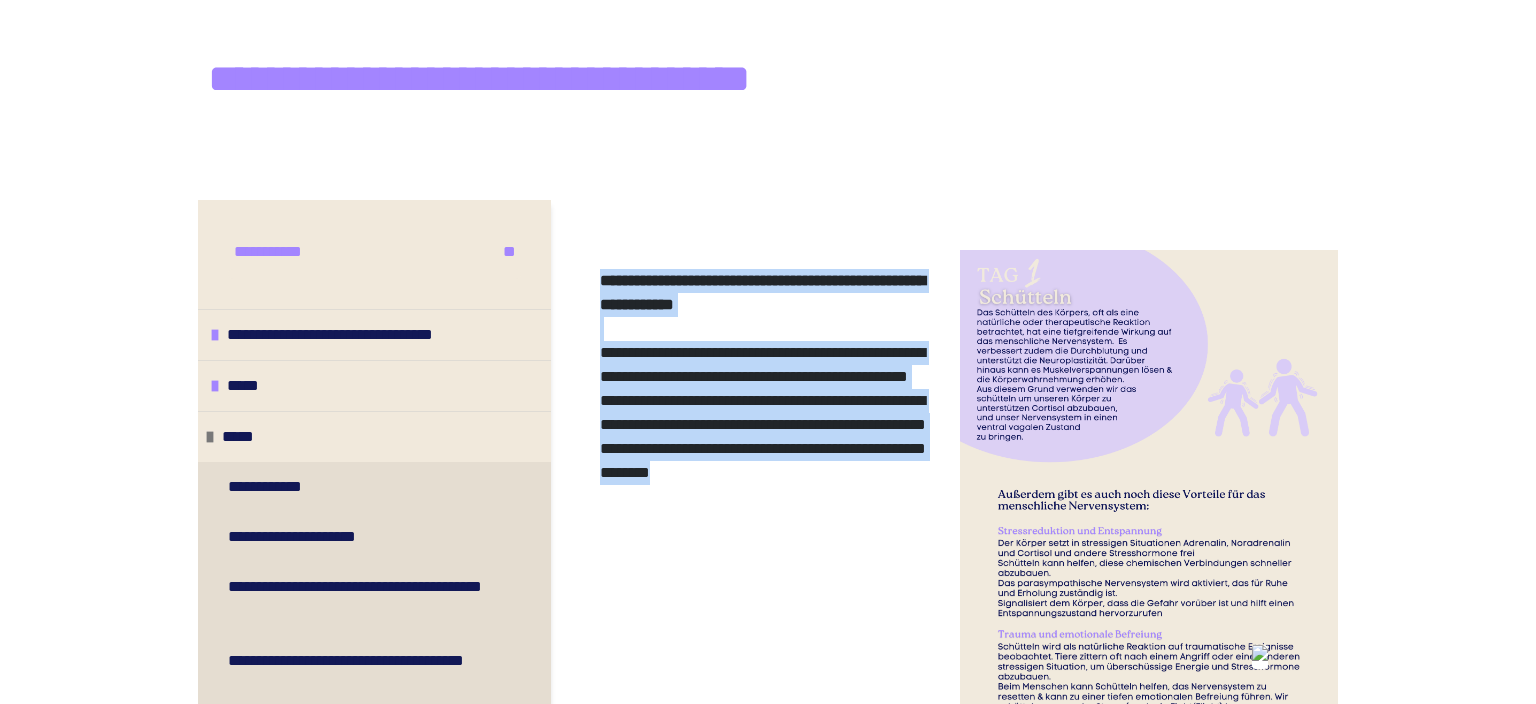 scroll, scrollTop: 325, scrollLeft: 0, axis: vertical 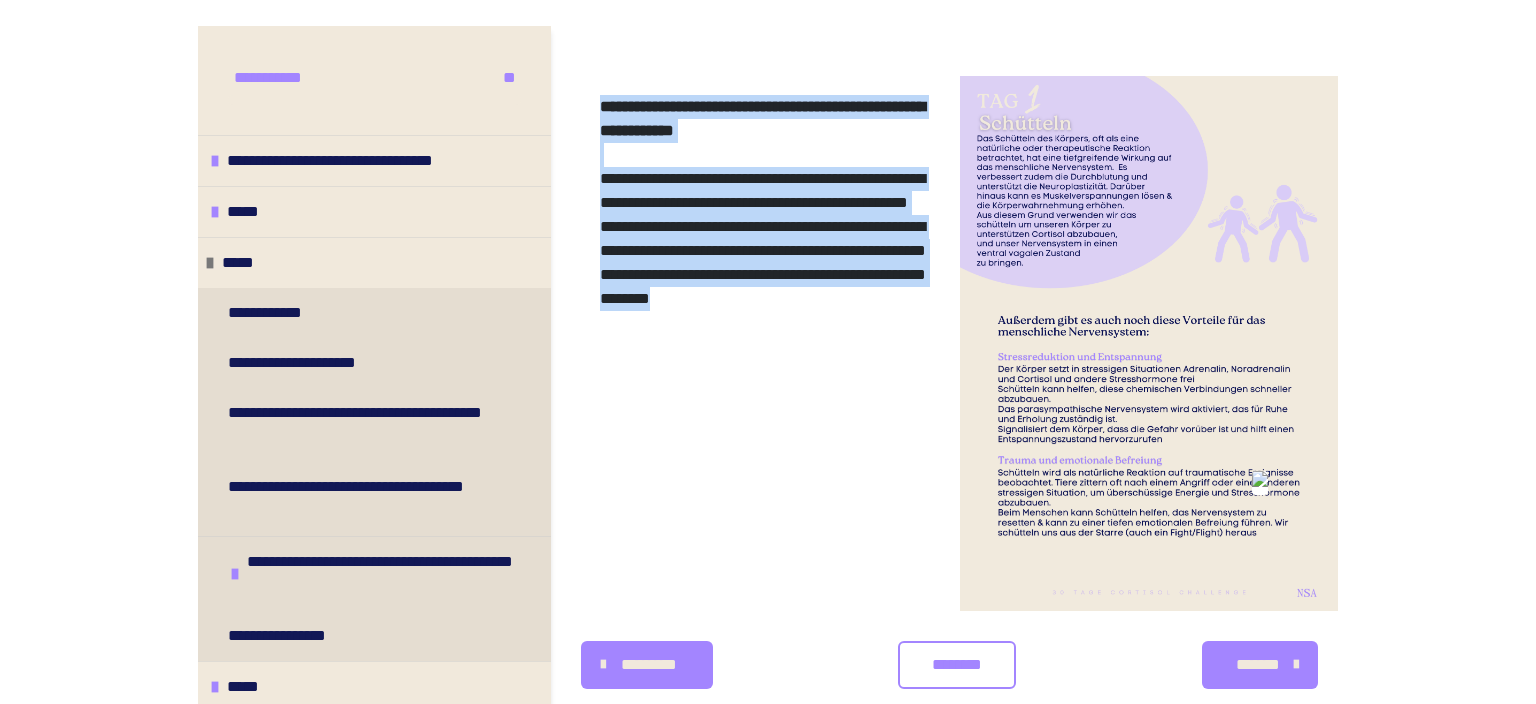 click at bounding box center (1149, 343) 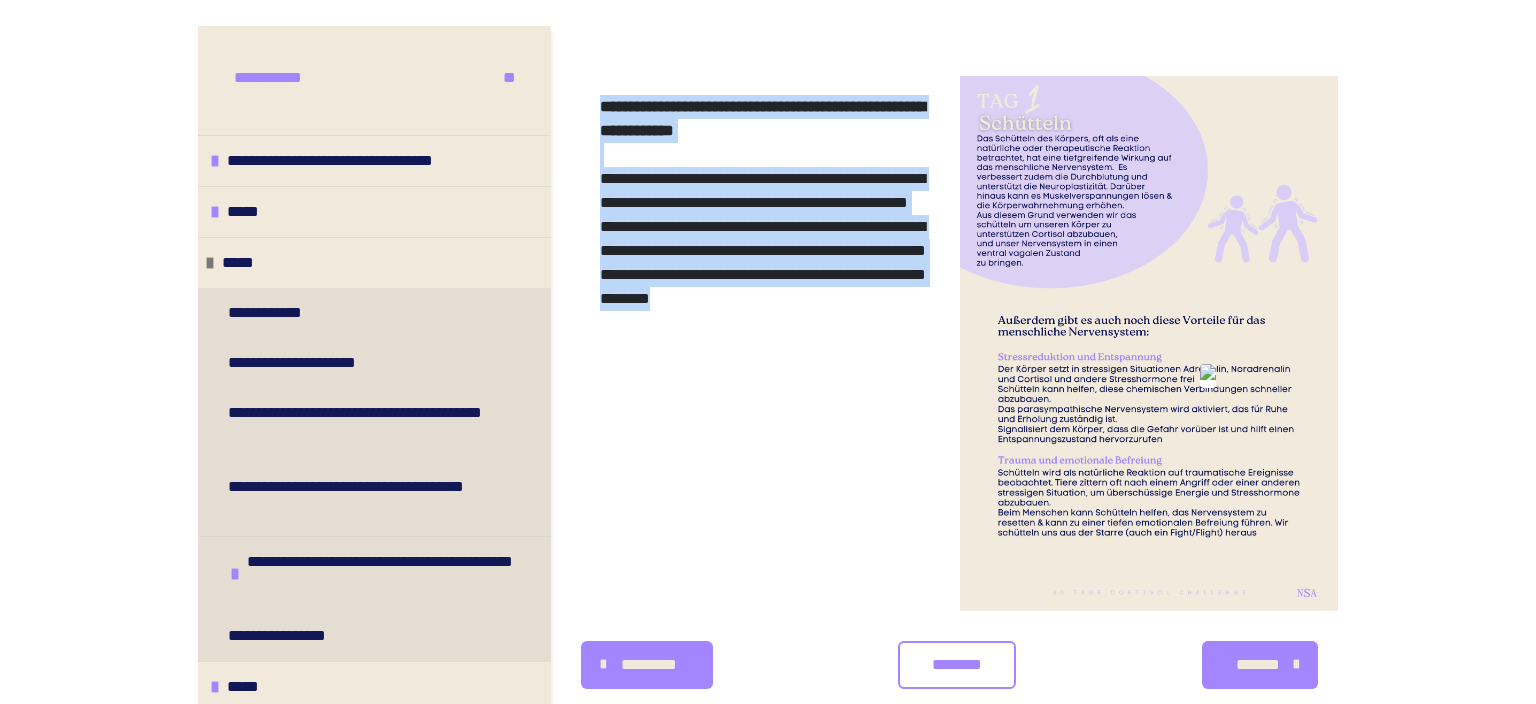 click at bounding box center (1149, 343) 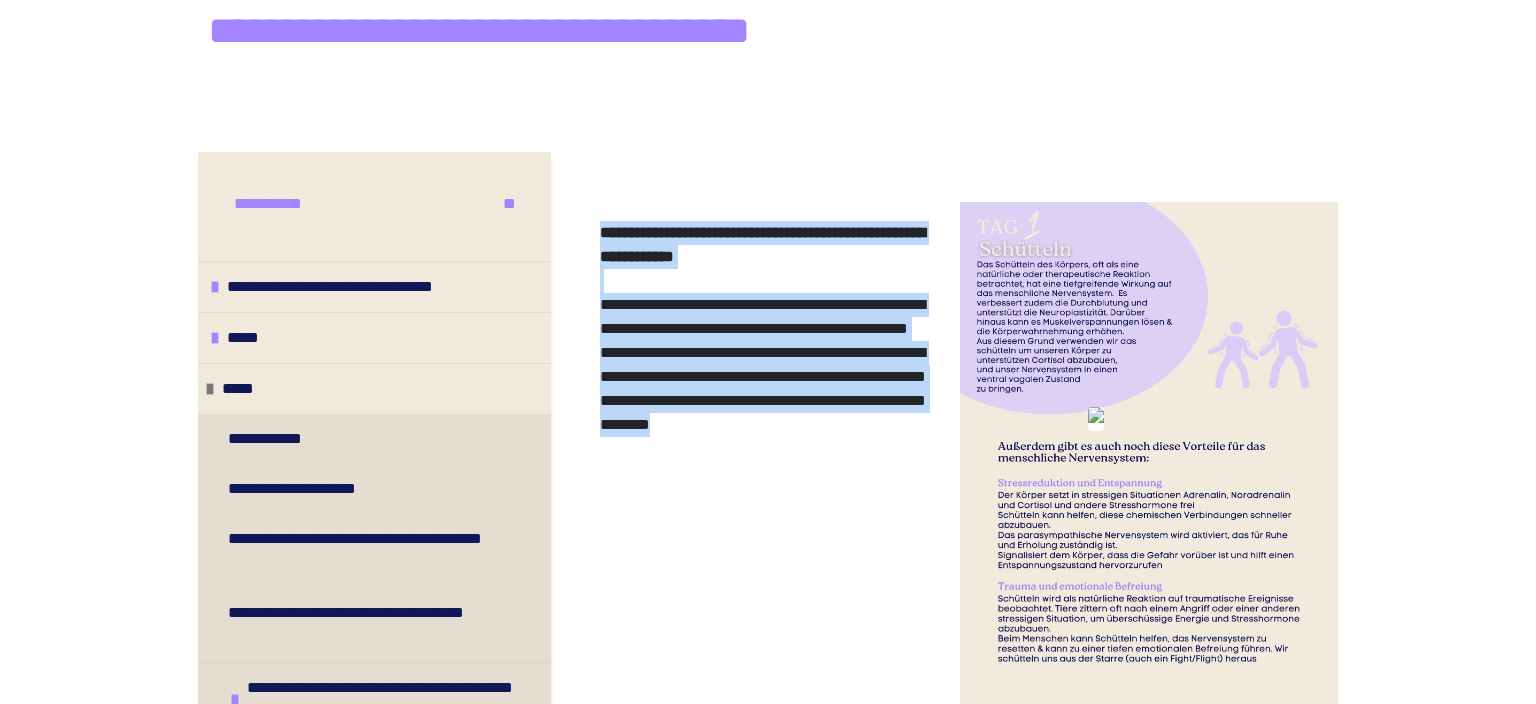 scroll, scrollTop: 114, scrollLeft: 0, axis: vertical 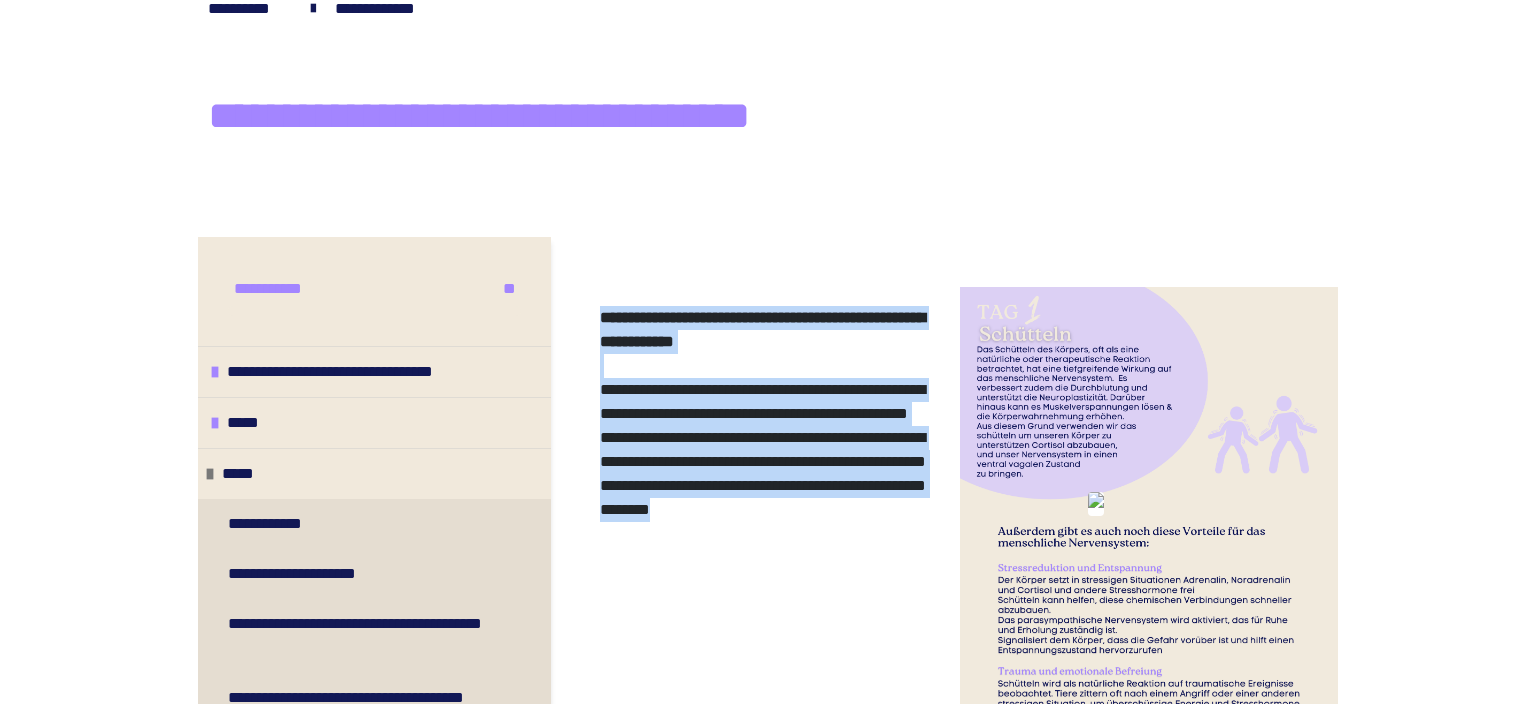 copy on "**********" 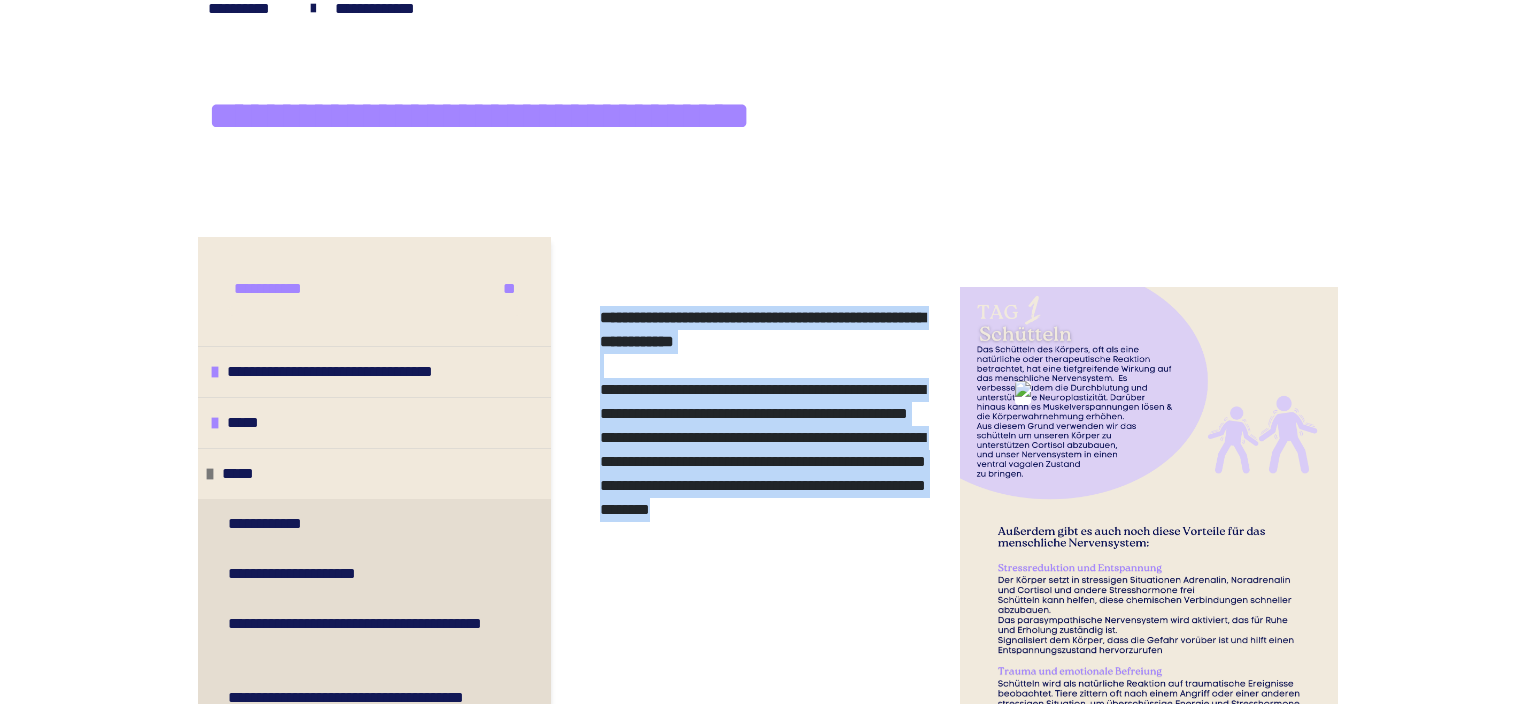 click at bounding box center [1149, 554] 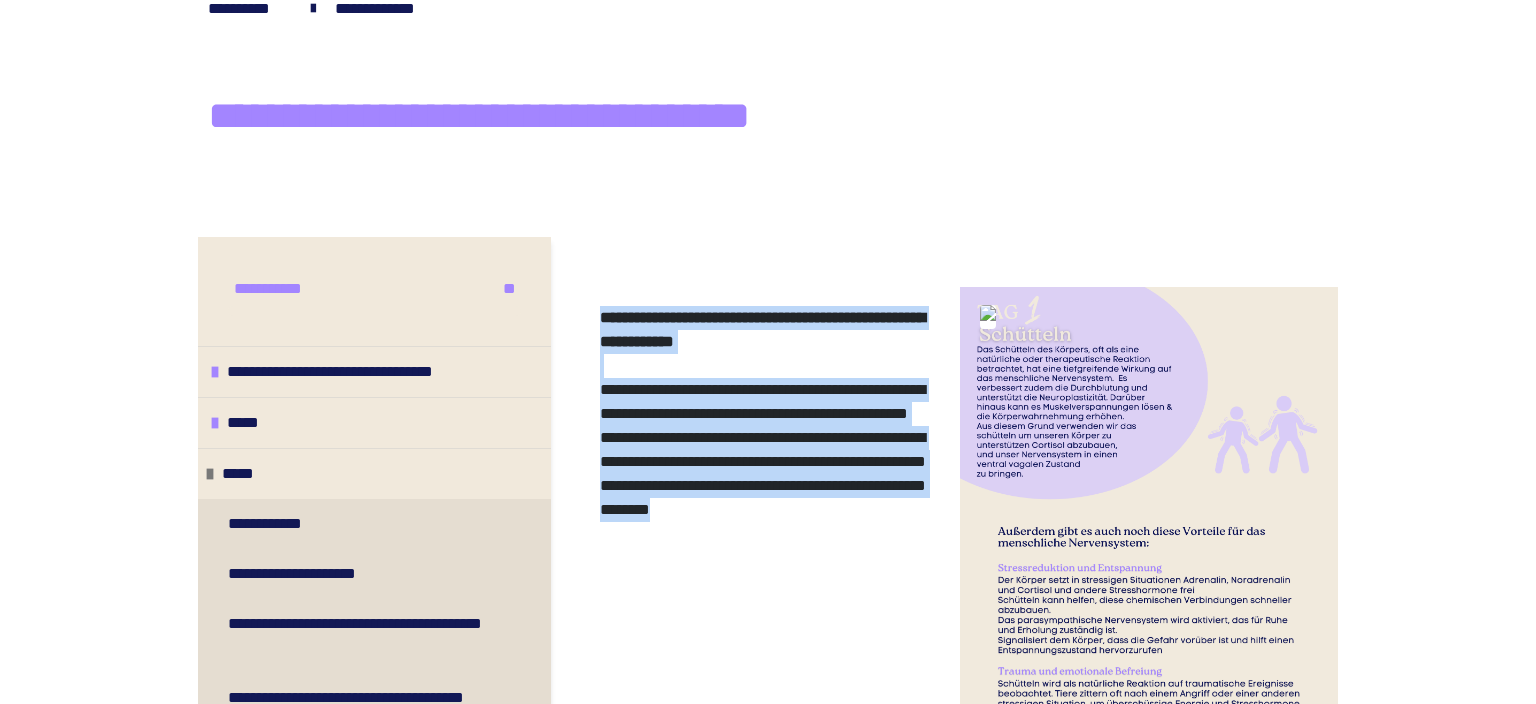 click at bounding box center [1149, 554] 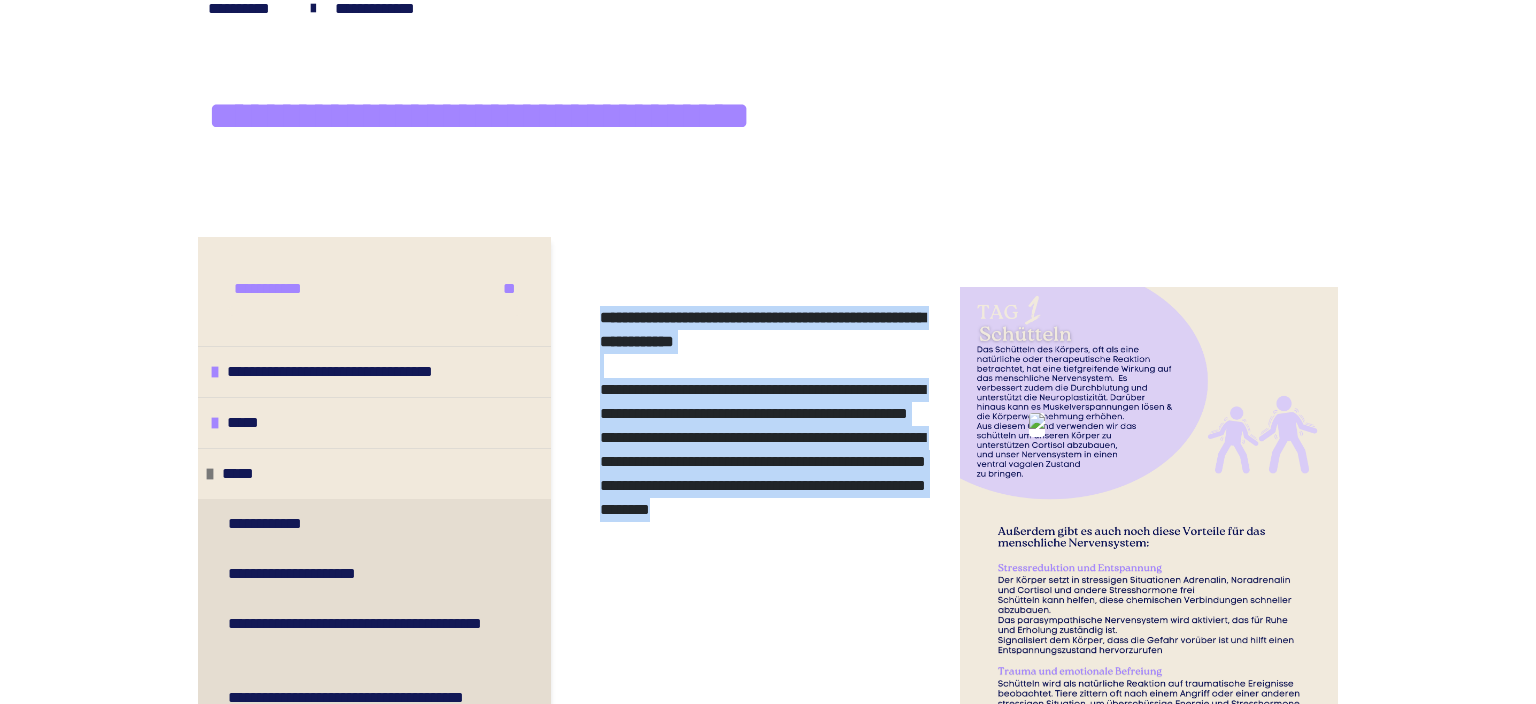 click at bounding box center (1149, 554) 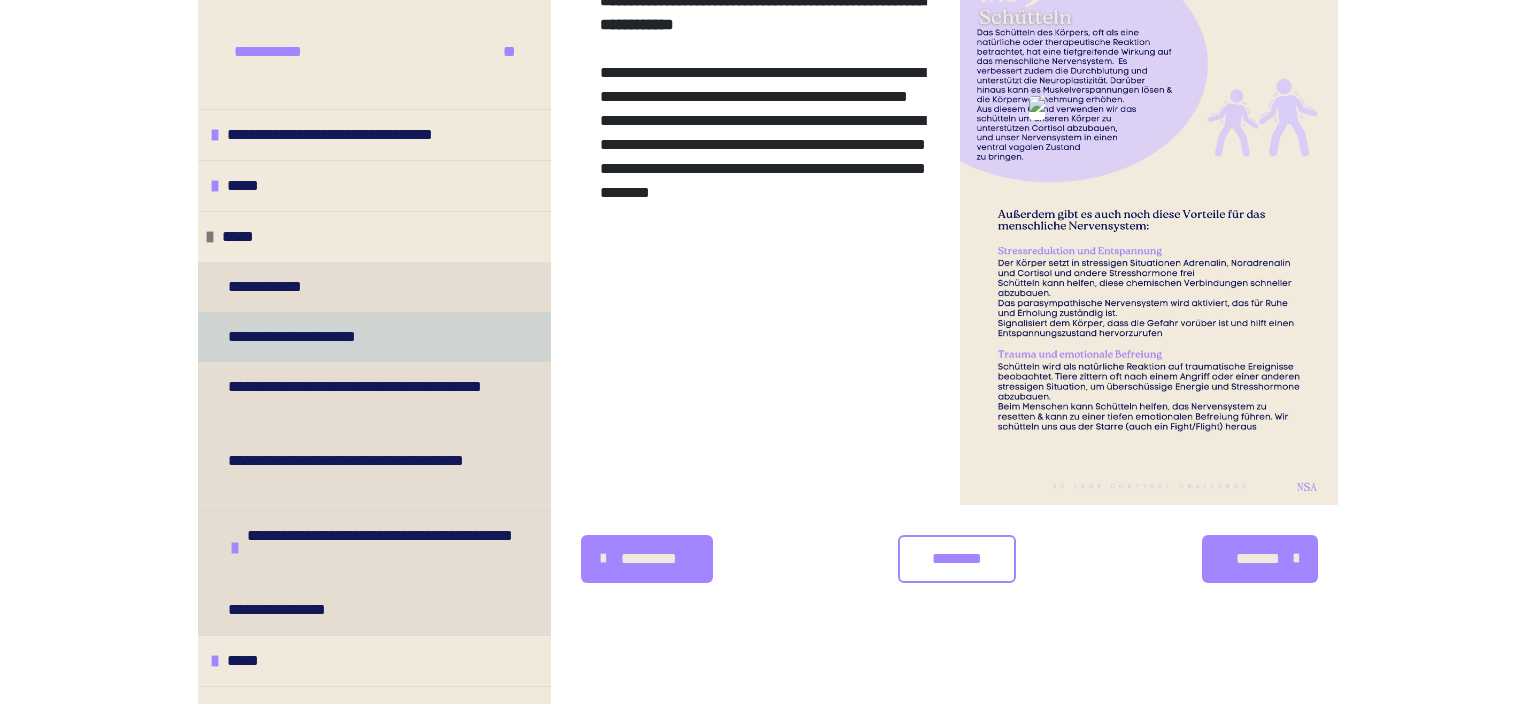 click on "**********" at bounding box center [308, 337] 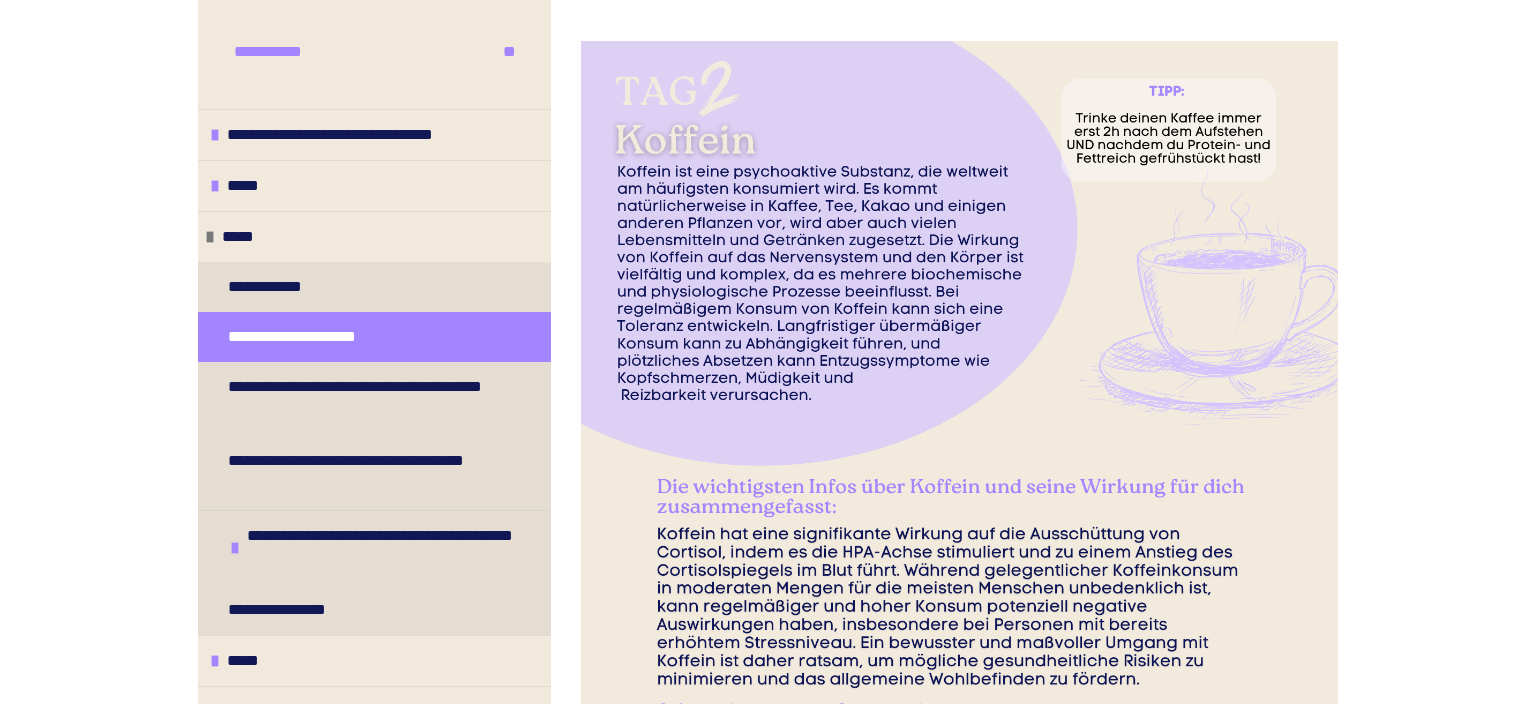 scroll, scrollTop: 376, scrollLeft: 0, axis: vertical 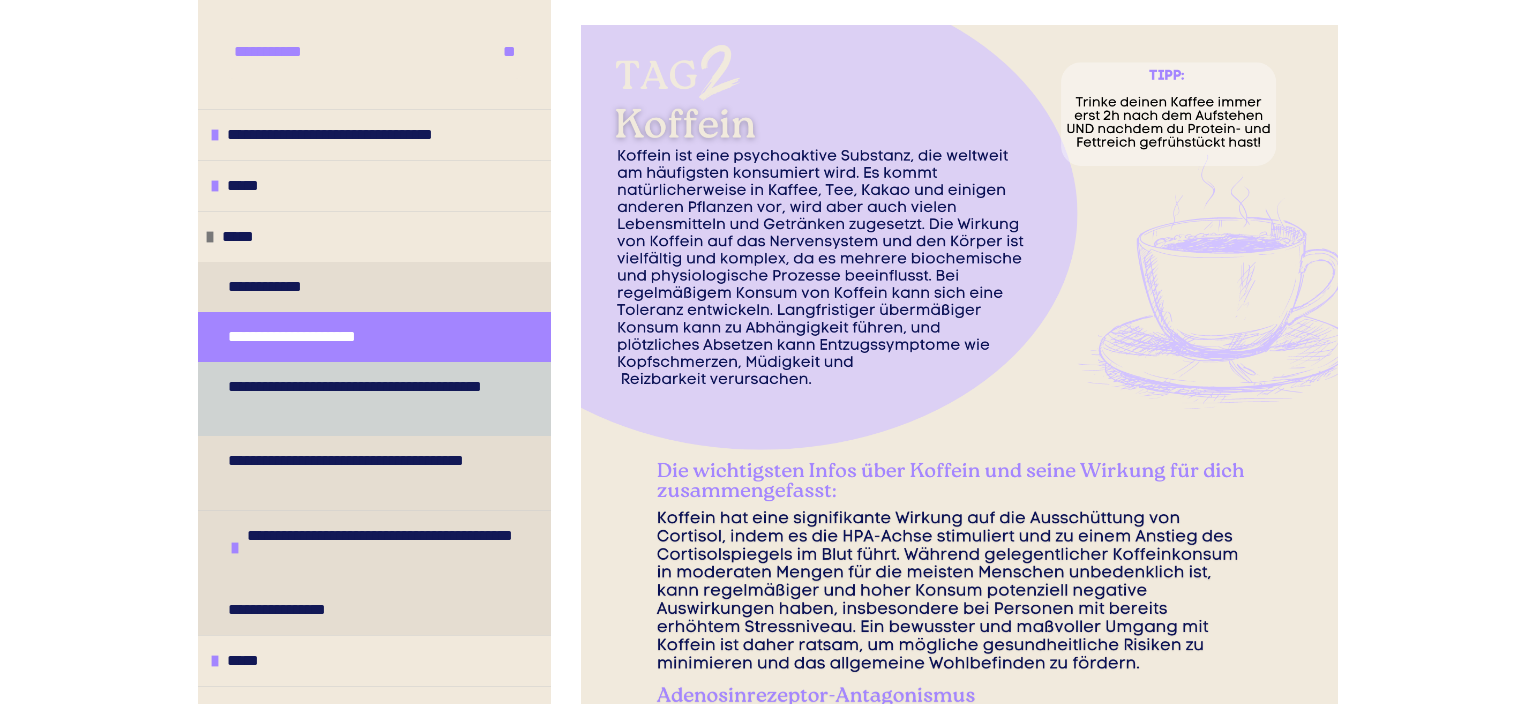 click on "**********" at bounding box center (366, 399) 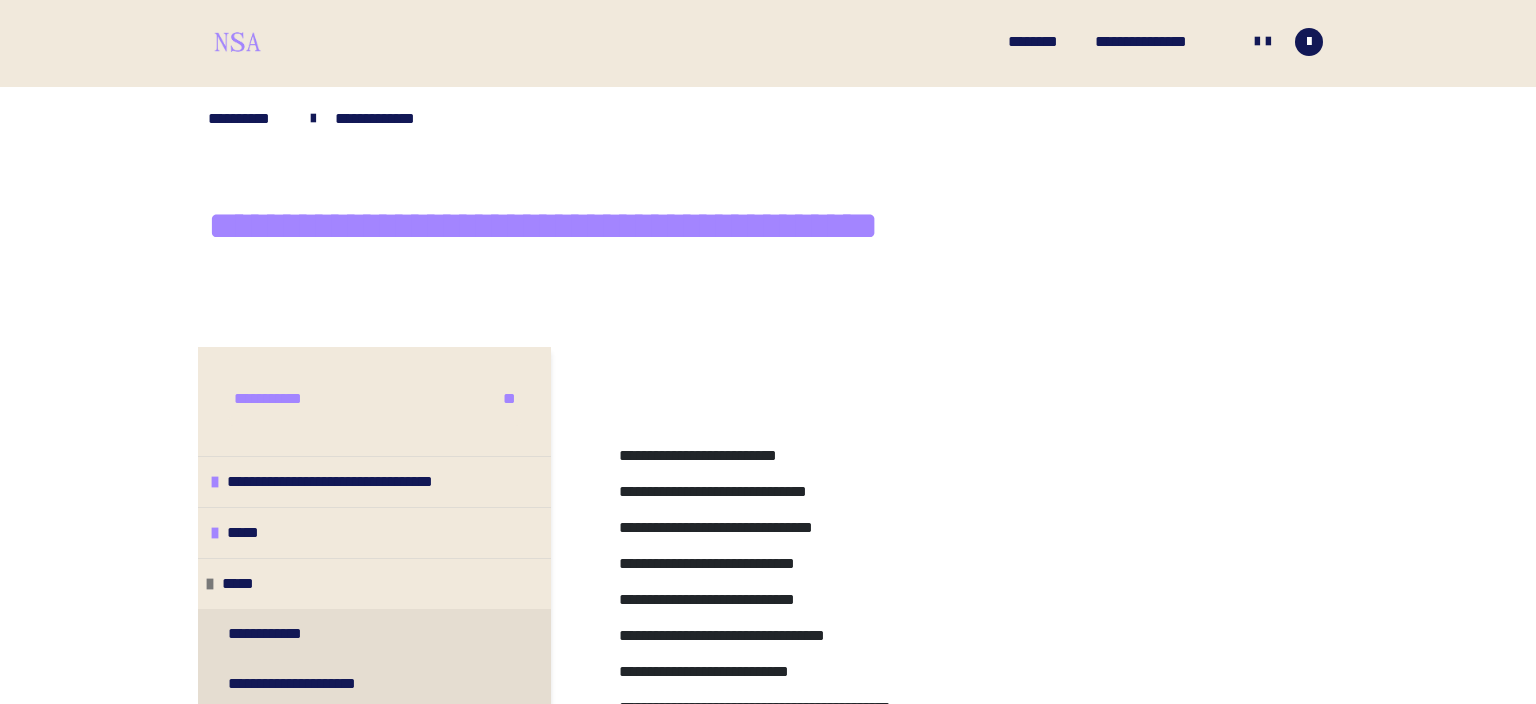 scroll, scrollTop: 0, scrollLeft: 0, axis: both 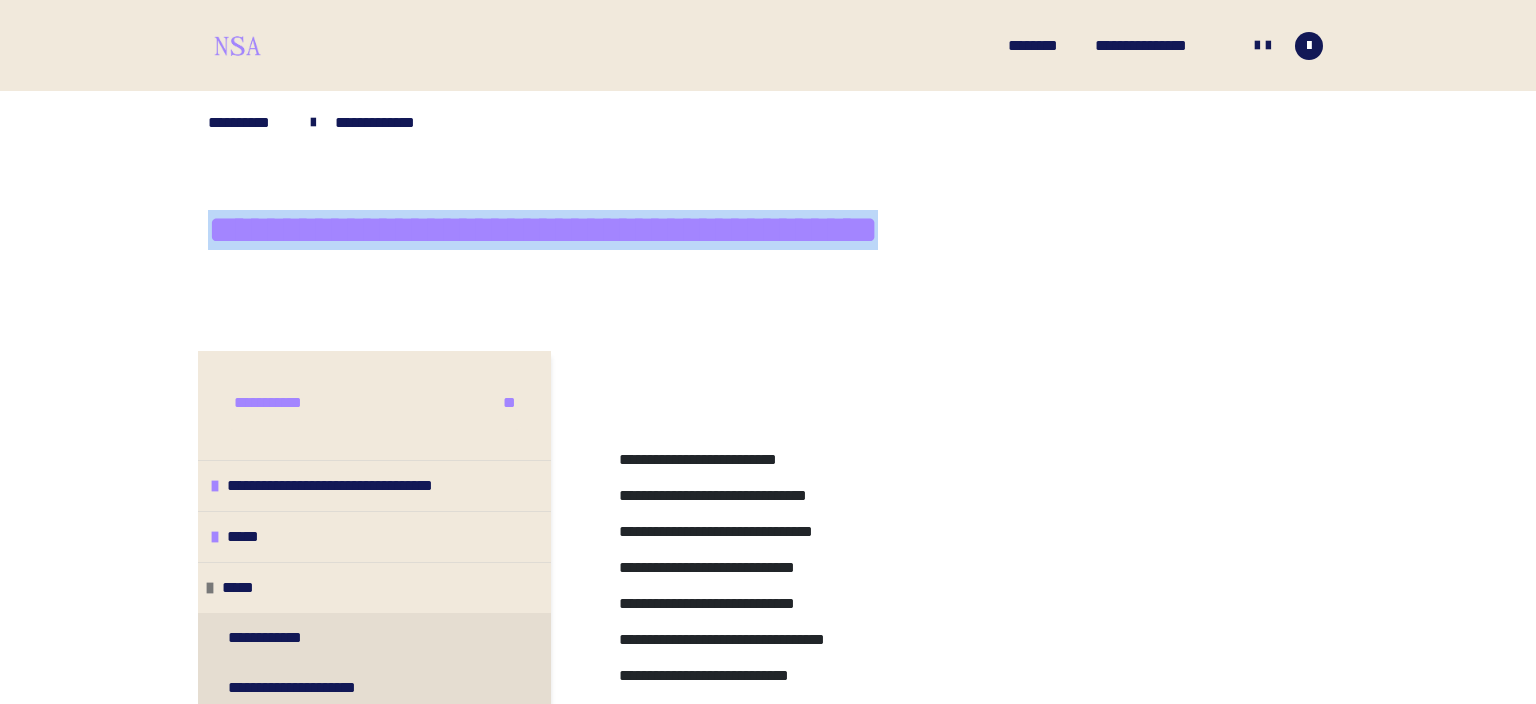 drag, startPoint x: 210, startPoint y: 238, endPoint x: 1010, endPoint y: 255, distance: 800.1806 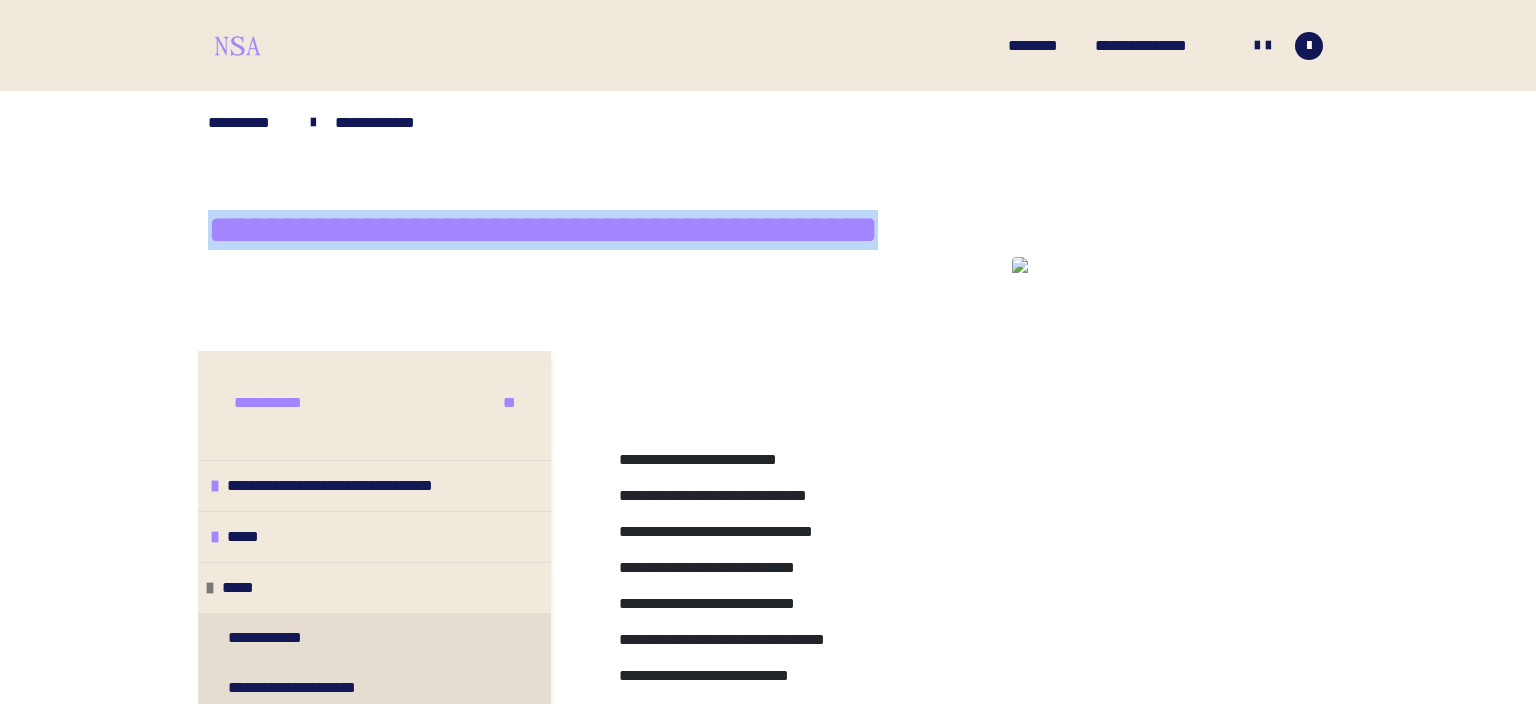 copy on "**********" 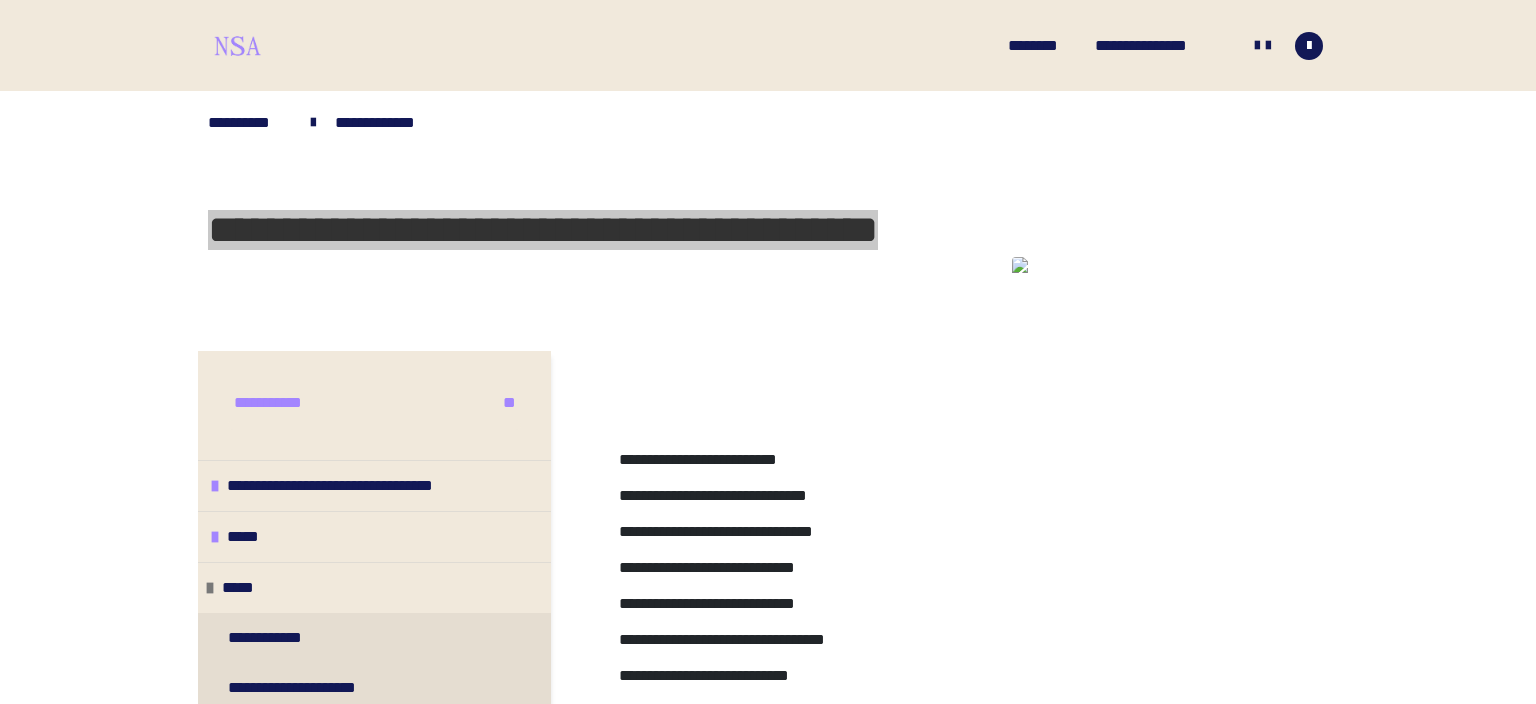 scroll, scrollTop: 316, scrollLeft: 0, axis: vertical 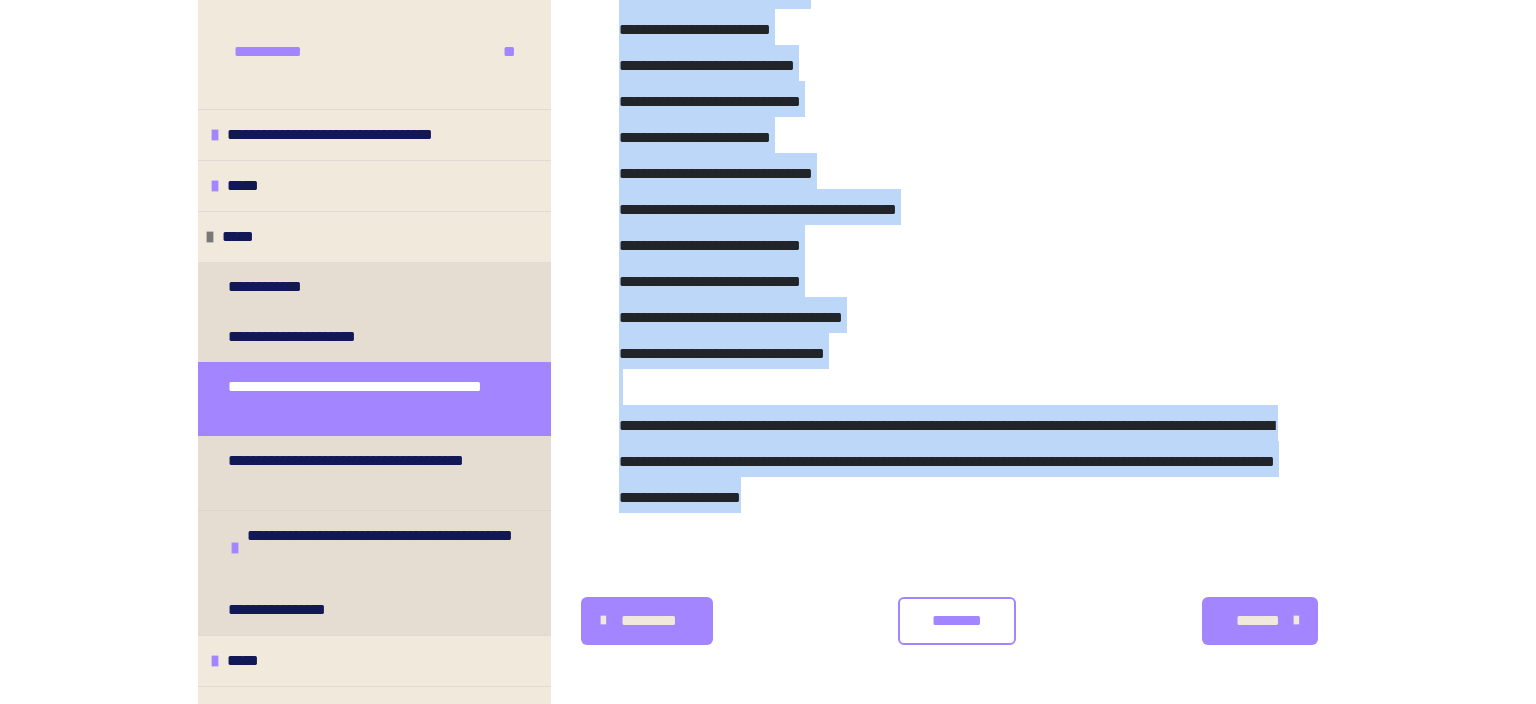 drag, startPoint x: 616, startPoint y: 134, endPoint x: 1228, endPoint y: 490, distance: 708.0113 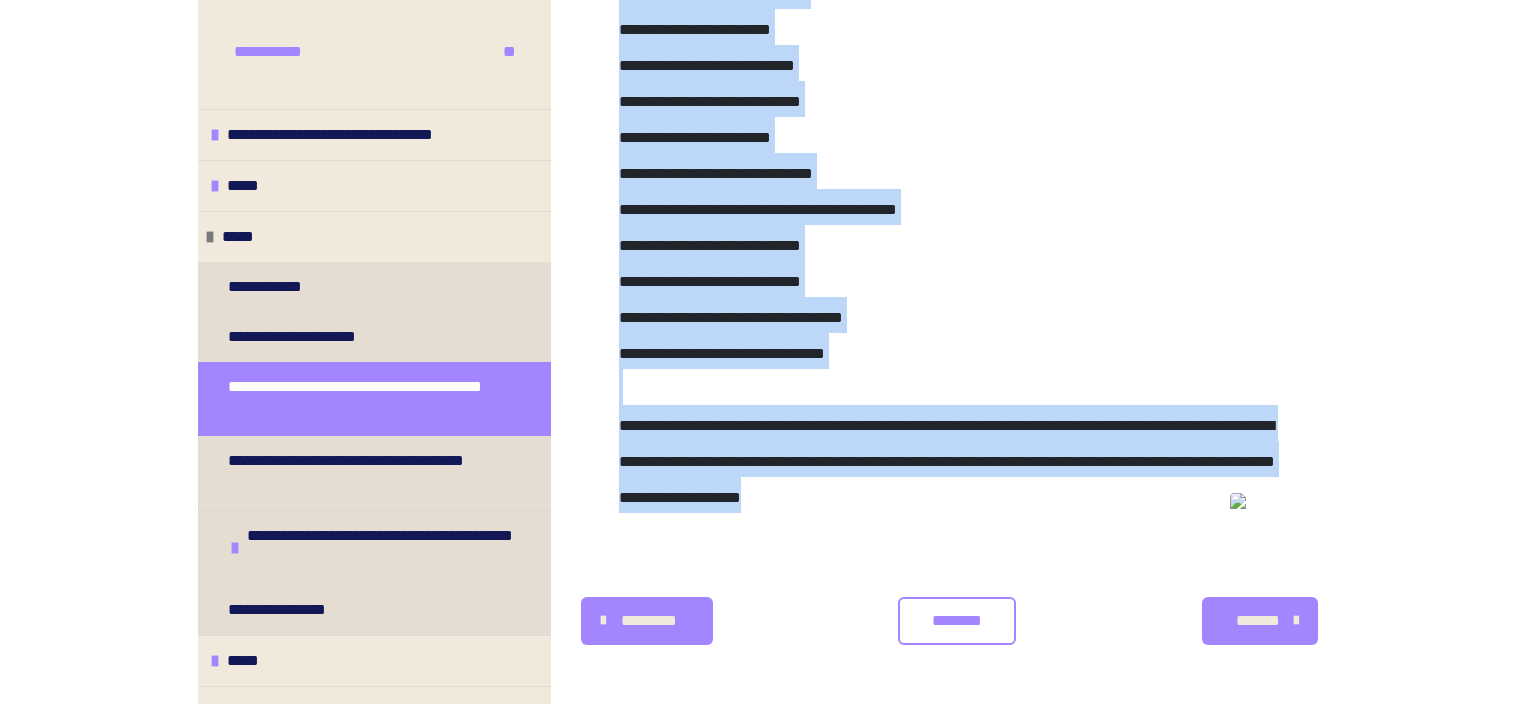 copy on "**********" 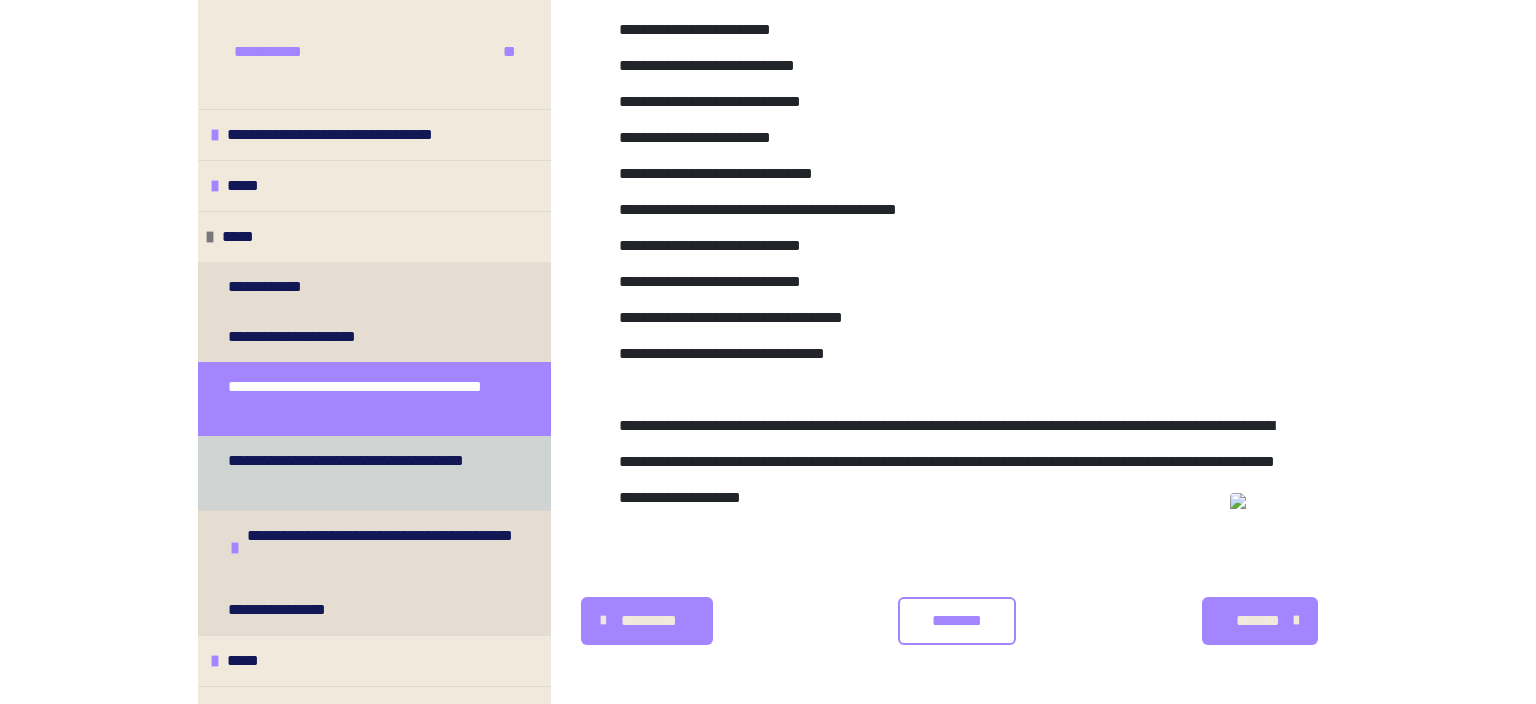 click on "**********" at bounding box center (366, 473) 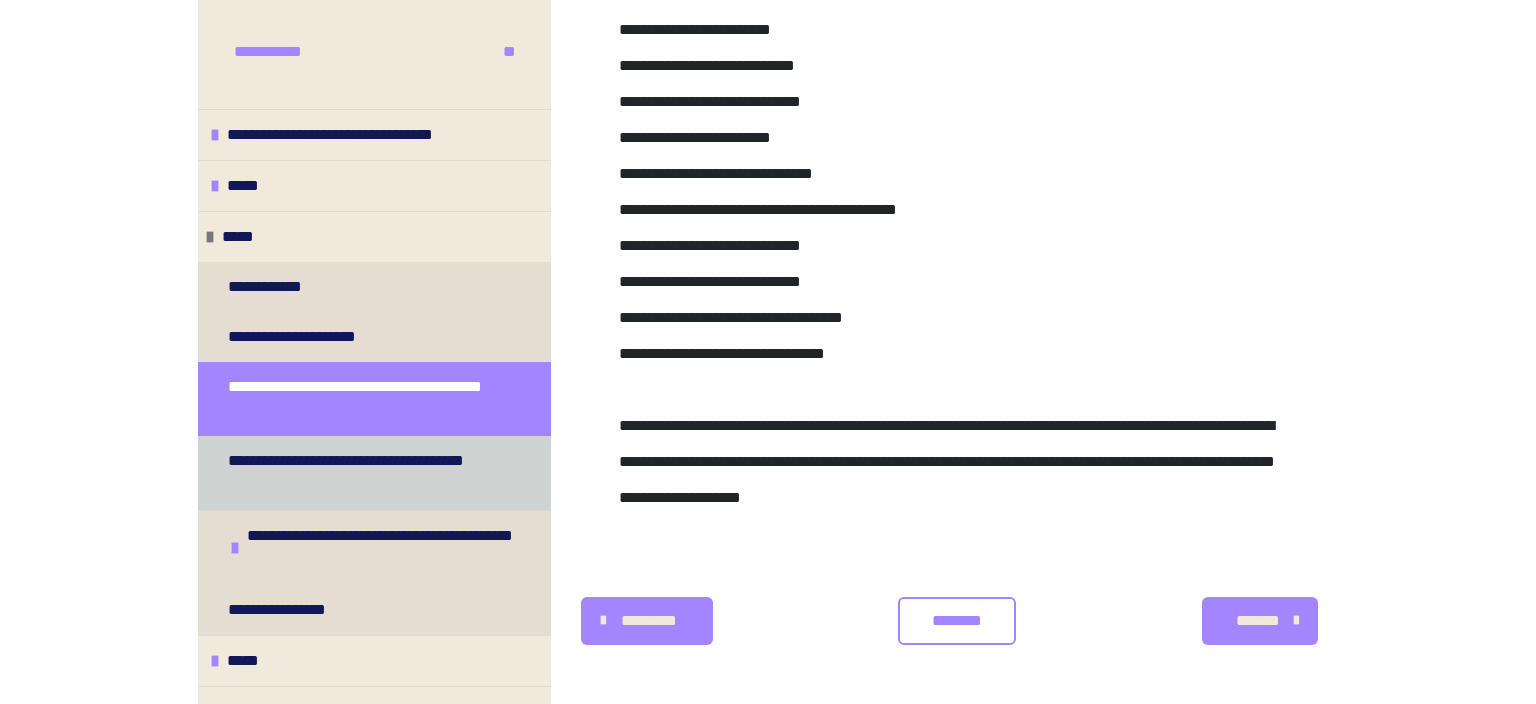 scroll, scrollTop: 360, scrollLeft: 0, axis: vertical 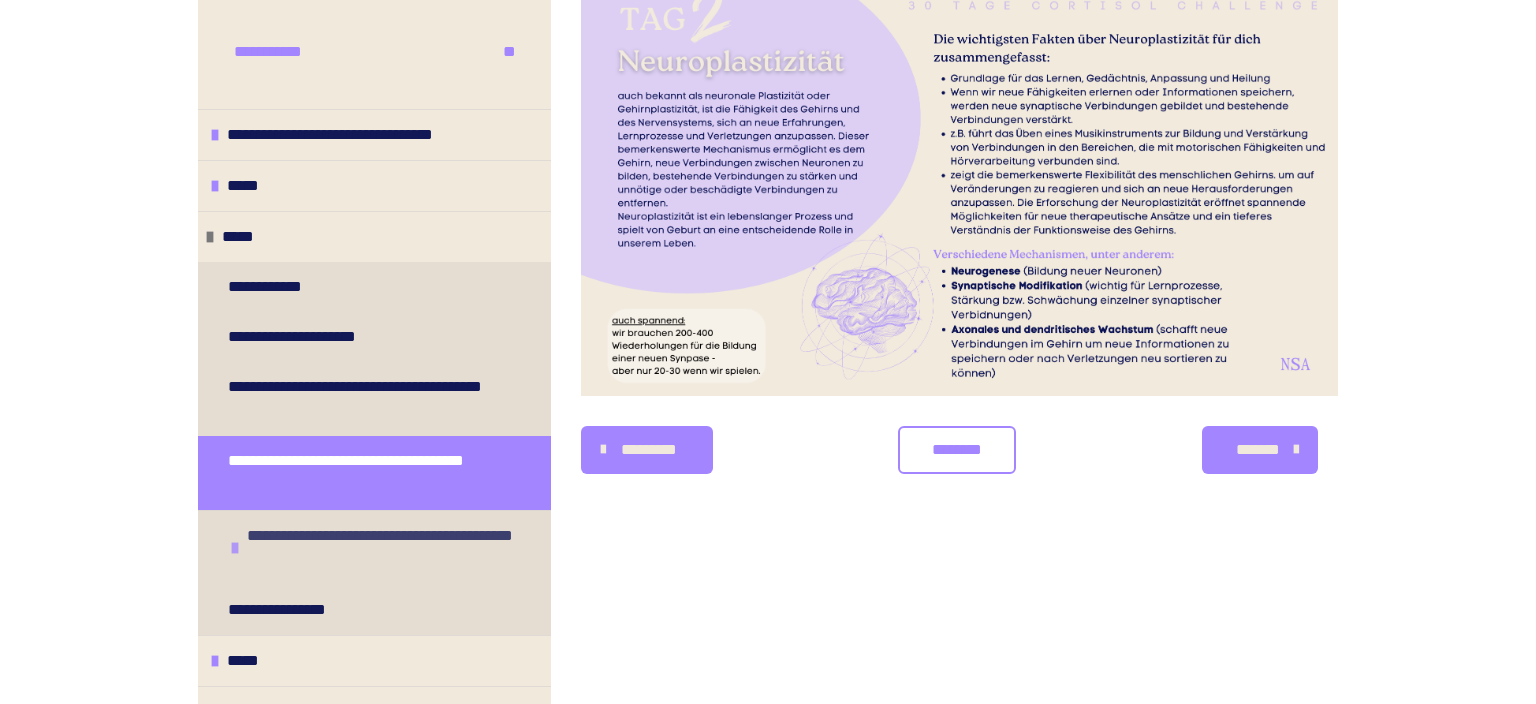 click on "**********" at bounding box center (394, 548) 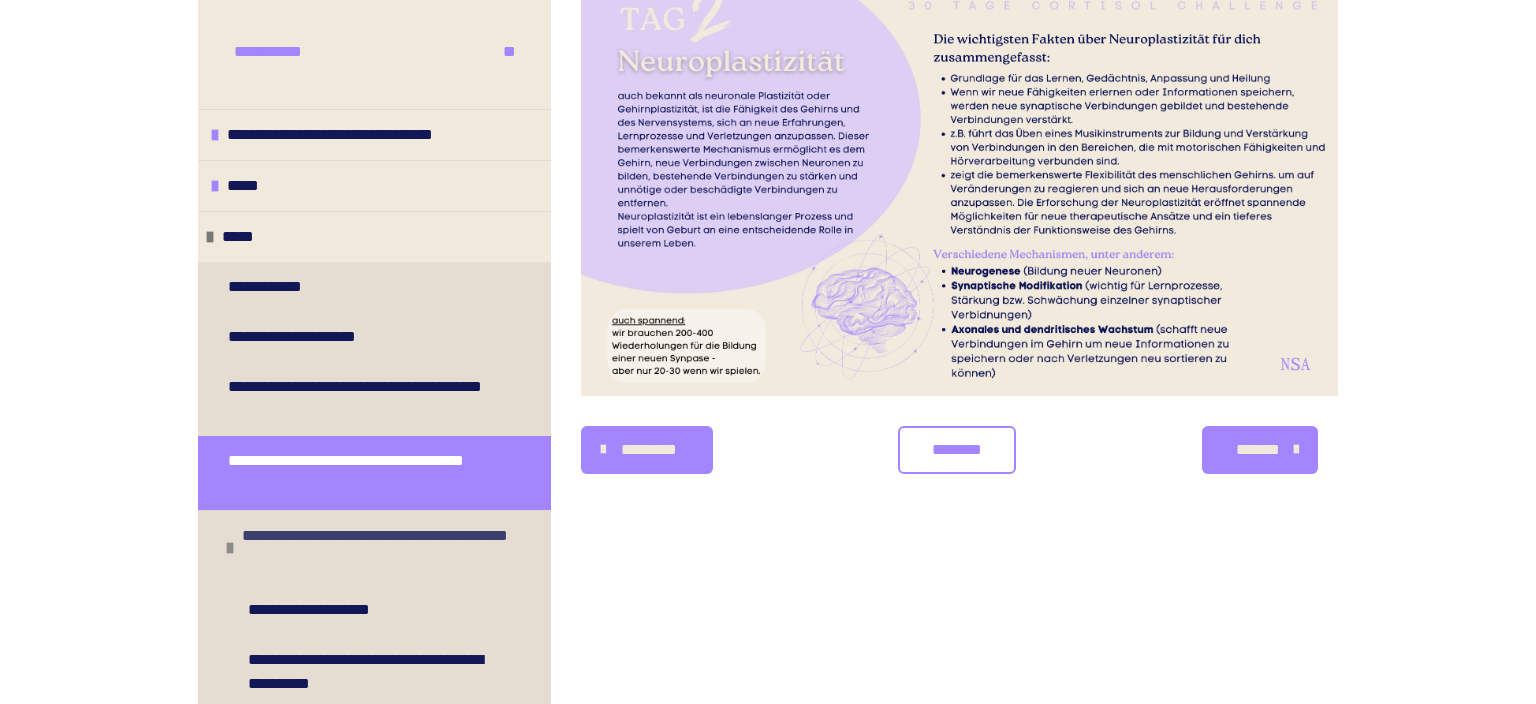 scroll, scrollTop: 288, scrollLeft: 0, axis: vertical 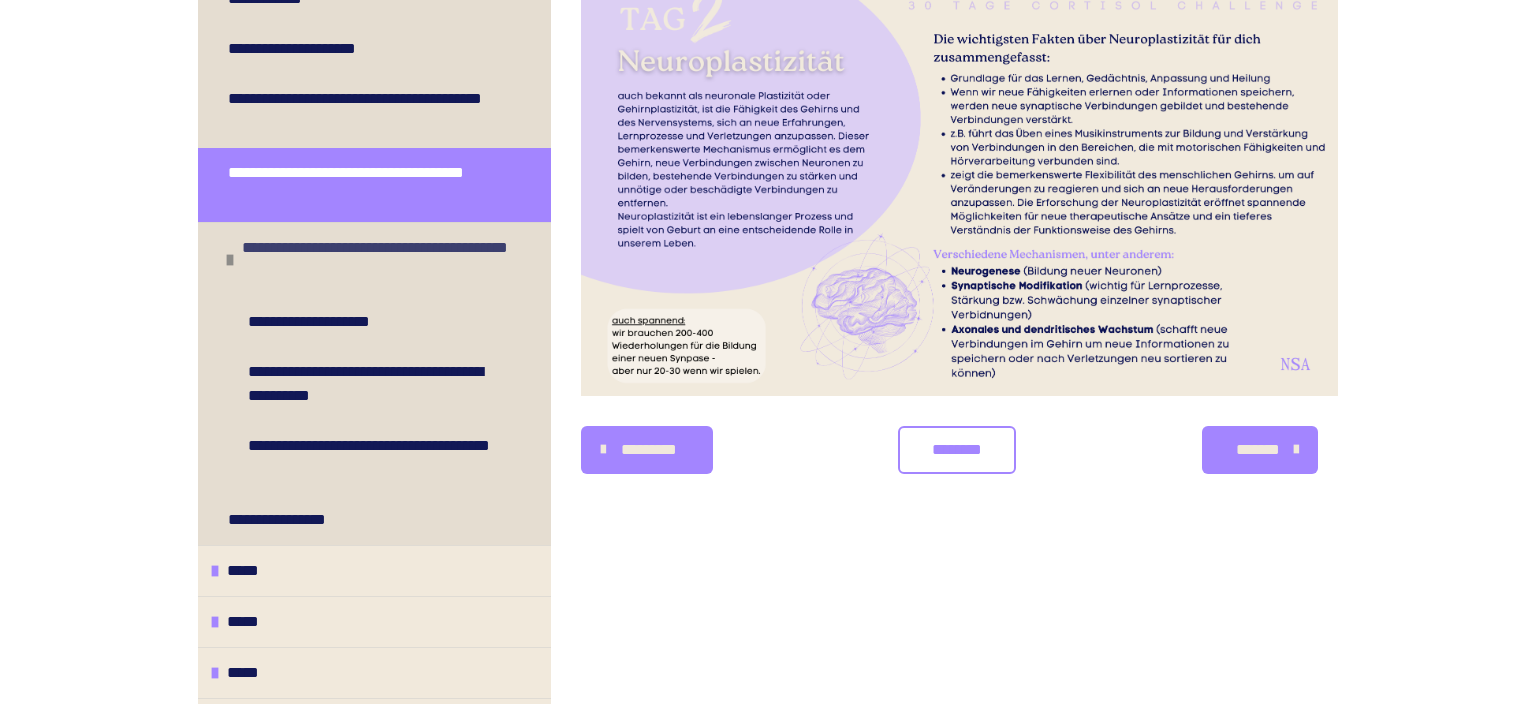 click on "**********" at bounding box center (389, 260) 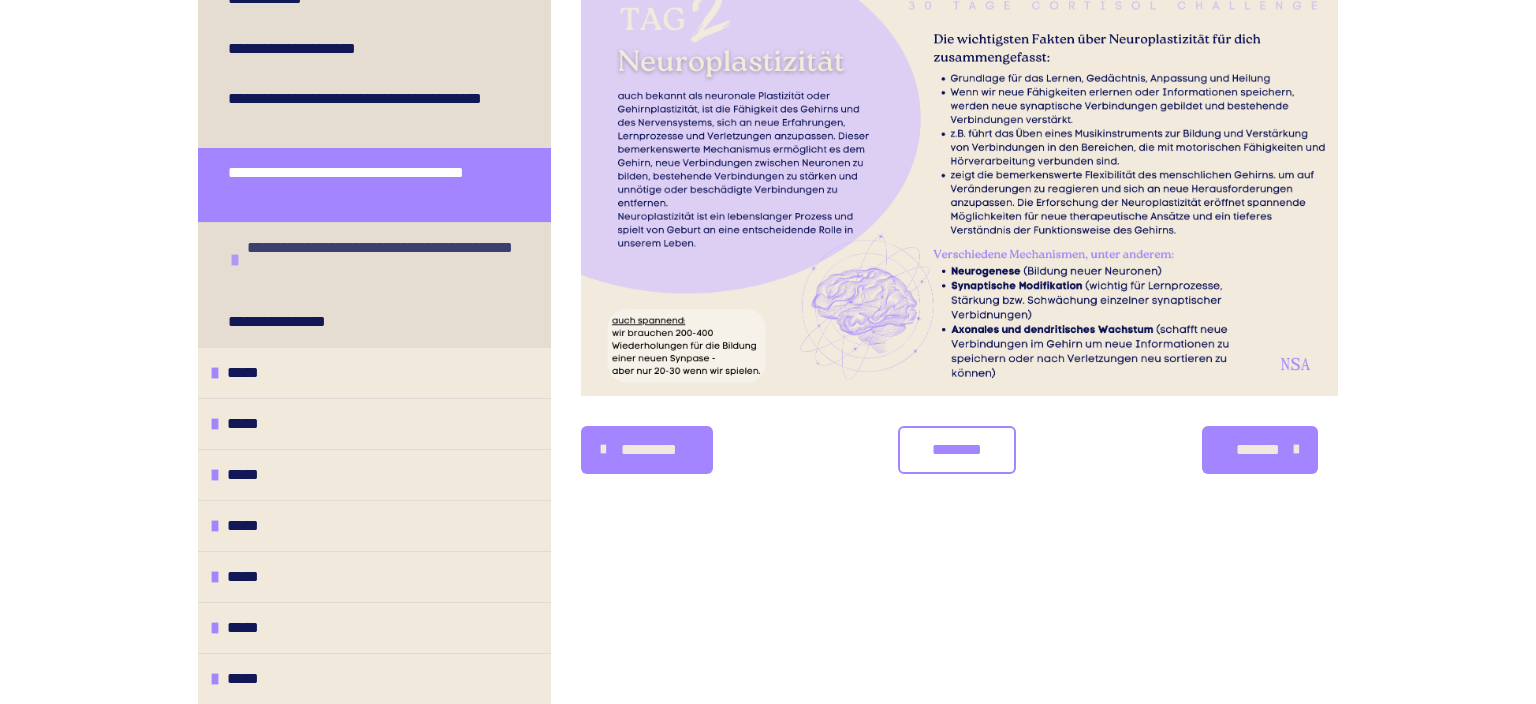 click on "**********" at bounding box center (394, 260) 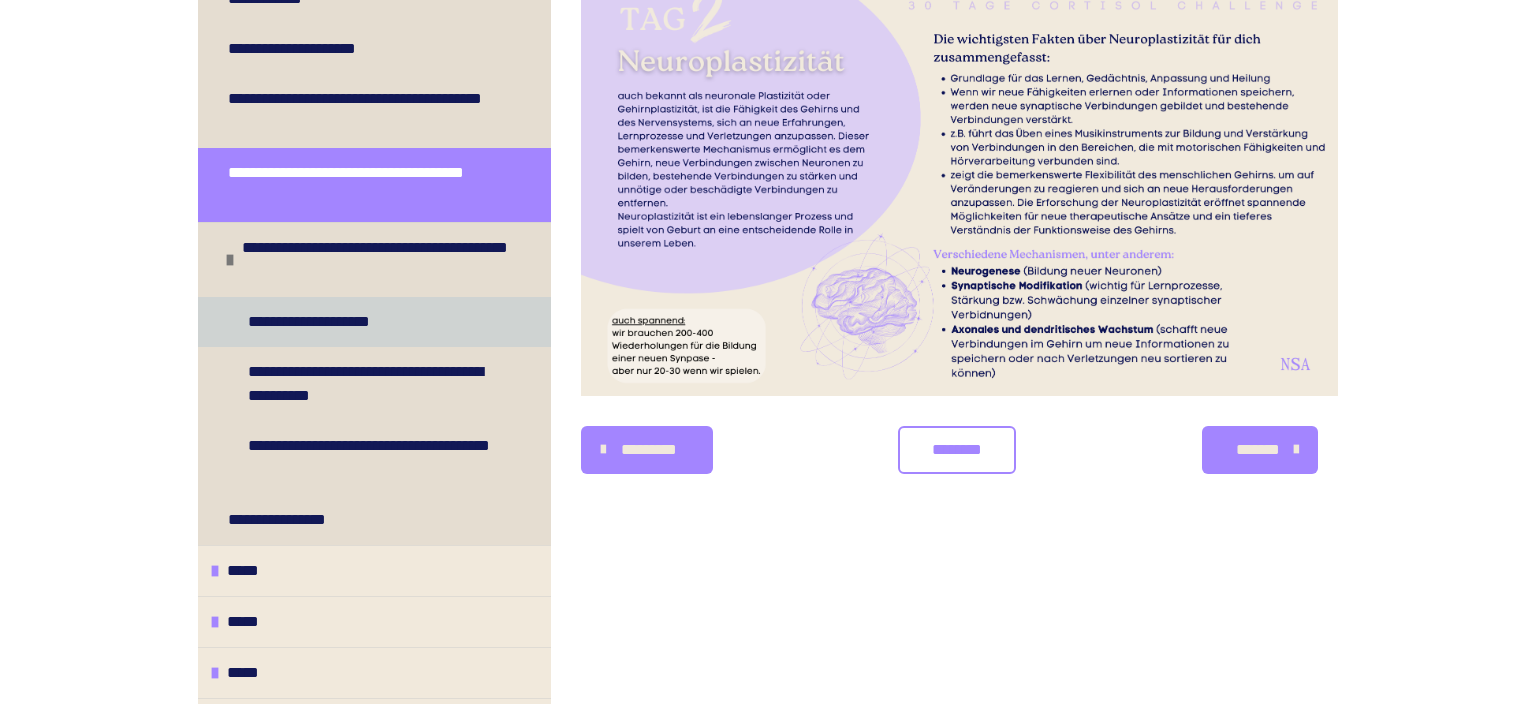 click on "**********" at bounding box center [329, 322] 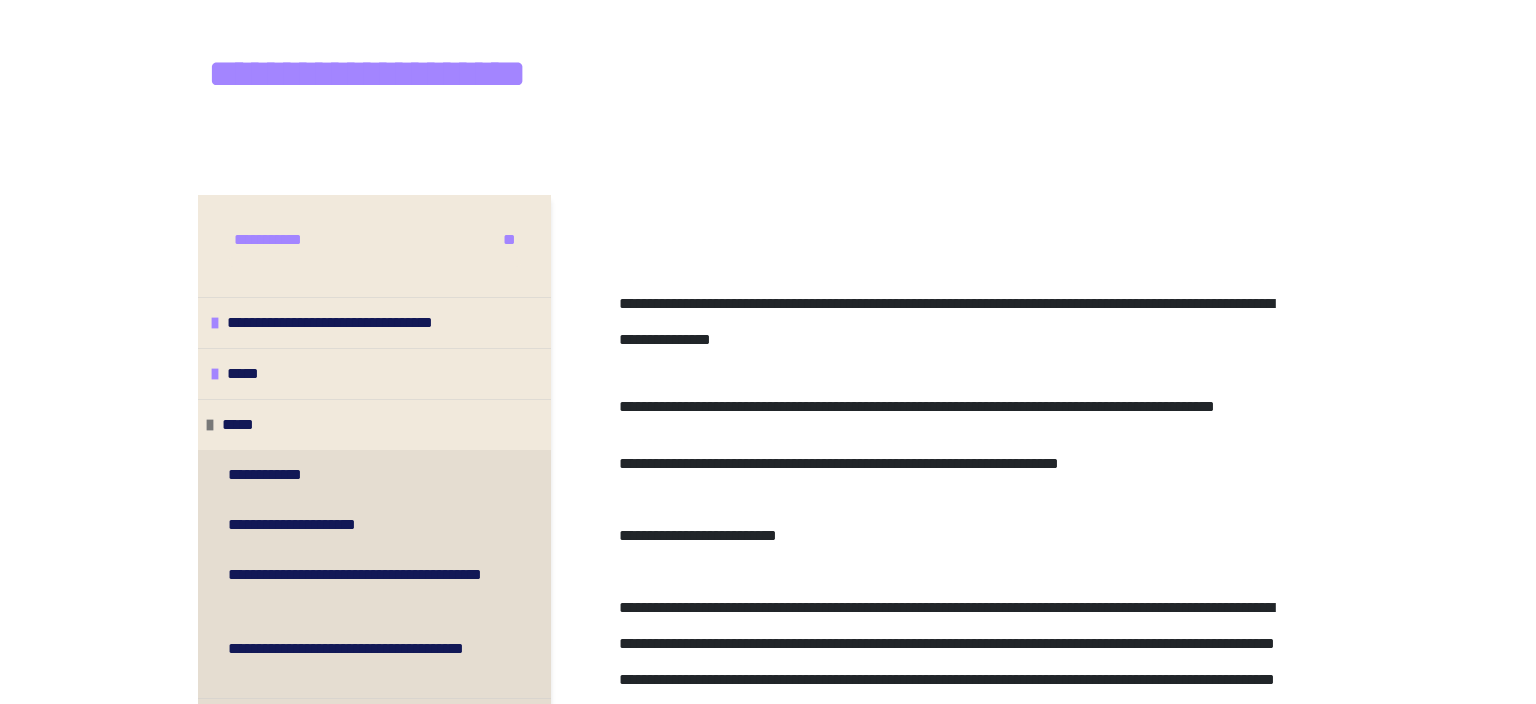scroll, scrollTop: 360, scrollLeft: 0, axis: vertical 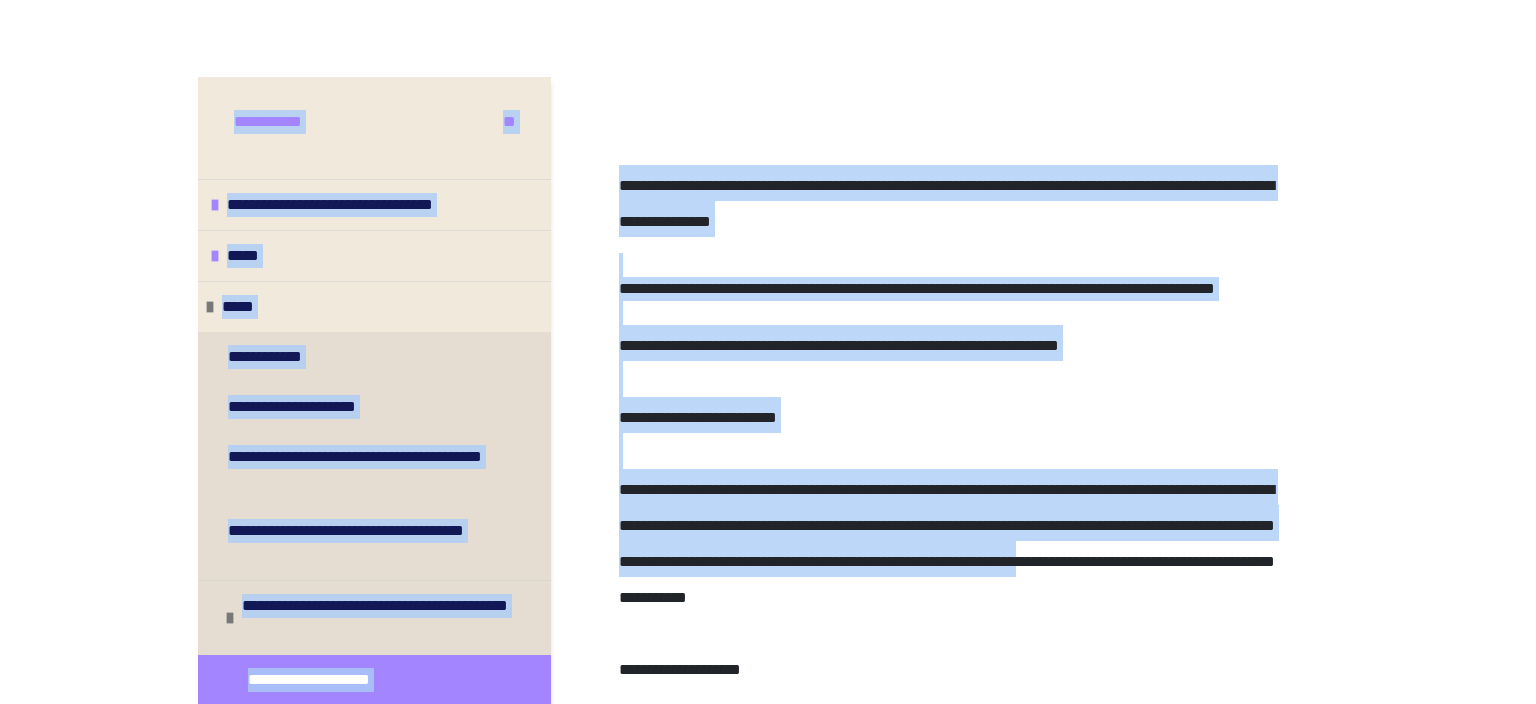 drag, startPoint x: 208, startPoint y: 78, endPoint x: 855, endPoint y: 630, distance: 850.4781 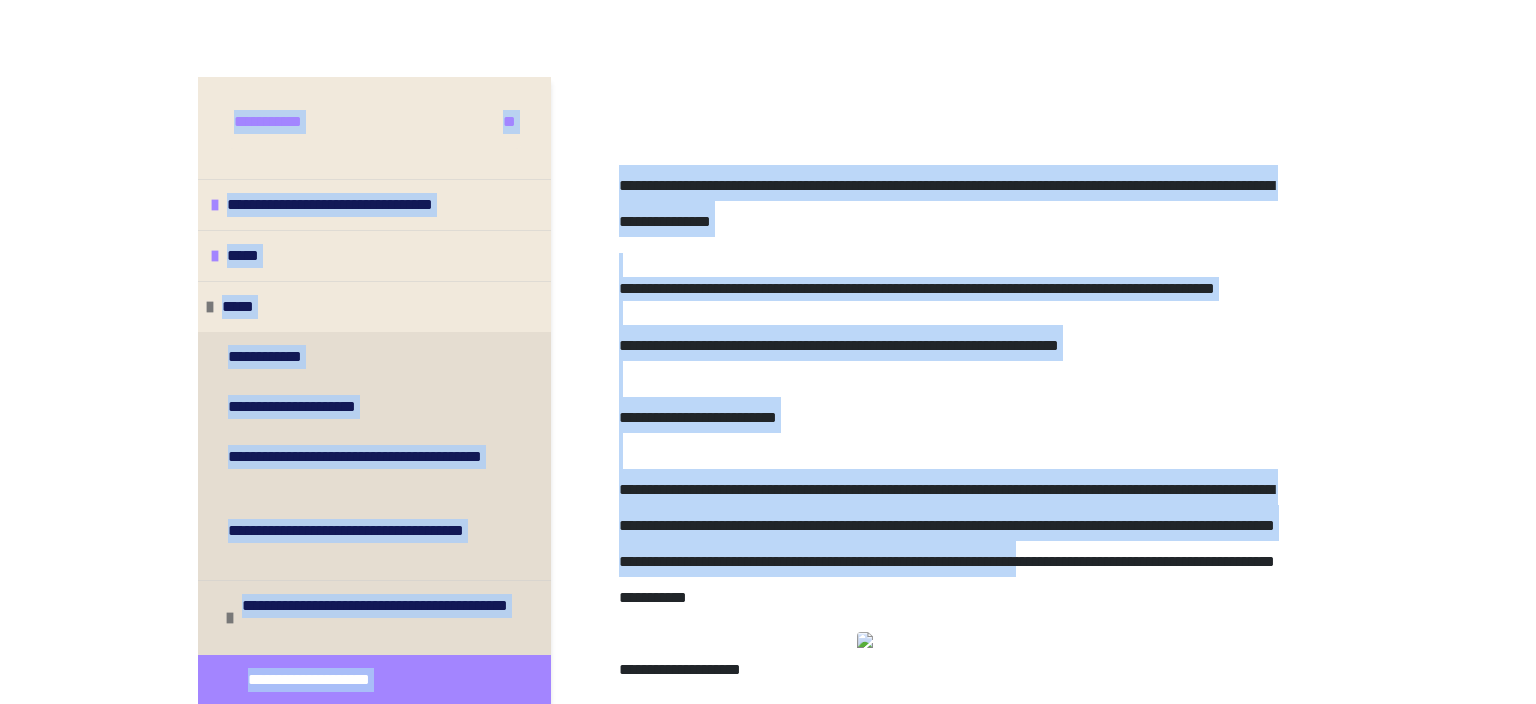click on "**********" at bounding box center [959, 1081] 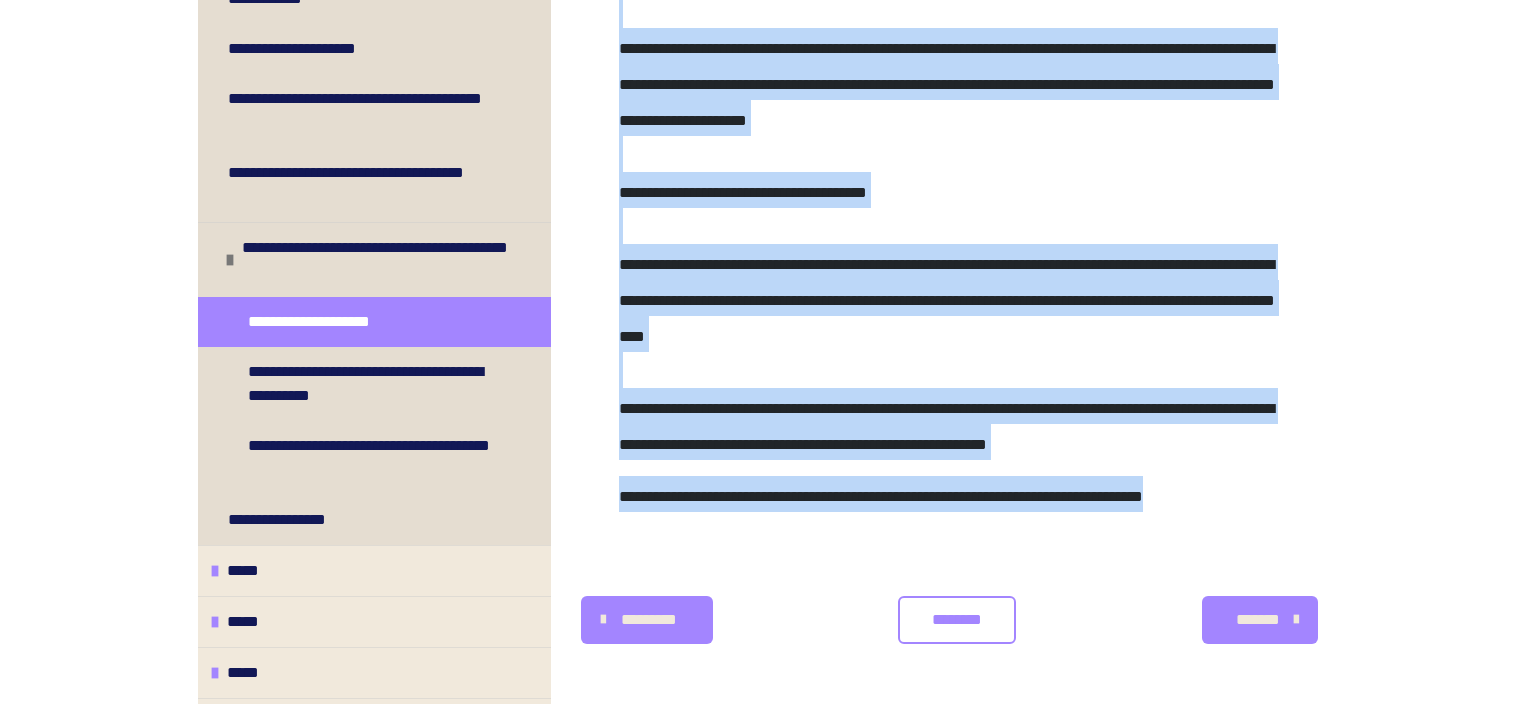 scroll, scrollTop: 1818, scrollLeft: 0, axis: vertical 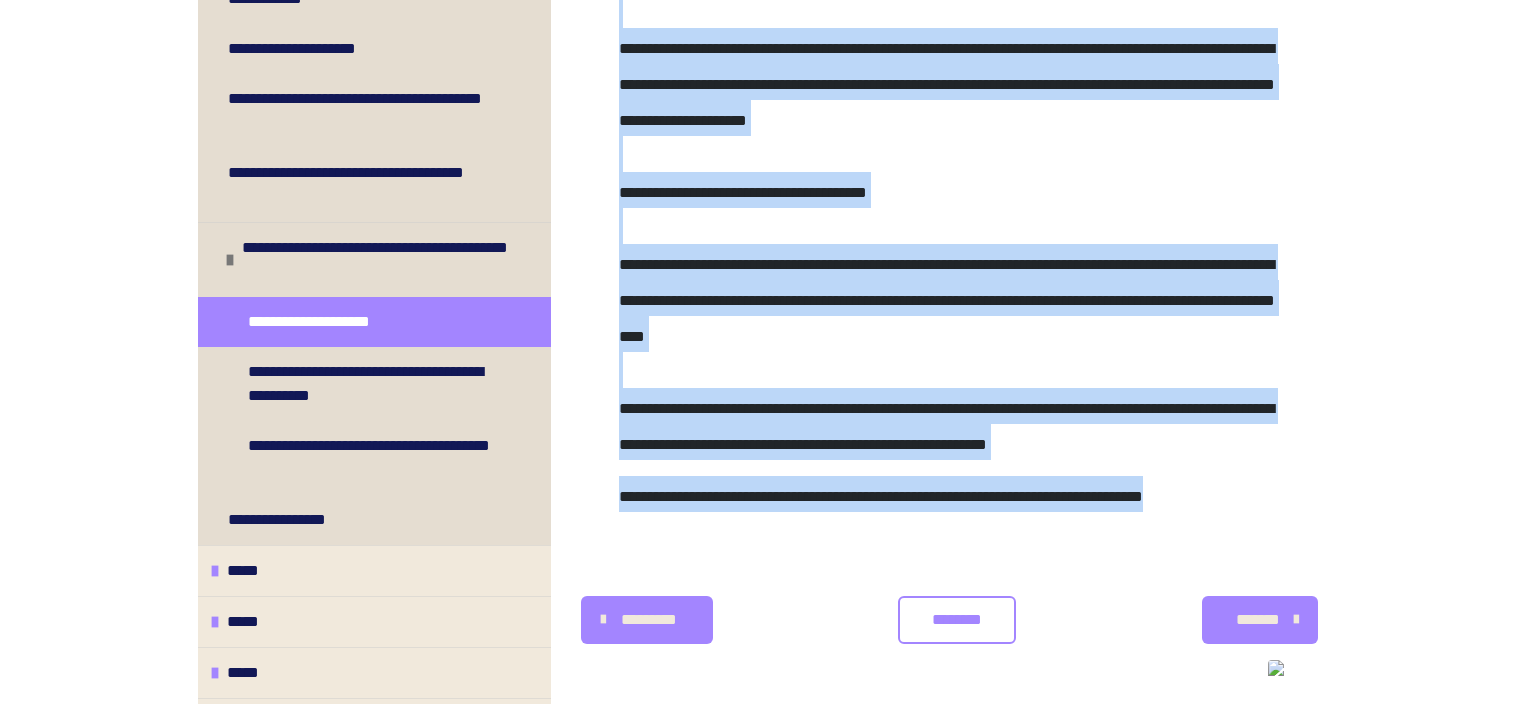copy on "**********" 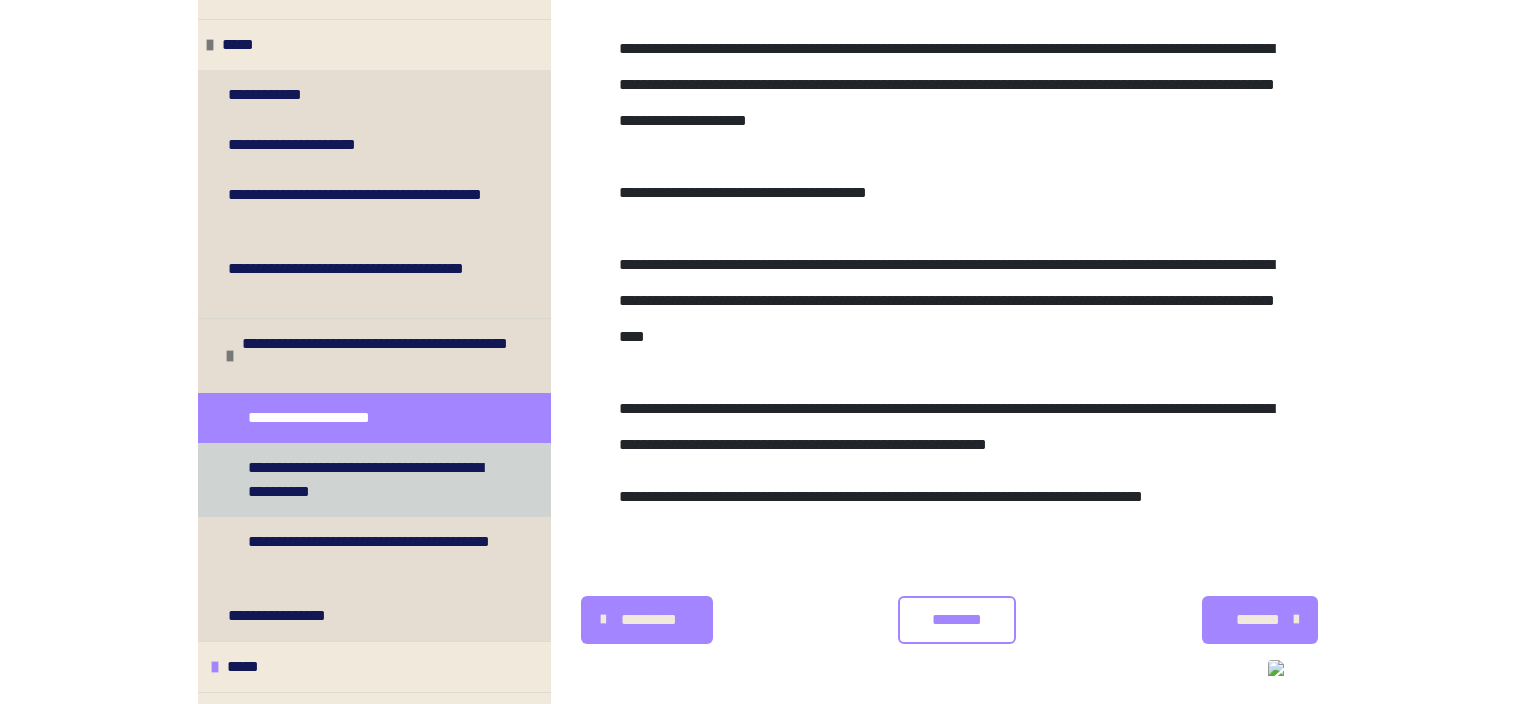 click on "**********" at bounding box center [376, 480] 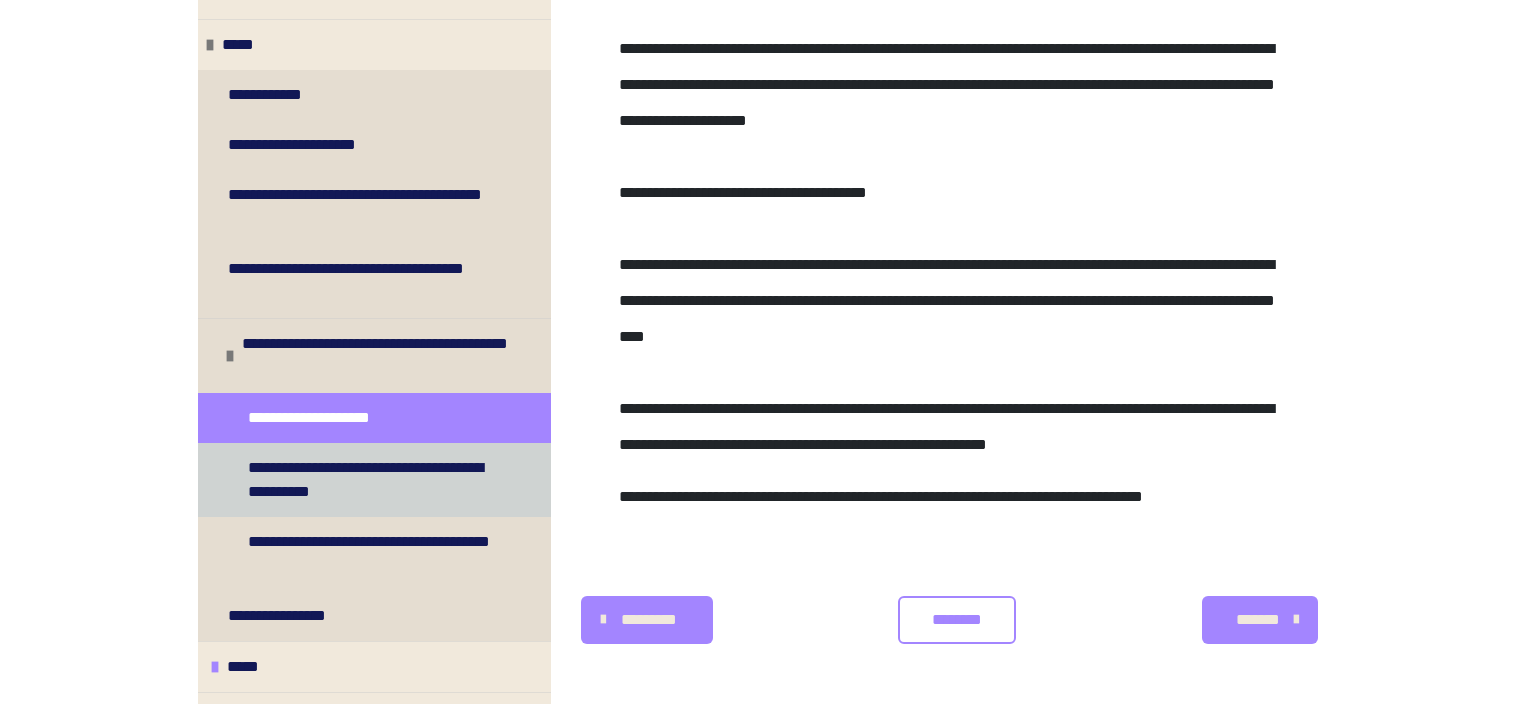 scroll, scrollTop: 360, scrollLeft: 0, axis: vertical 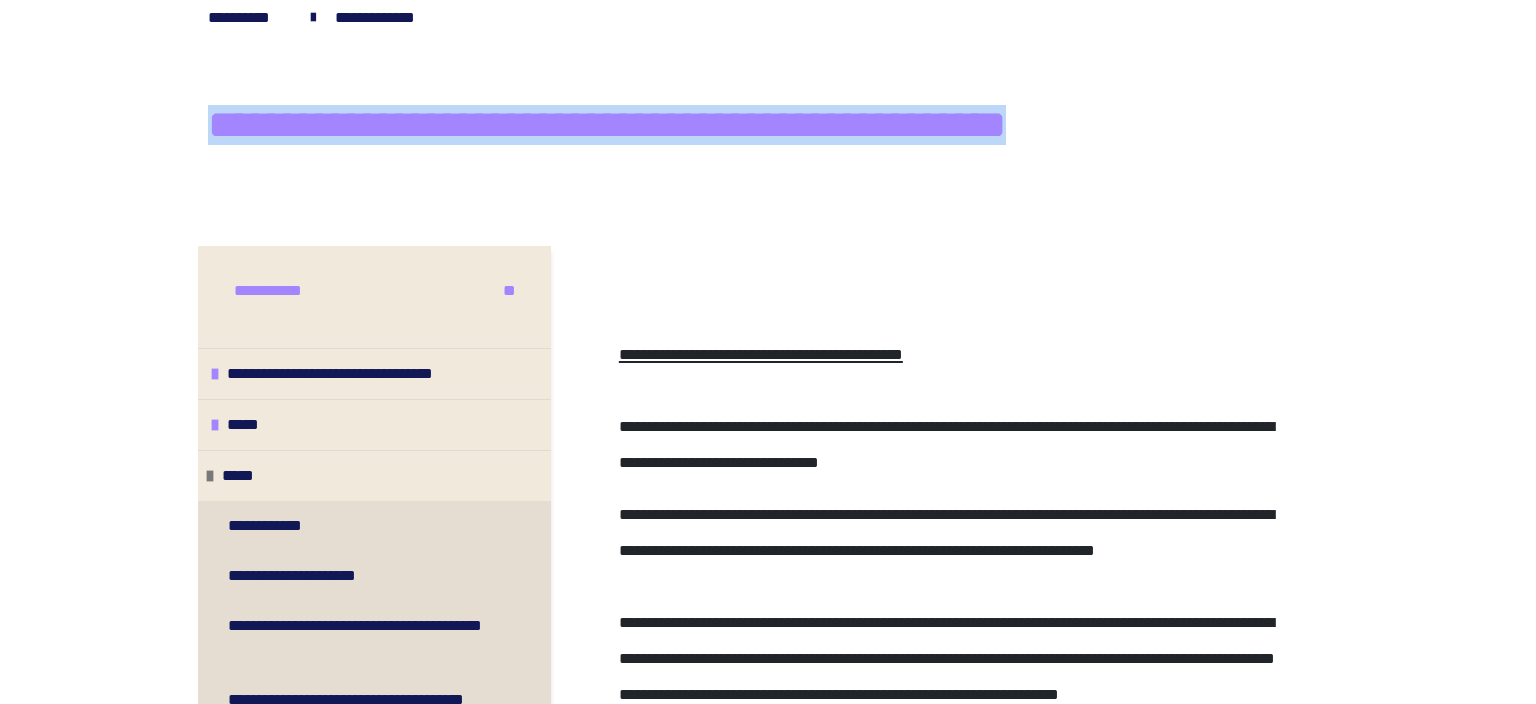 drag, startPoint x: 205, startPoint y: 114, endPoint x: 1257, endPoint y: 148, distance: 1052.5493 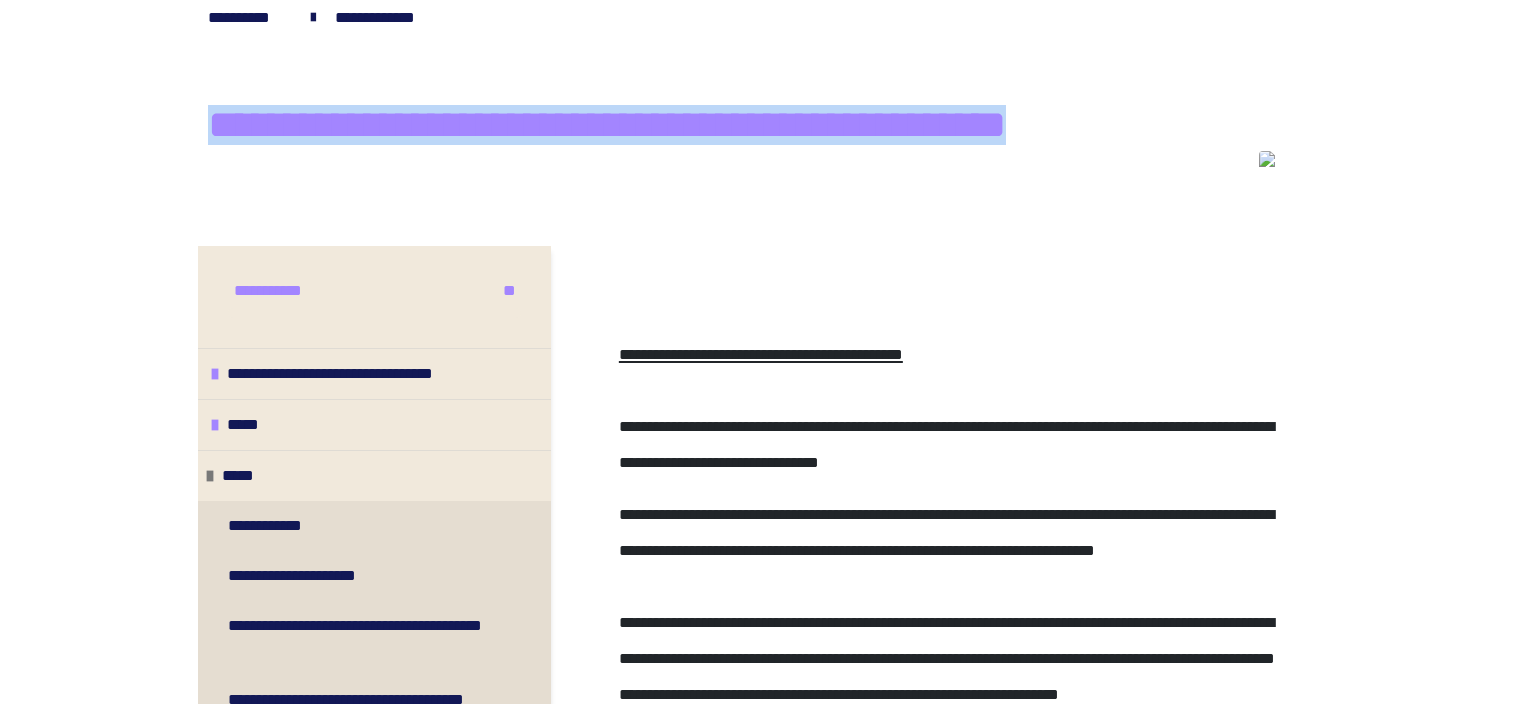 copy on "**********" 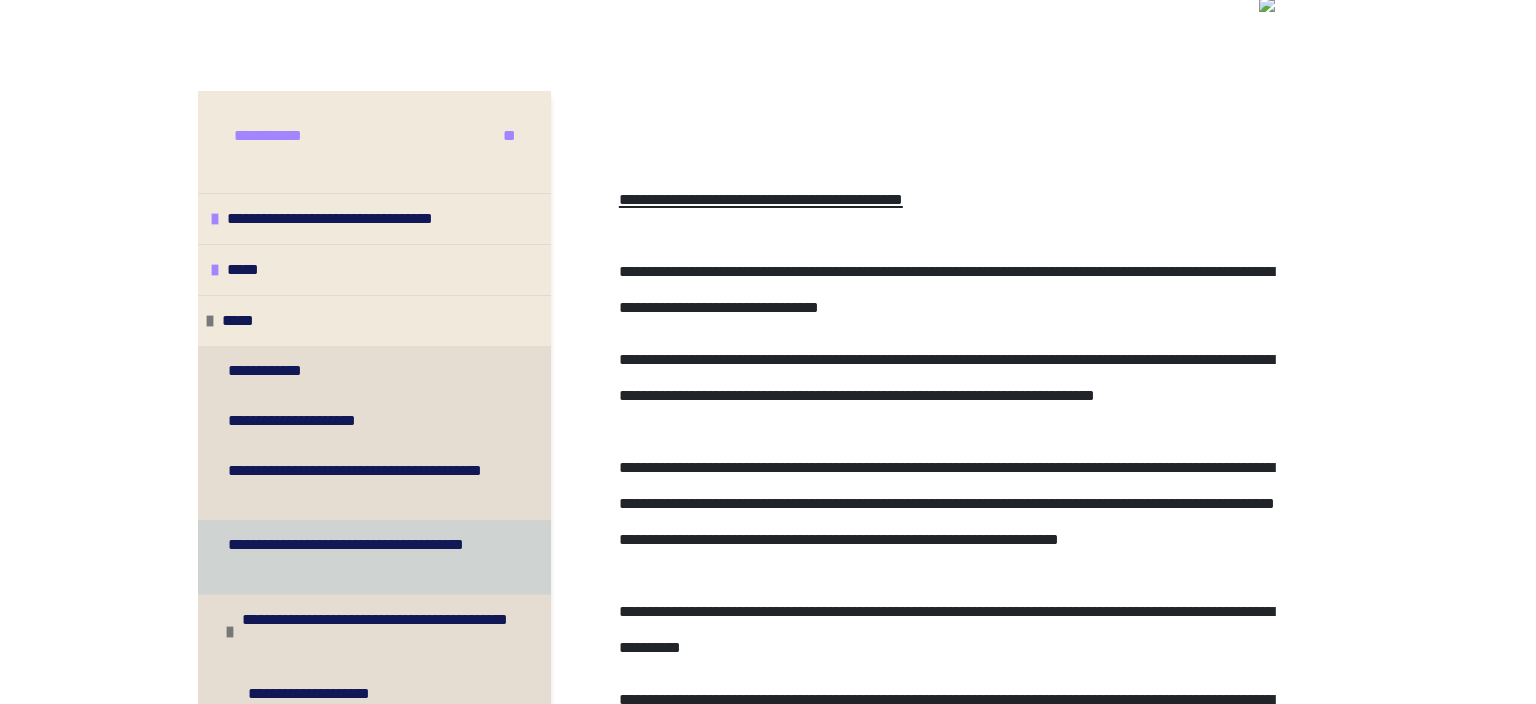 scroll, scrollTop: 316, scrollLeft: 0, axis: vertical 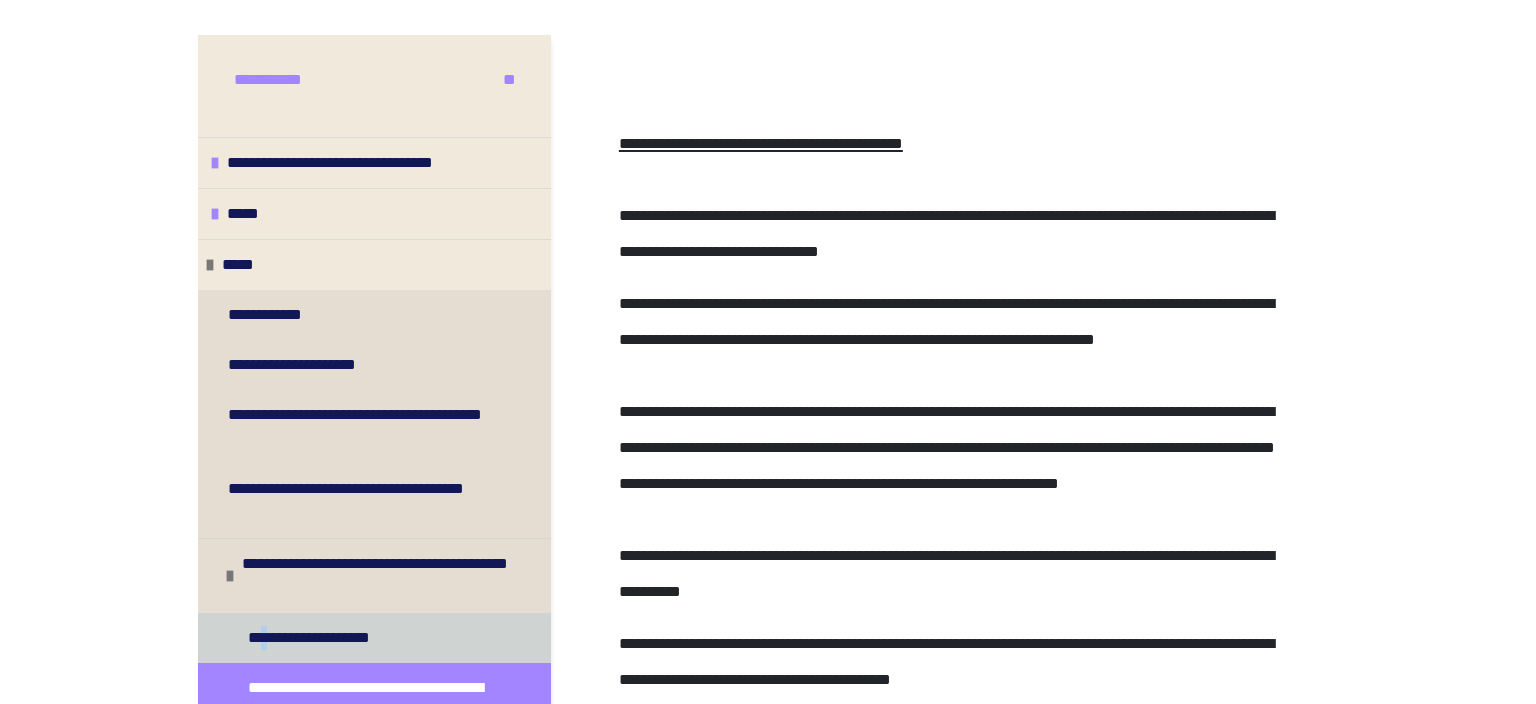 click on "**********" at bounding box center [374, 638] 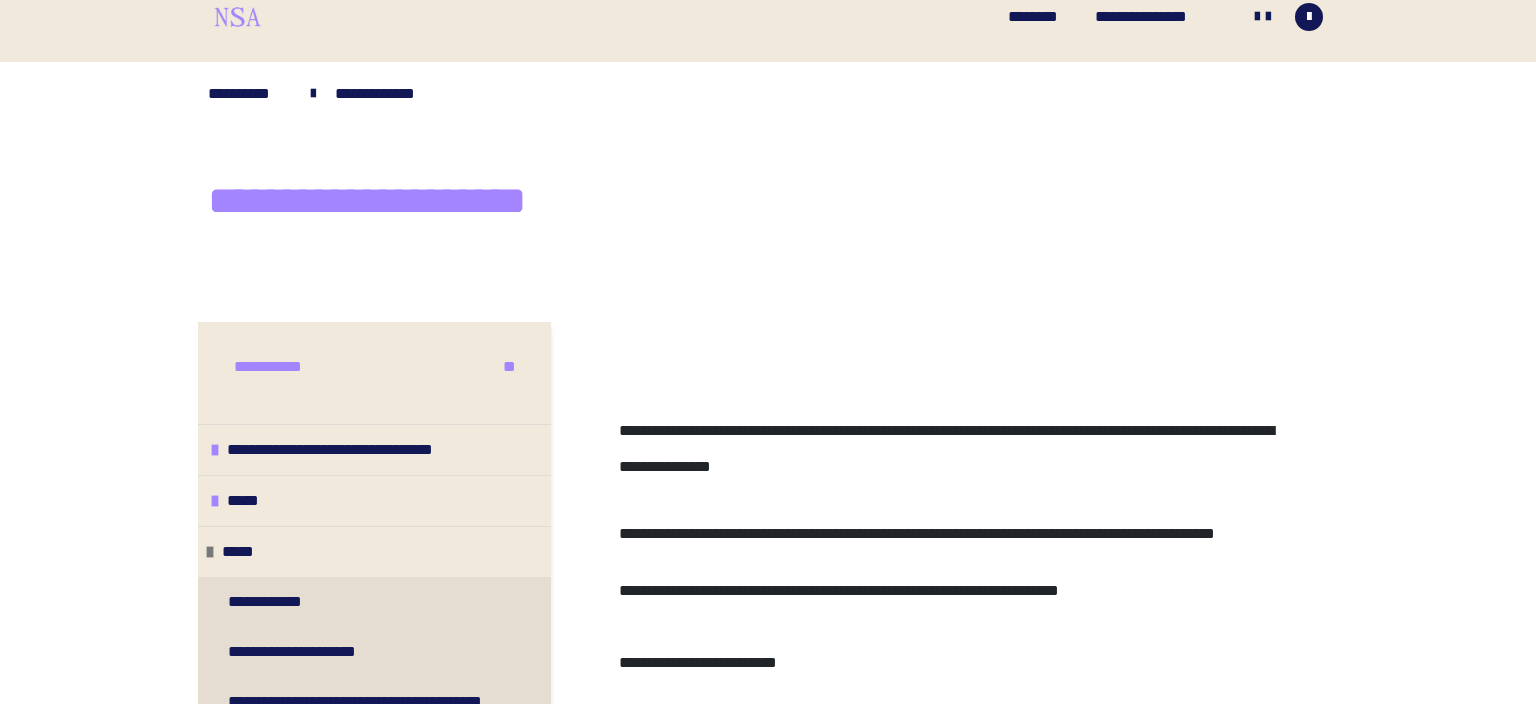 scroll, scrollTop: 0, scrollLeft: 0, axis: both 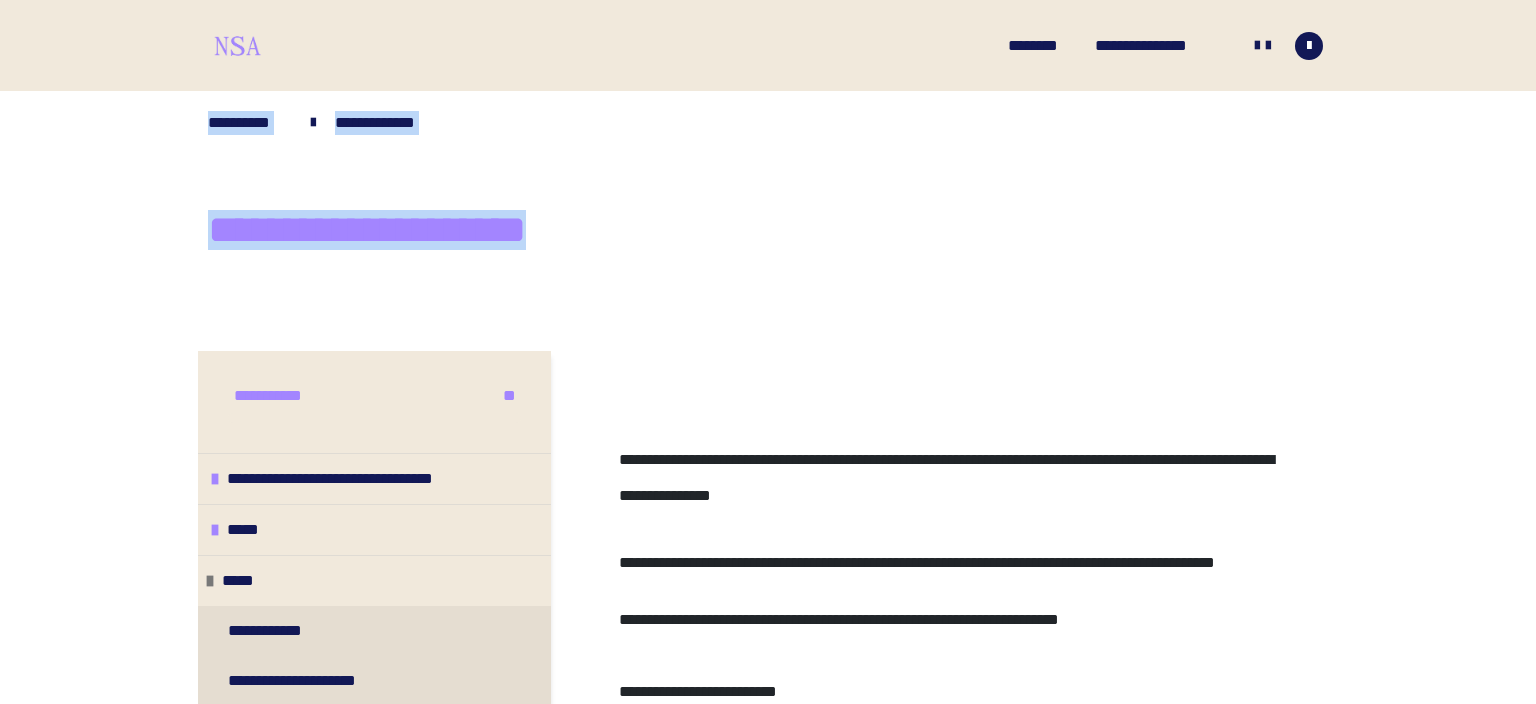drag, startPoint x: 192, startPoint y: 217, endPoint x: 622, endPoint y: 244, distance: 430.84683 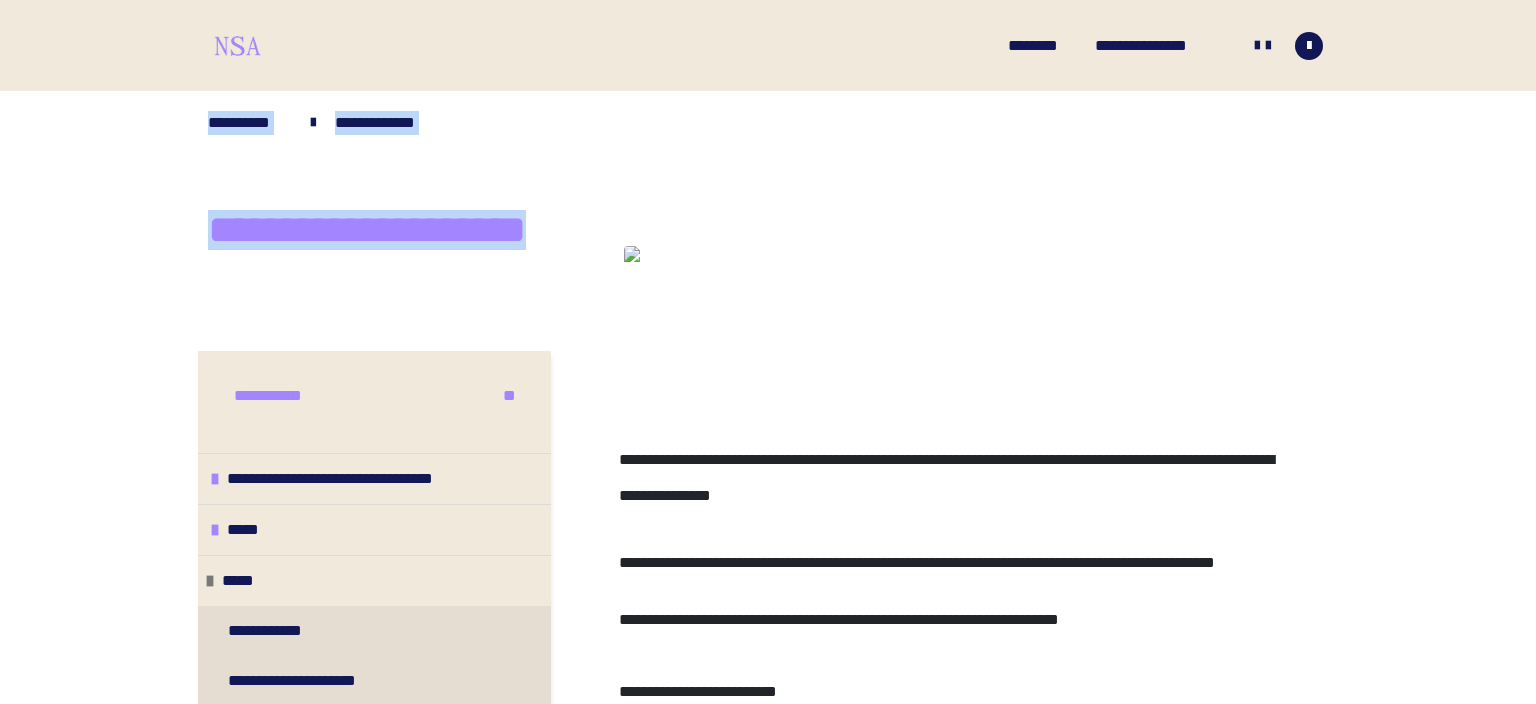 click on "**********" at bounding box center (768, 227) 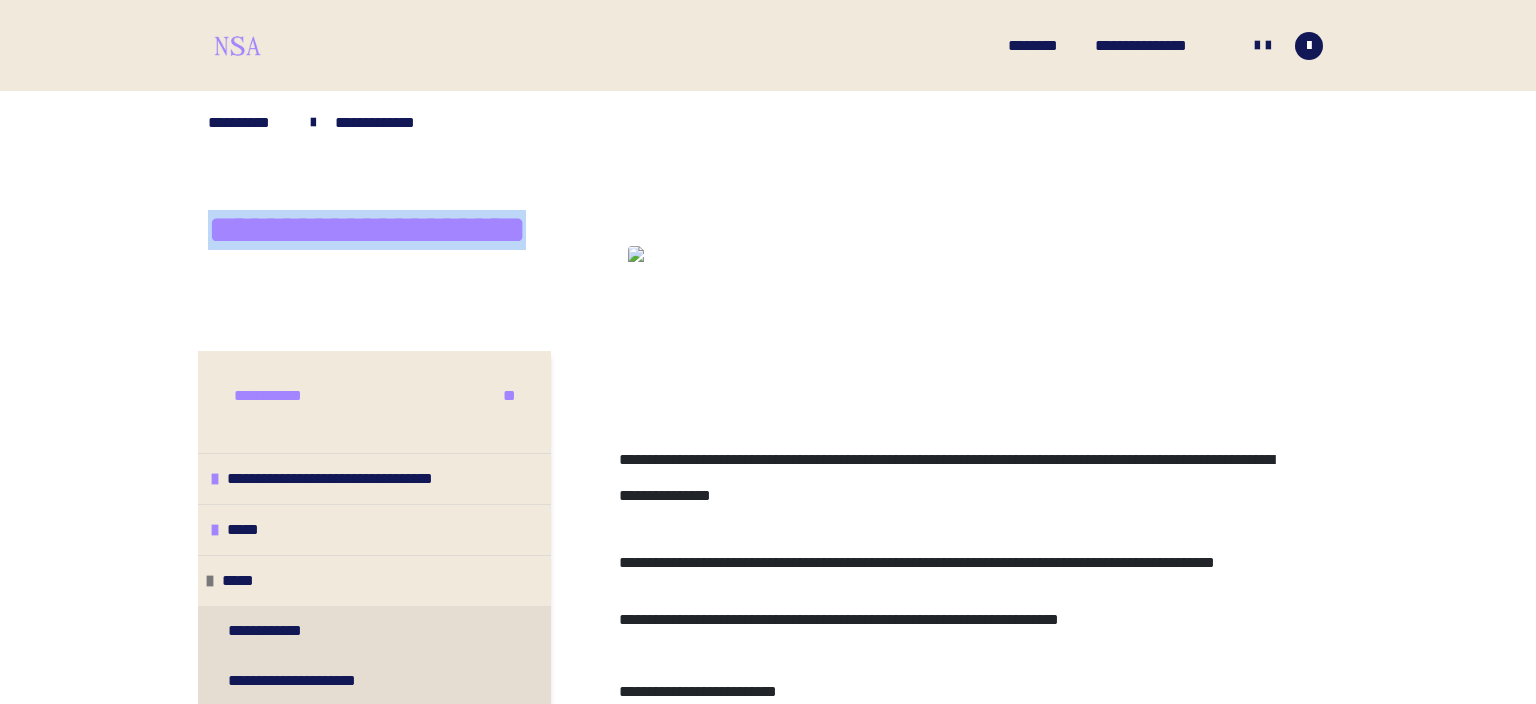 drag, startPoint x: 625, startPoint y: 241, endPoint x: 213, endPoint y: 243, distance: 412.00485 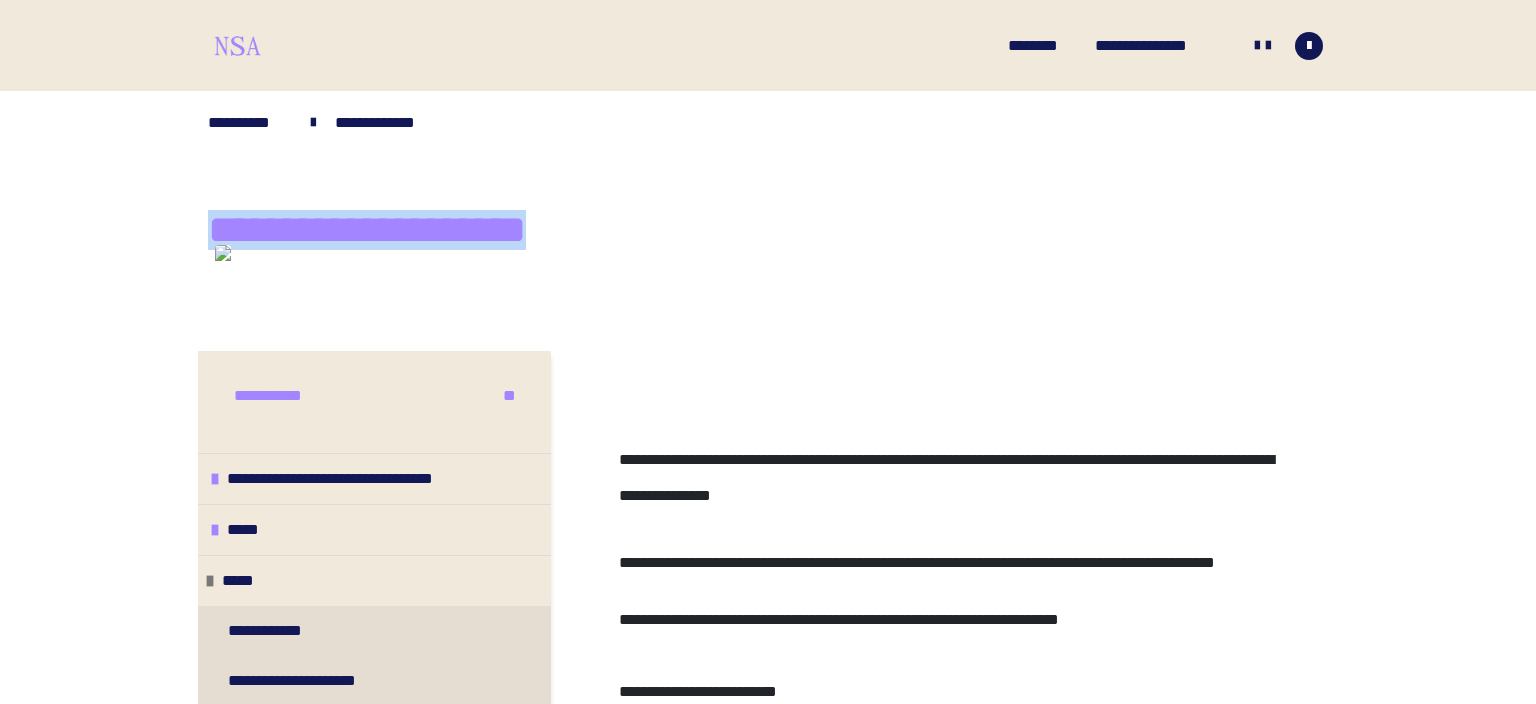 copy on "**********" 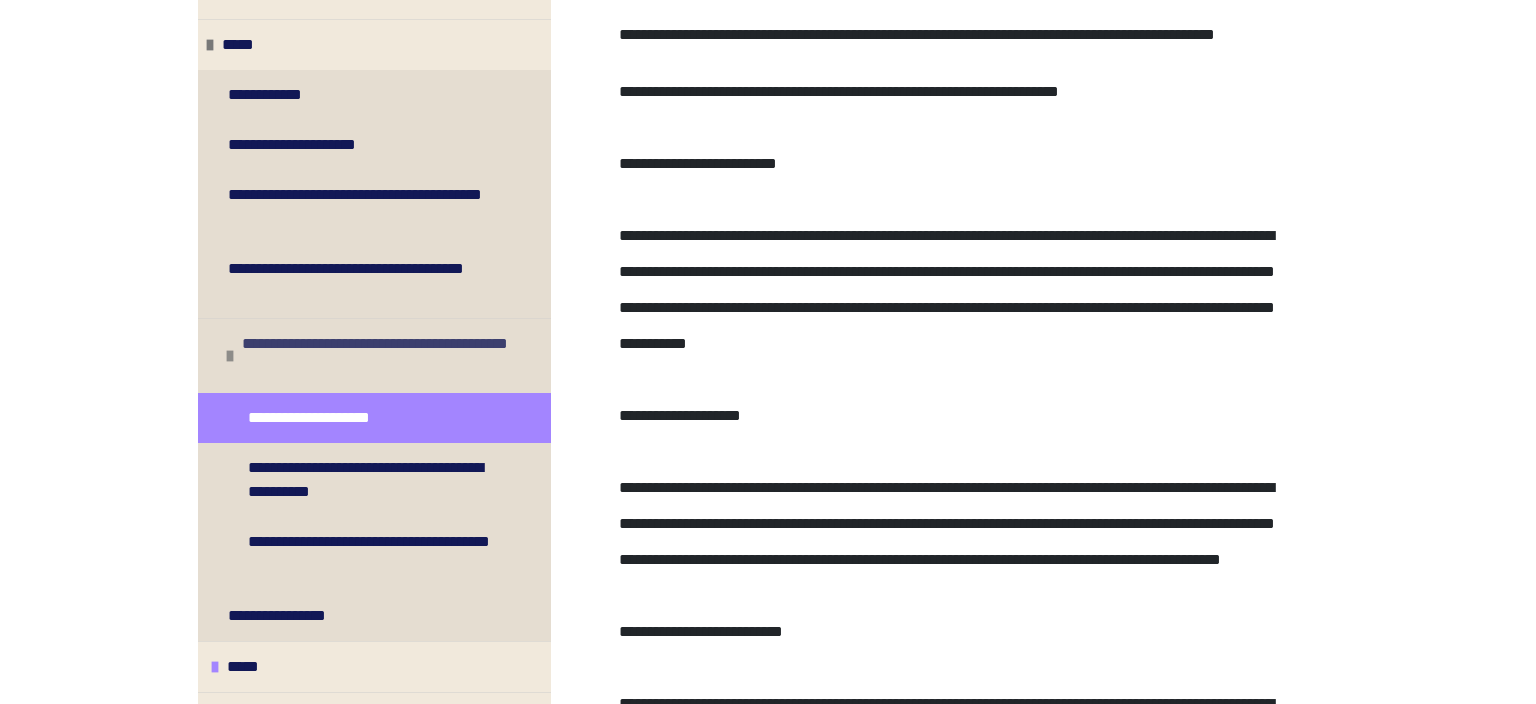 scroll, scrollTop: 96, scrollLeft: 0, axis: vertical 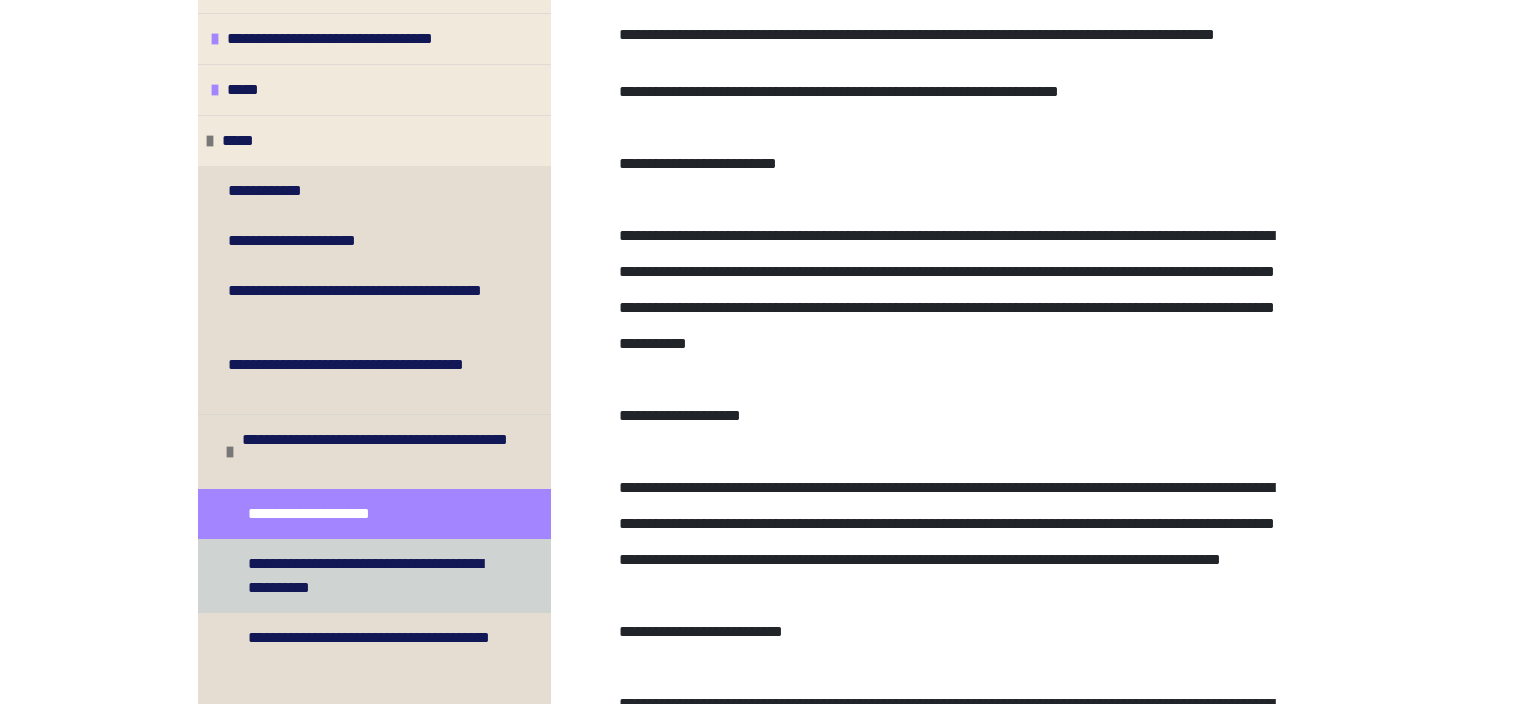 click on "**********" at bounding box center (376, 576) 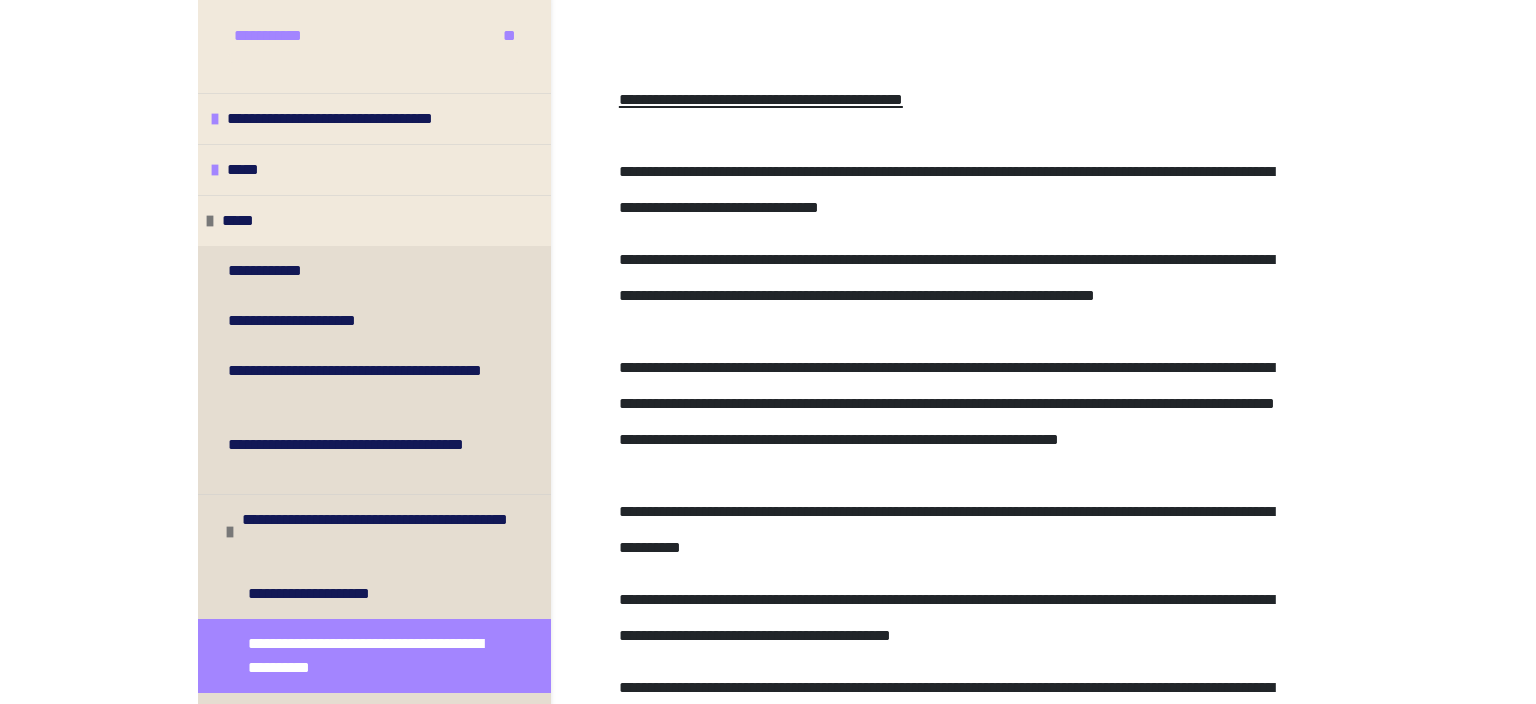 scroll, scrollTop: 44, scrollLeft: 0, axis: vertical 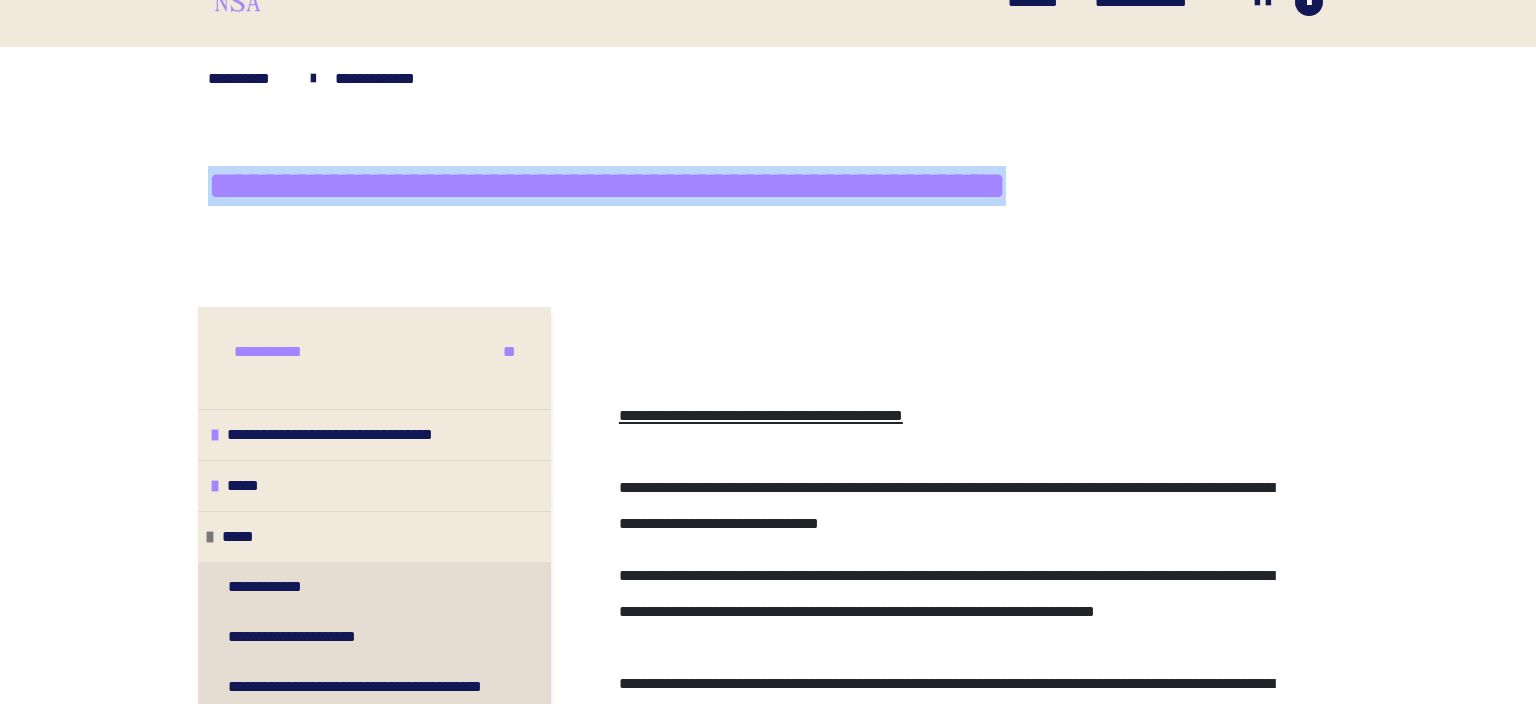 drag, startPoint x: 211, startPoint y: 186, endPoint x: 1218, endPoint y: 190, distance: 1007.00793 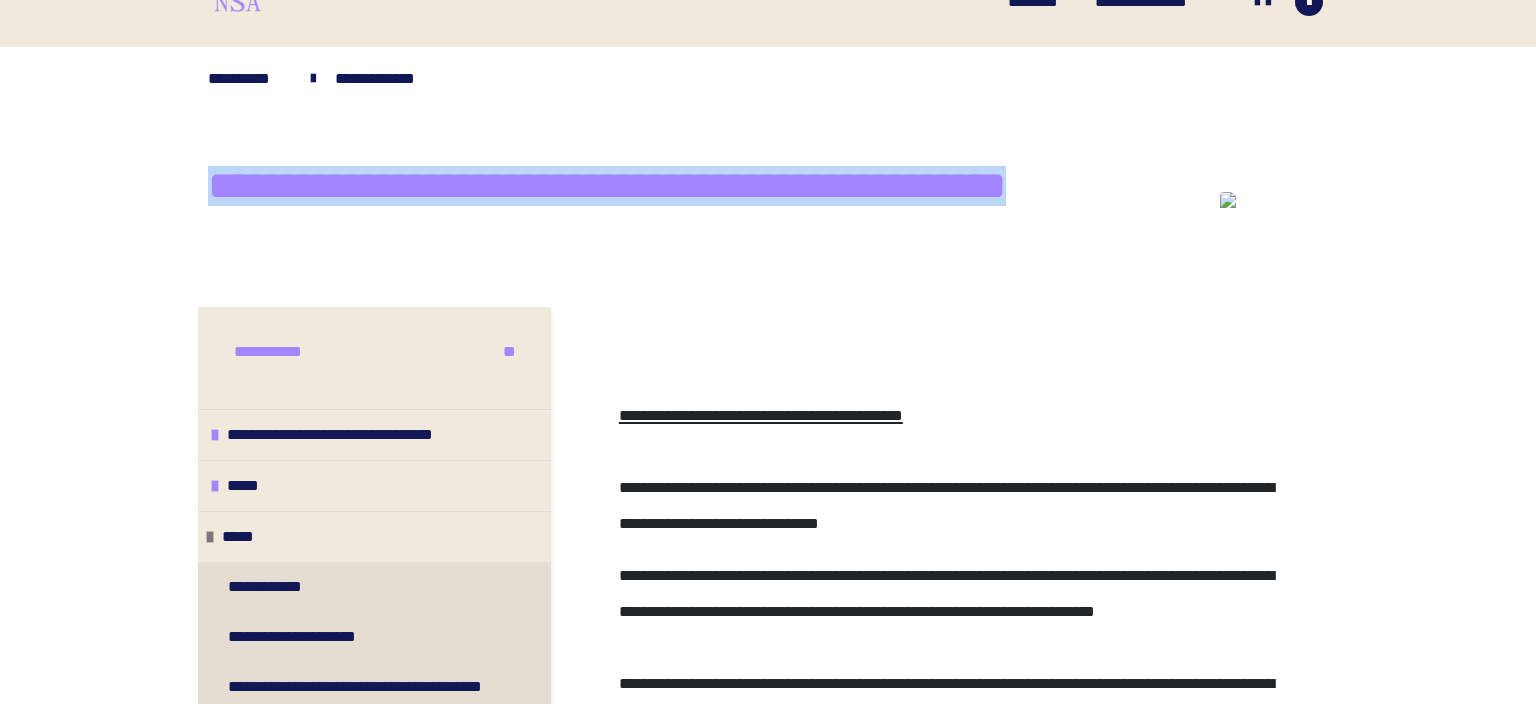 copy on "**********" 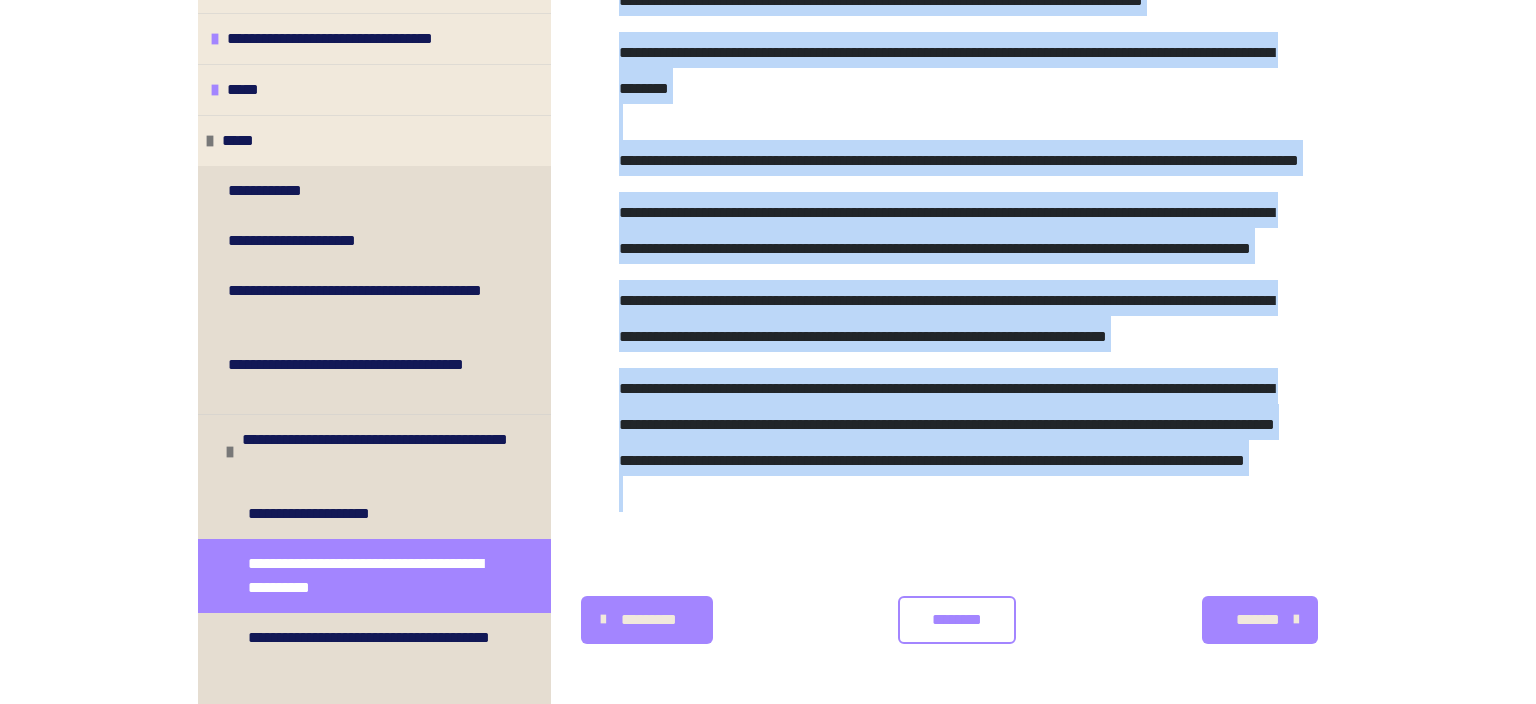 scroll, scrollTop: 1334, scrollLeft: 0, axis: vertical 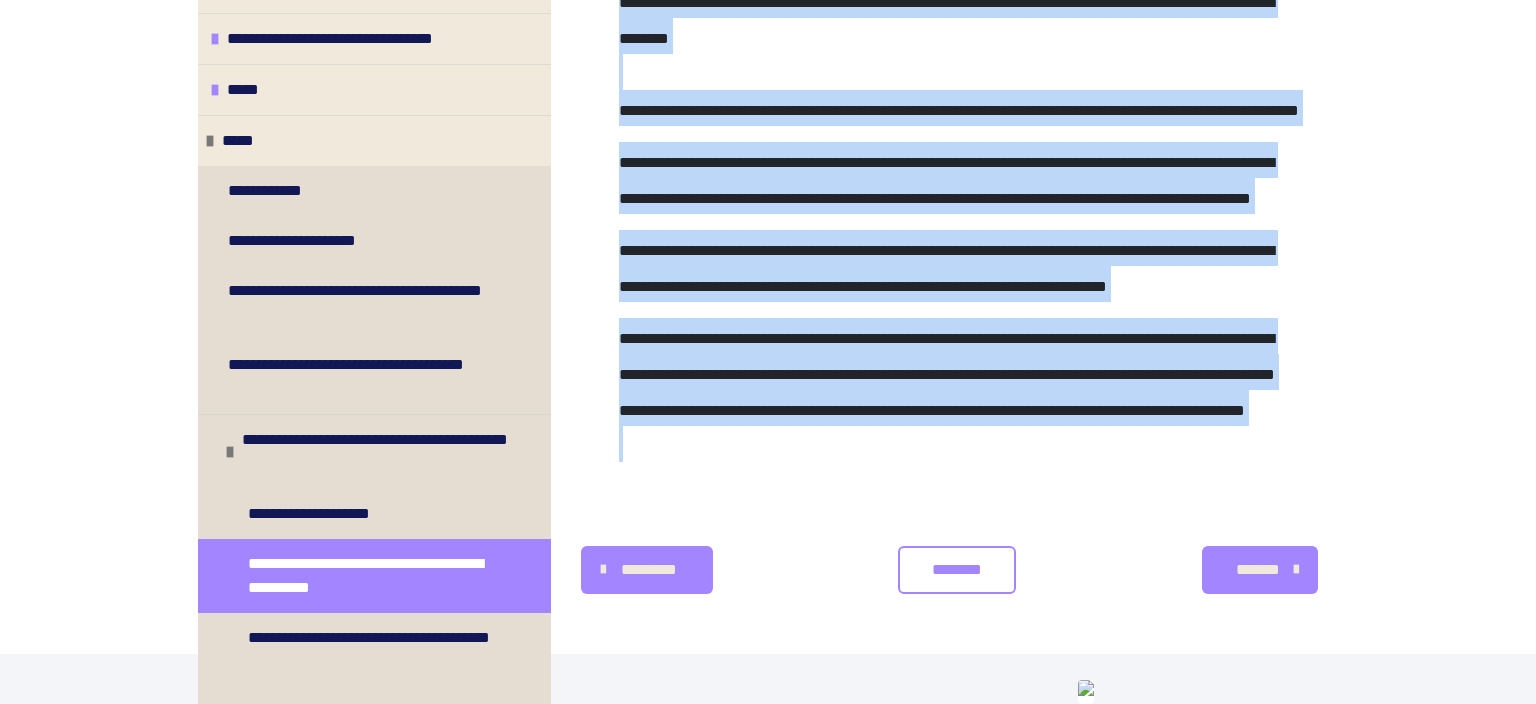 copy on "**********" 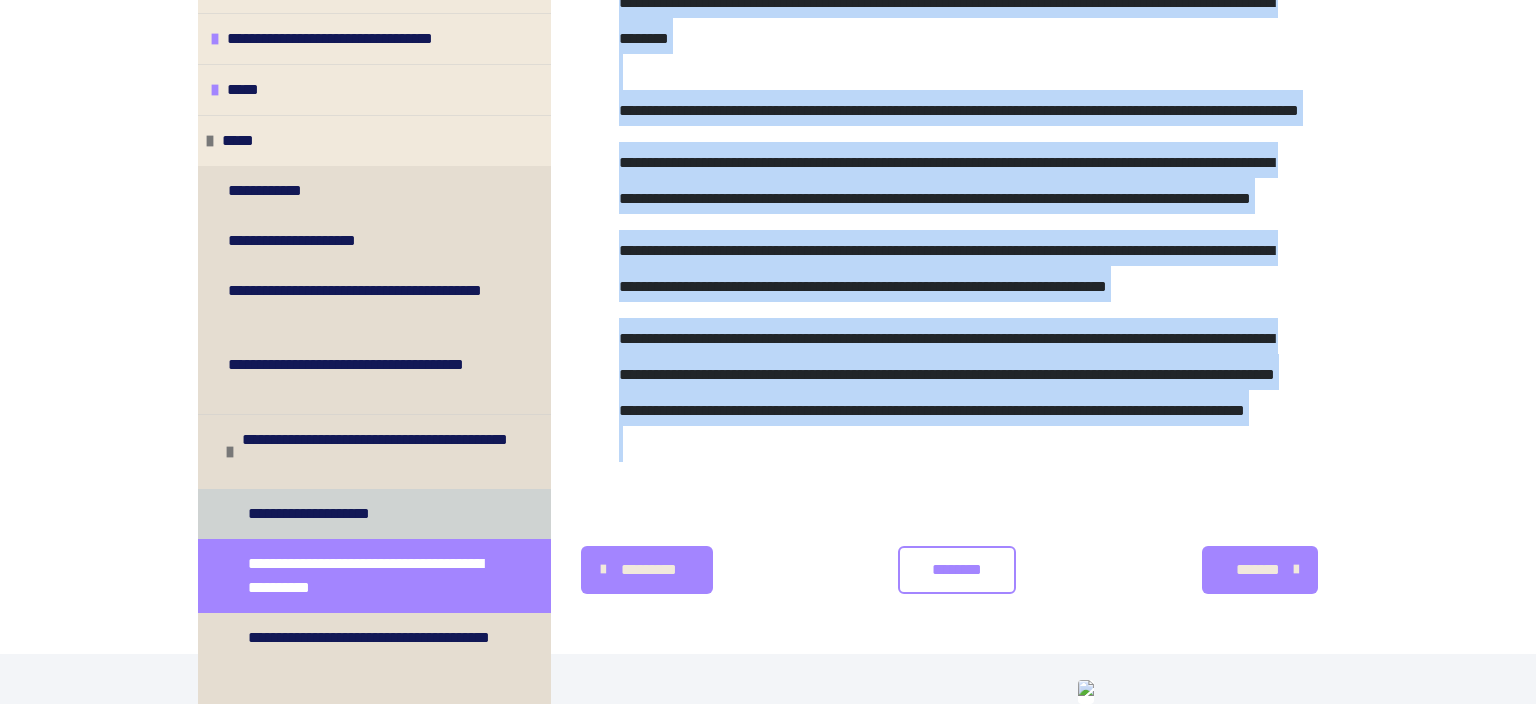 scroll, scrollTop: 288, scrollLeft: 0, axis: vertical 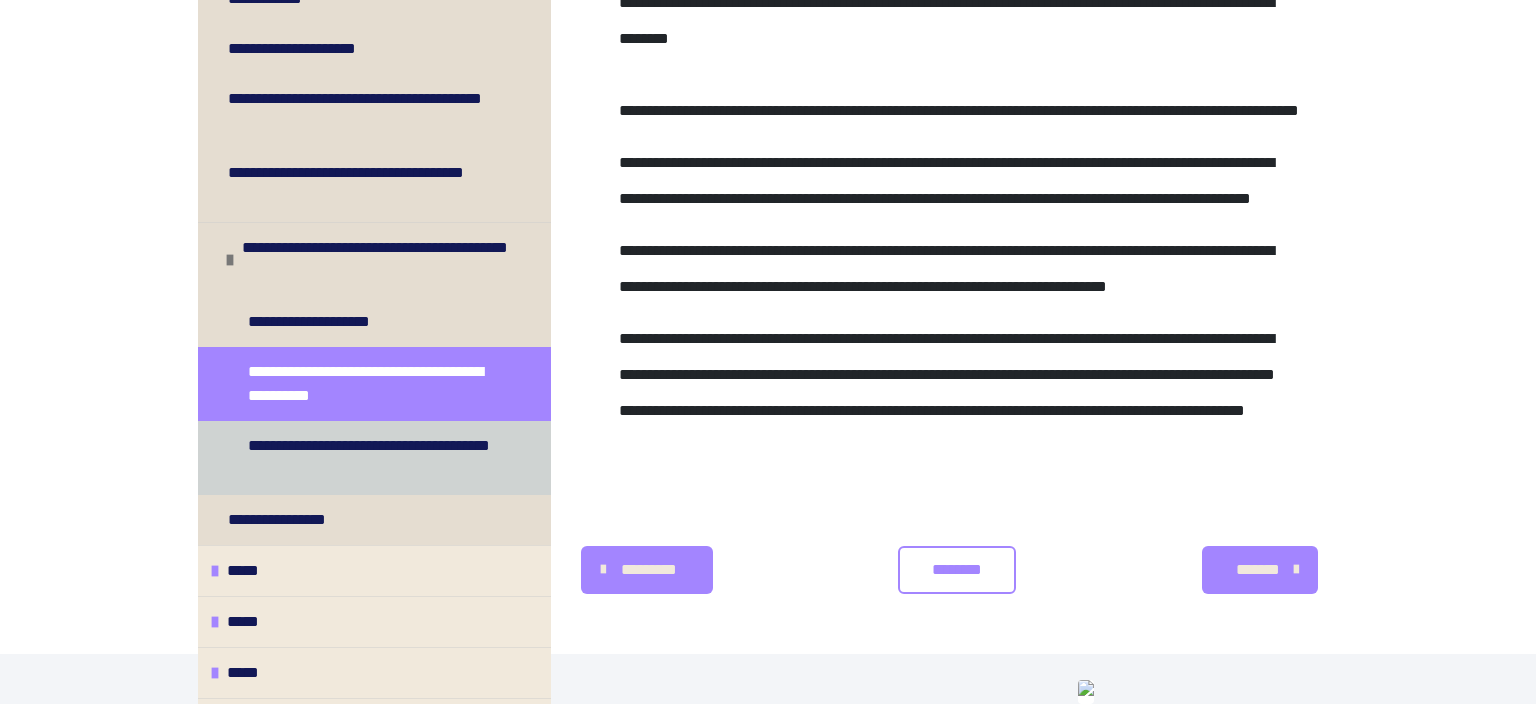 click on "**********" at bounding box center (376, 458) 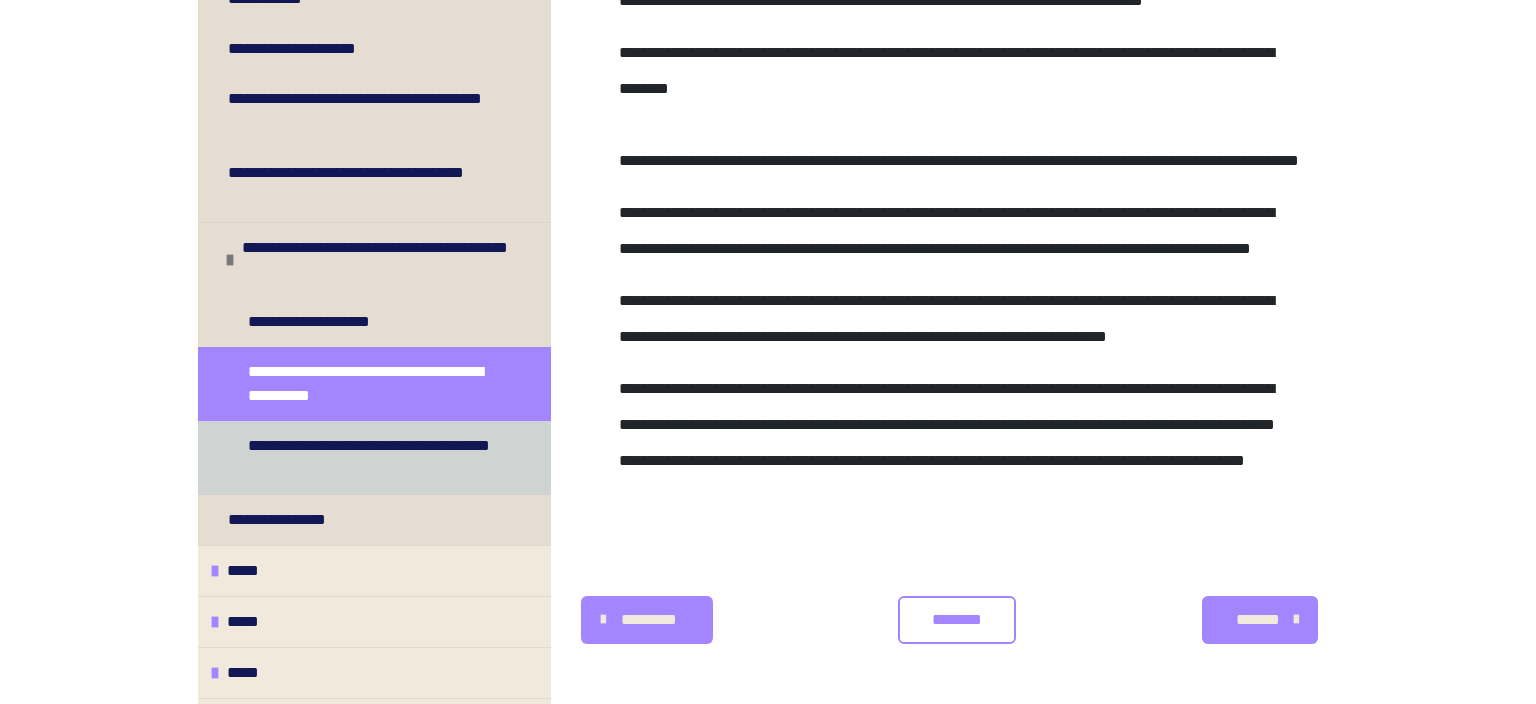 scroll, scrollTop: 360, scrollLeft: 0, axis: vertical 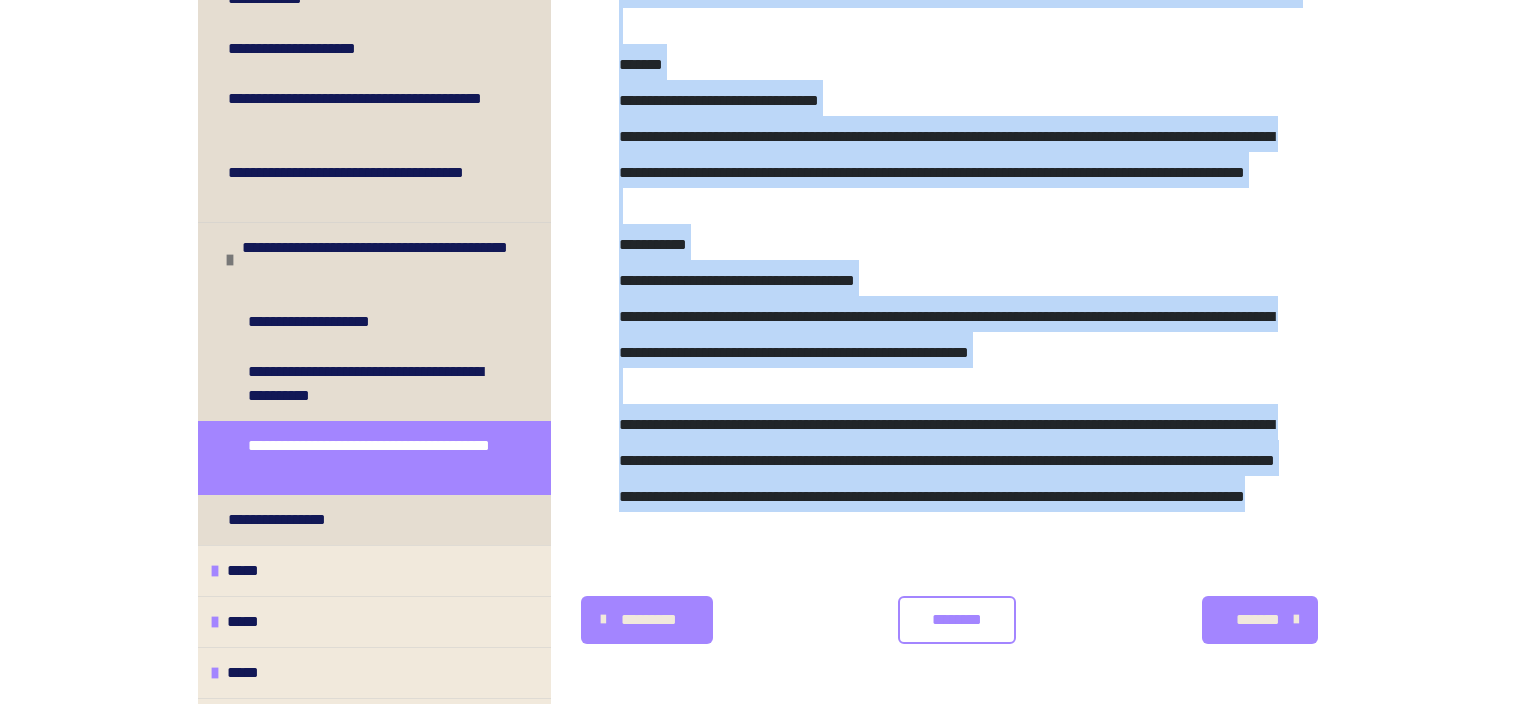 drag, startPoint x: 623, startPoint y: 309, endPoint x: 1210, endPoint y: 498, distance: 616.6766 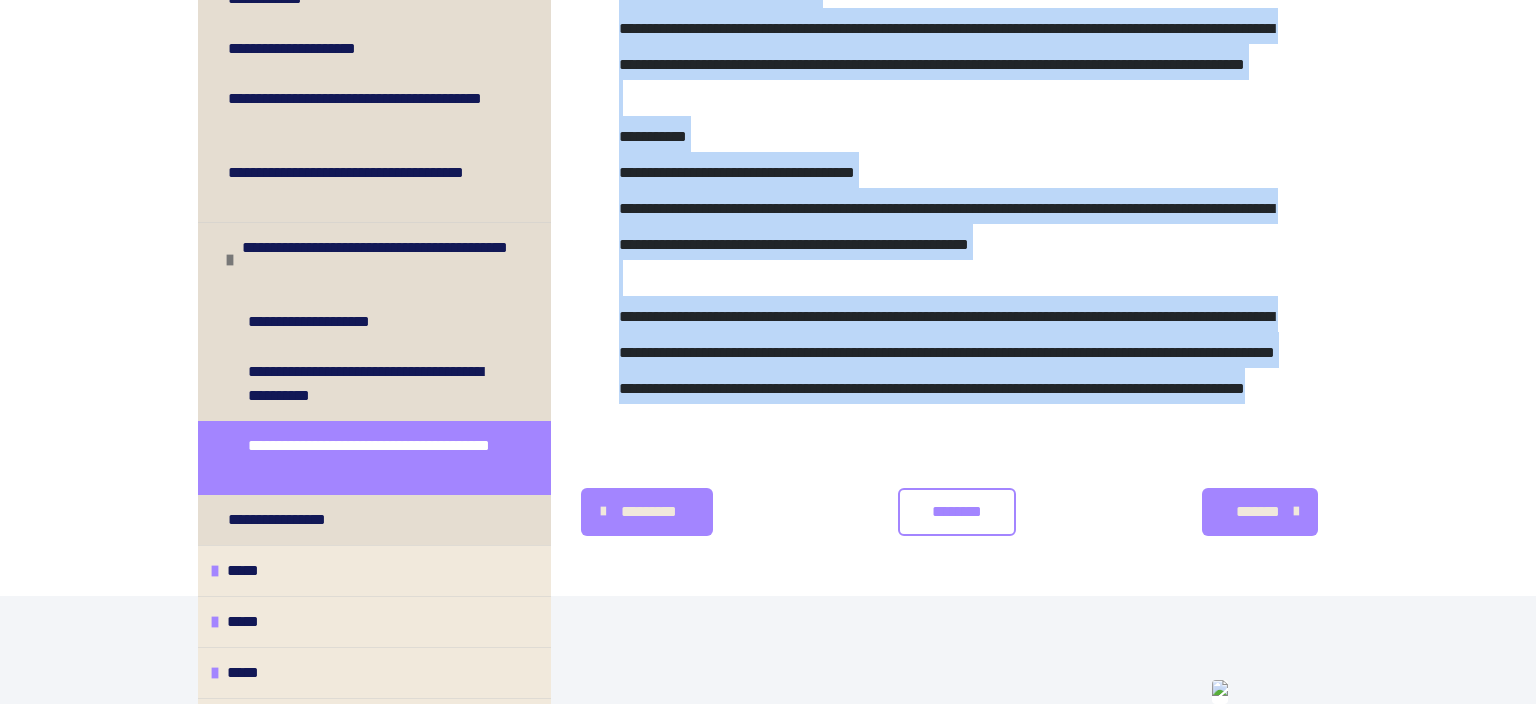 copy on "**********" 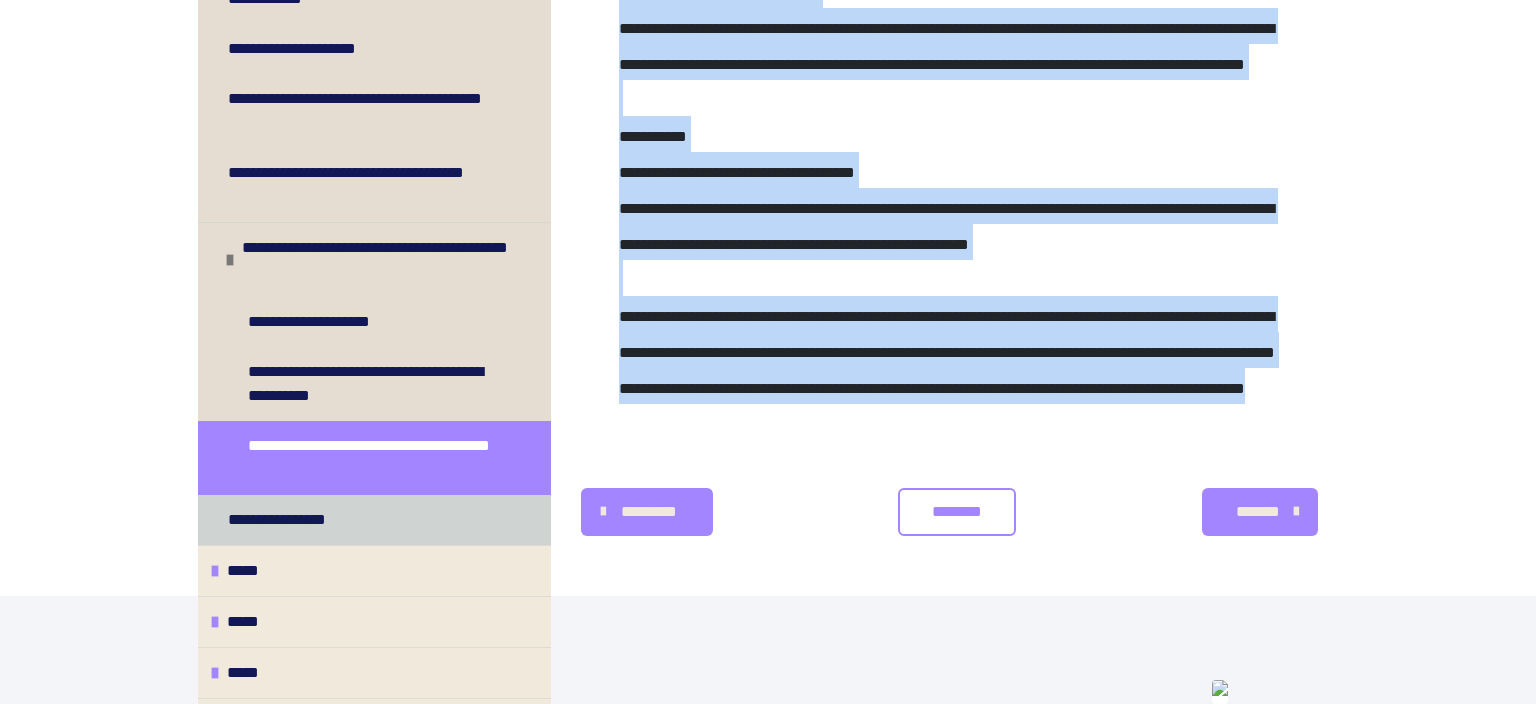 scroll, scrollTop: 288, scrollLeft: 0, axis: vertical 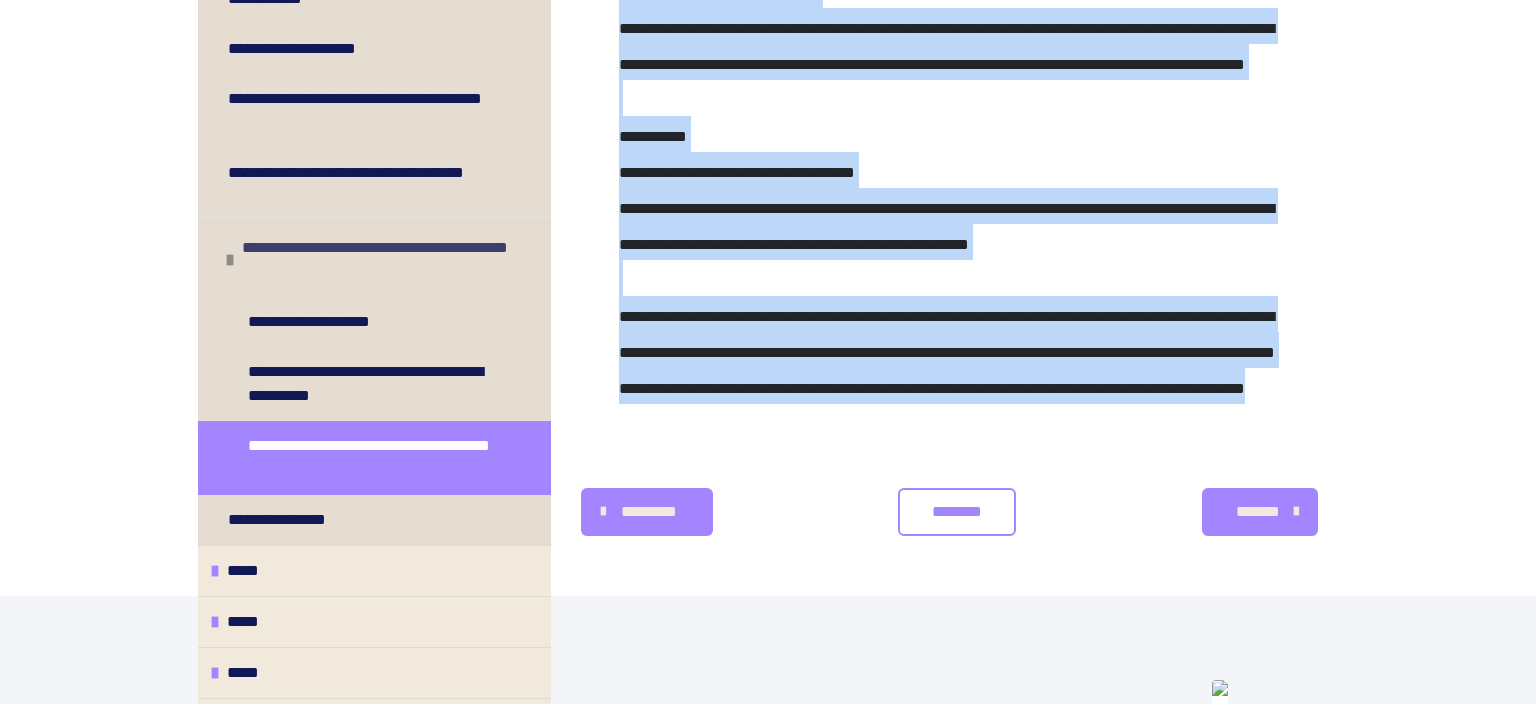 click at bounding box center [230, 260] 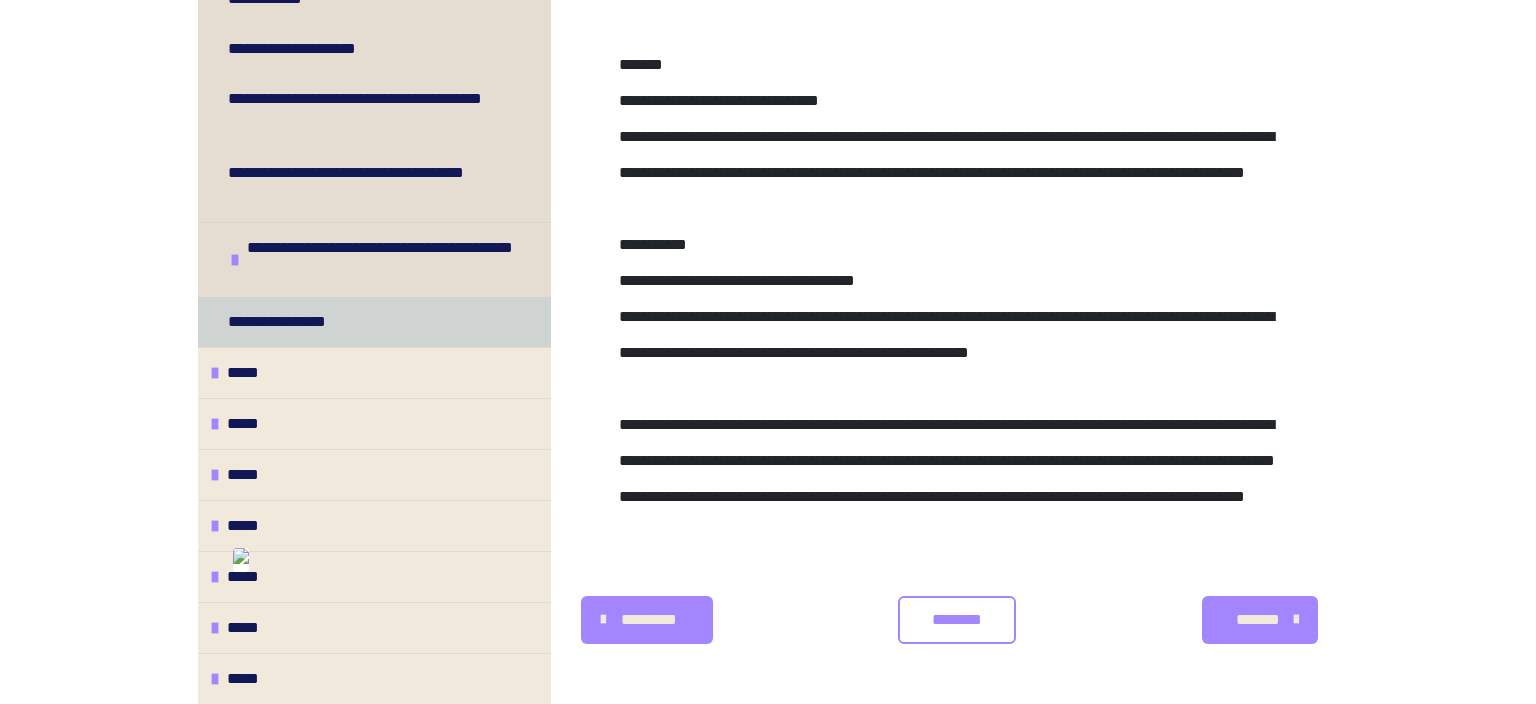 click on "**********" at bounding box center [290, 322] 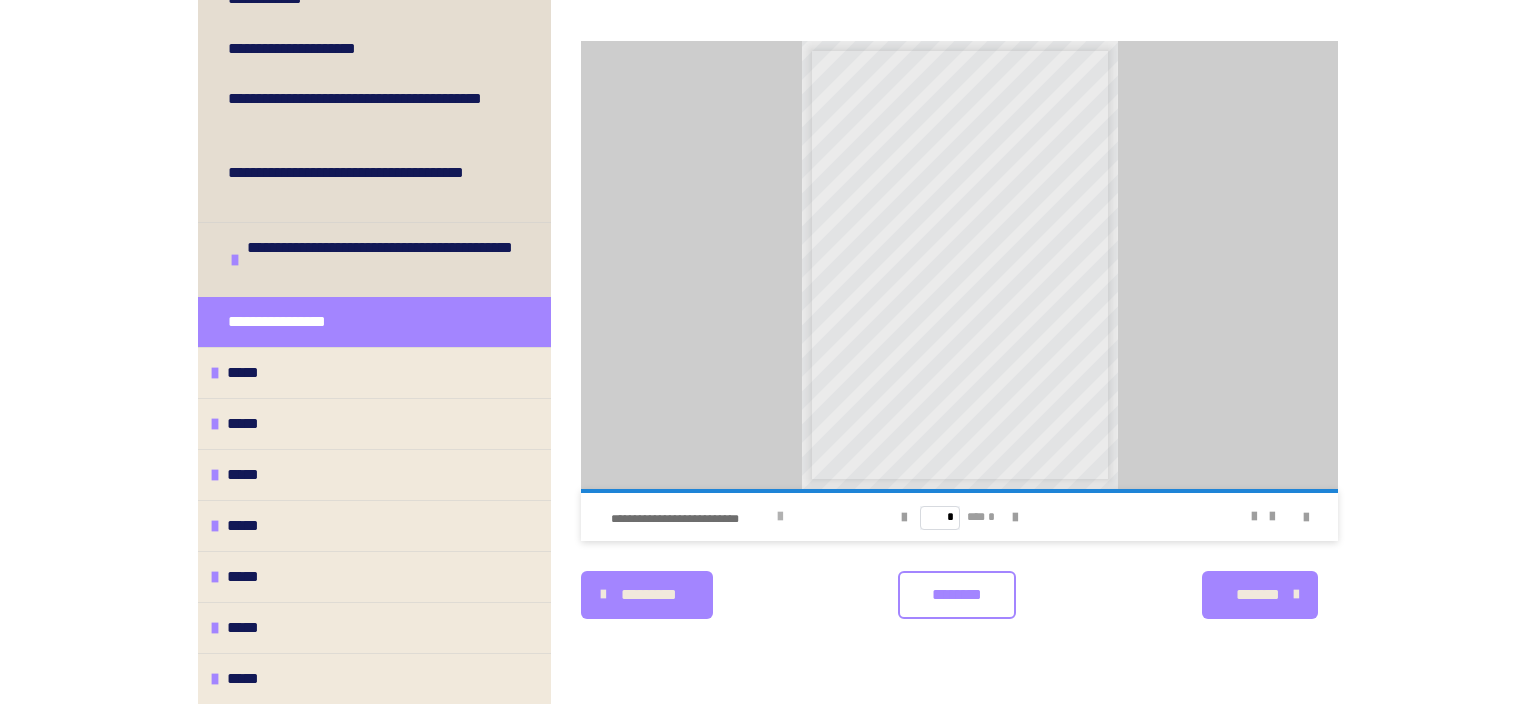 click at bounding box center [780, 517] 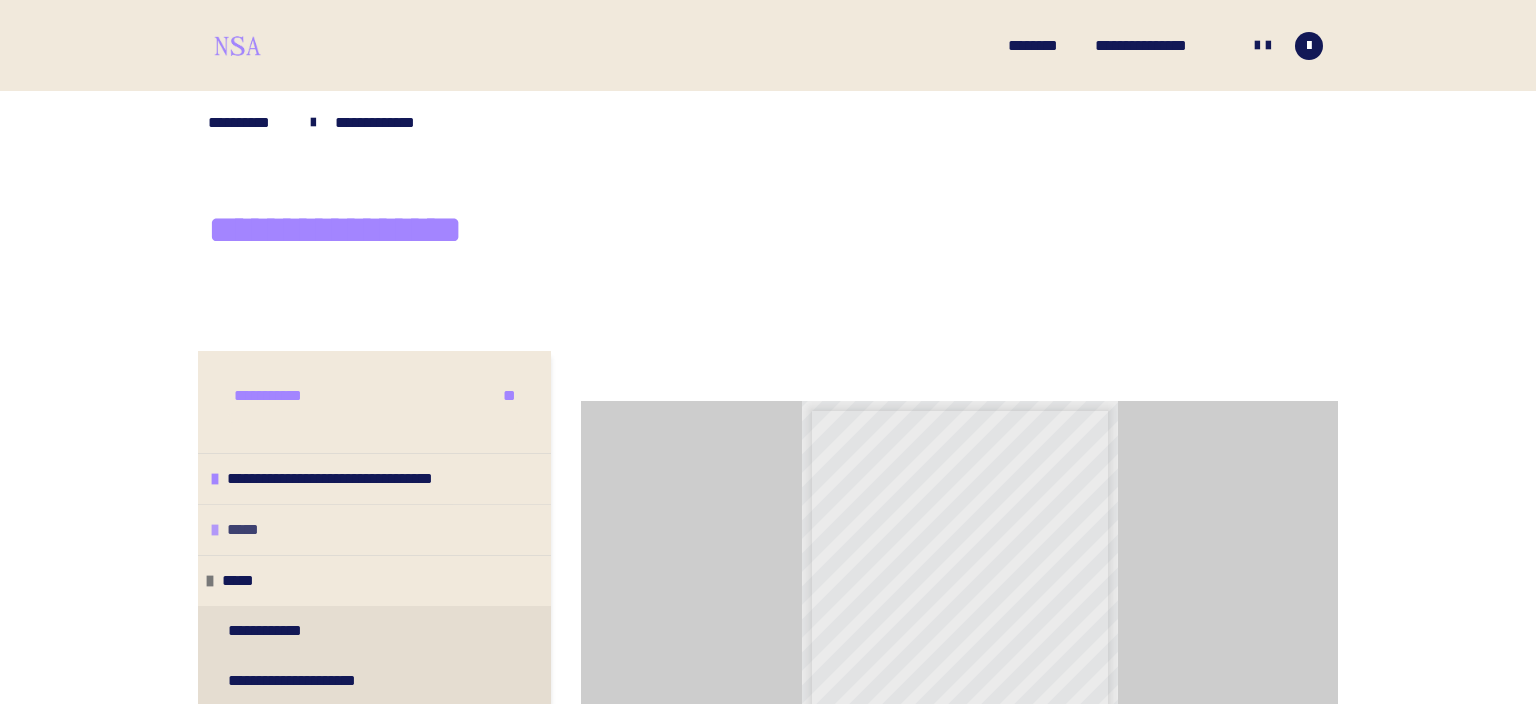 scroll, scrollTop: 422, scrollLeft: 0, axis: vertical 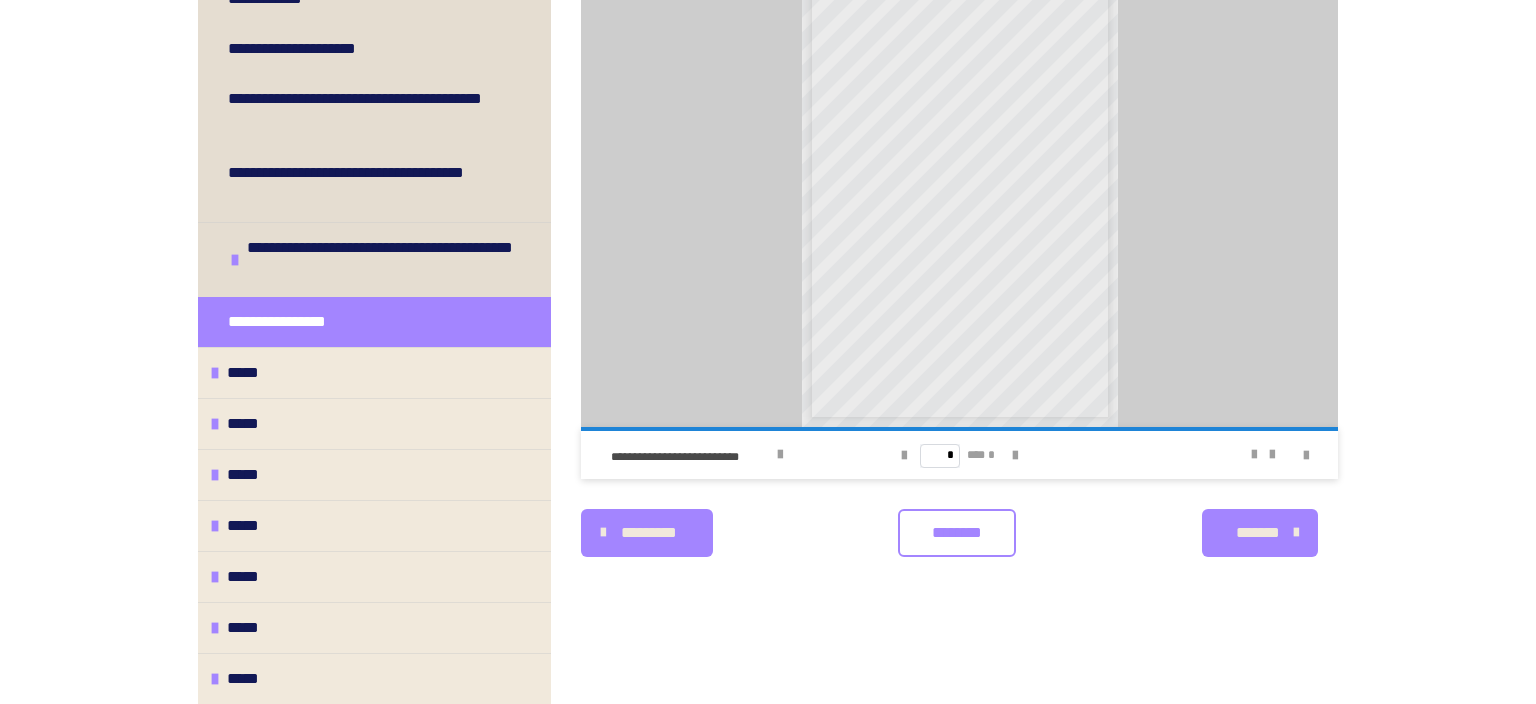 click at bounding box center [210, -51] 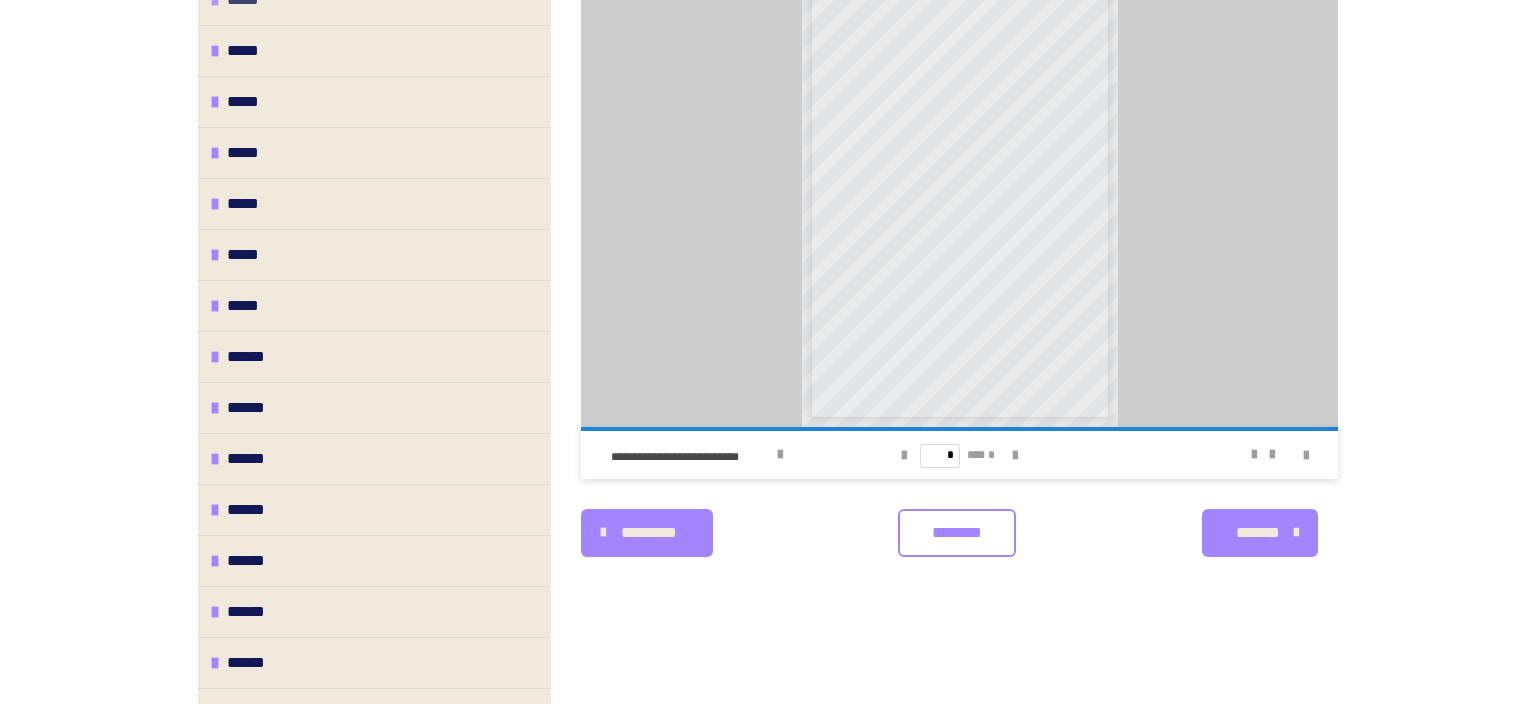 click on "*****" at bounding box center (374, -1) 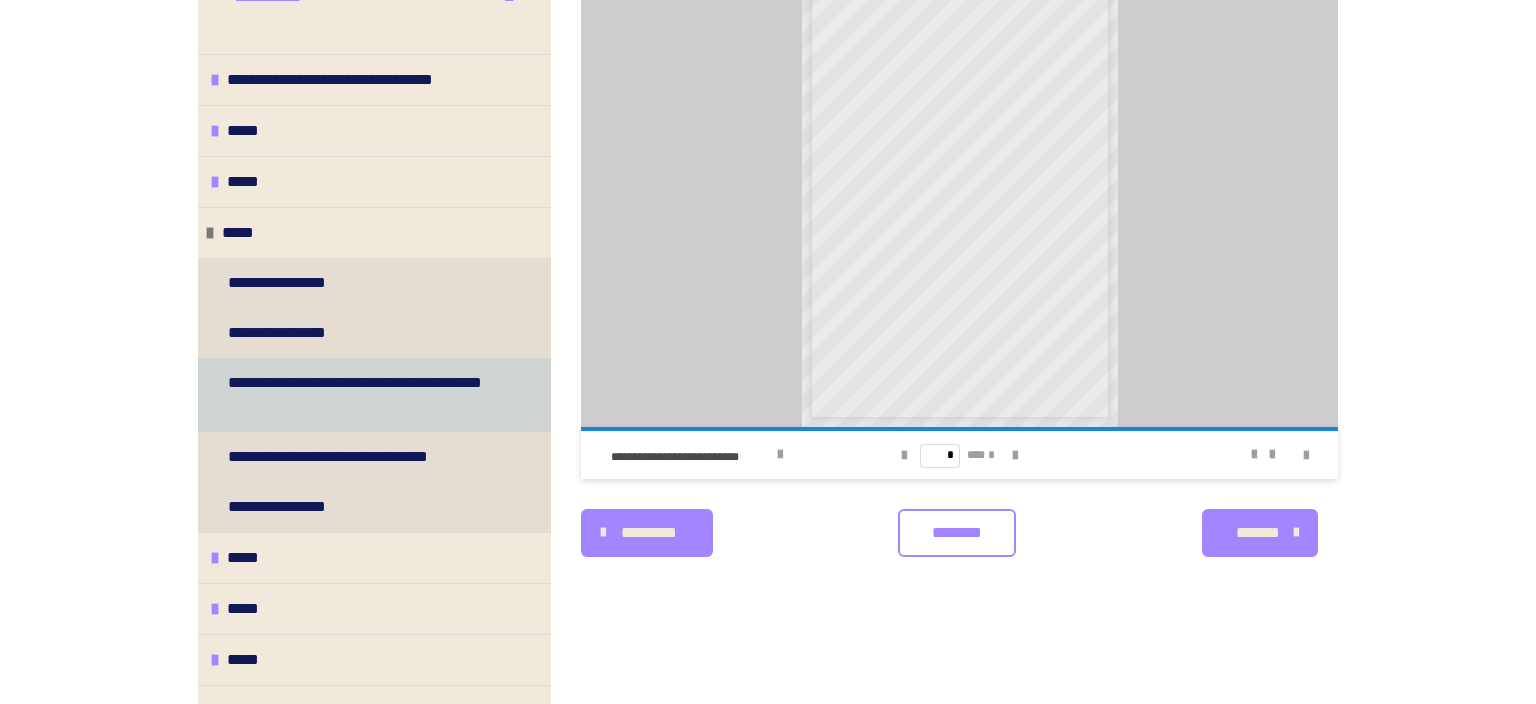 scroll, scrollTop: 96, scrollLeft: 0, axis: vertical 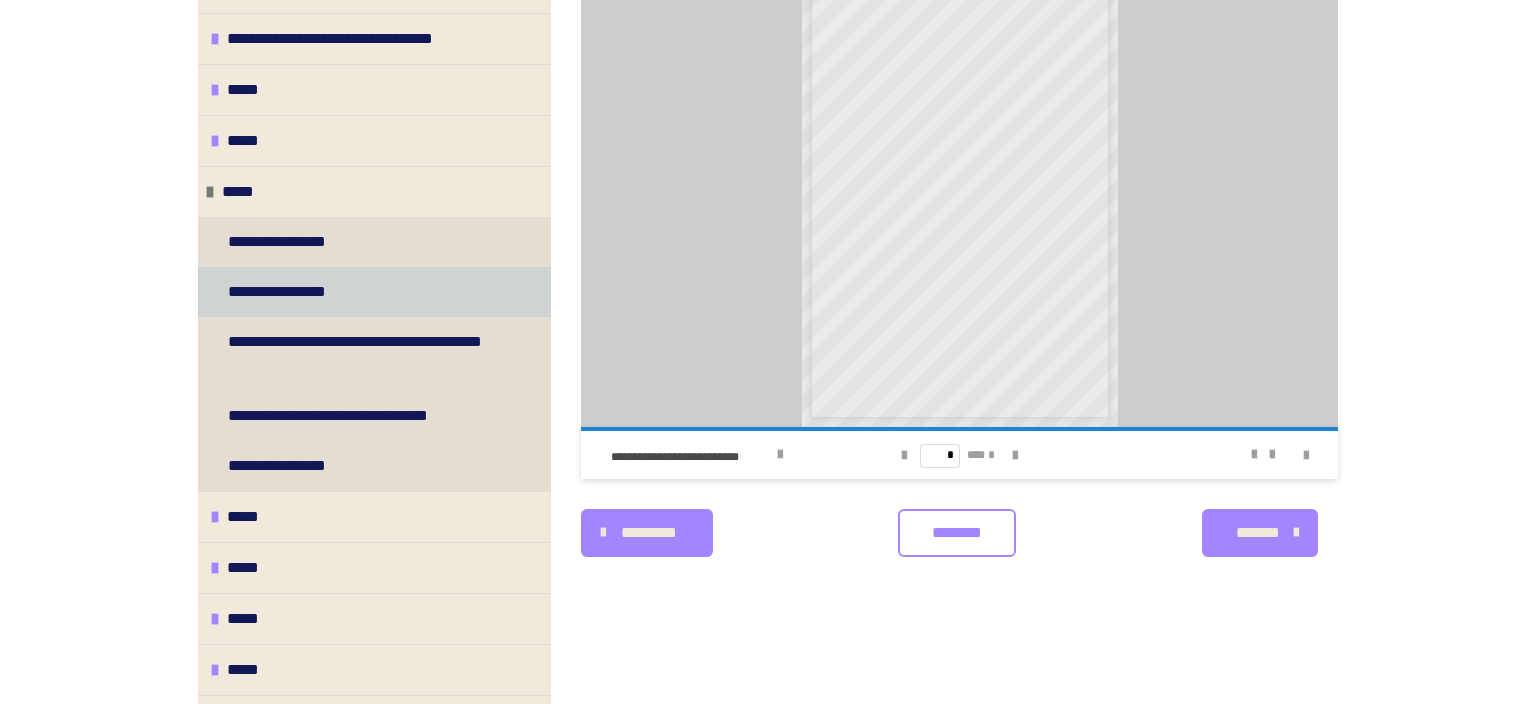 click on "**********" at bounding box center (374, 292) 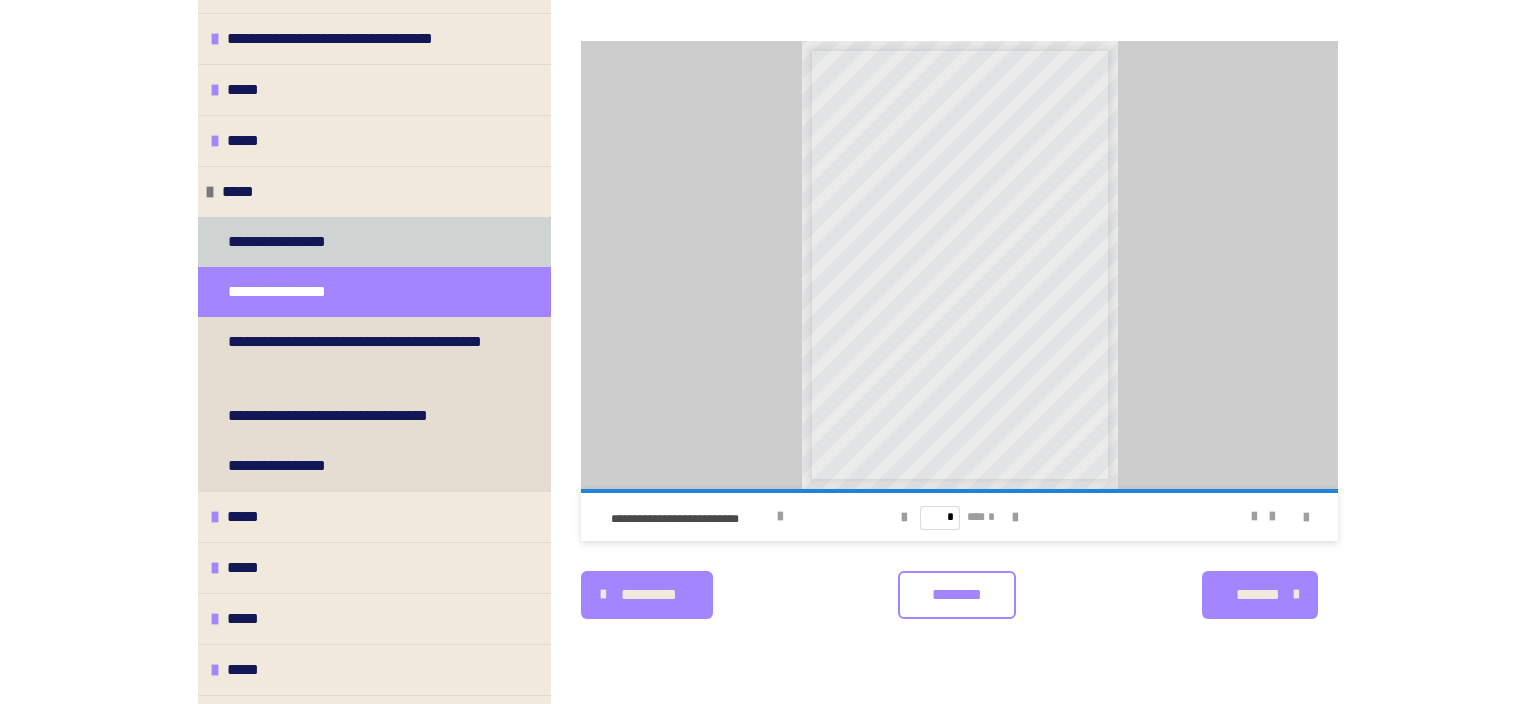 click on "**********" at bounding box center [294, 242] 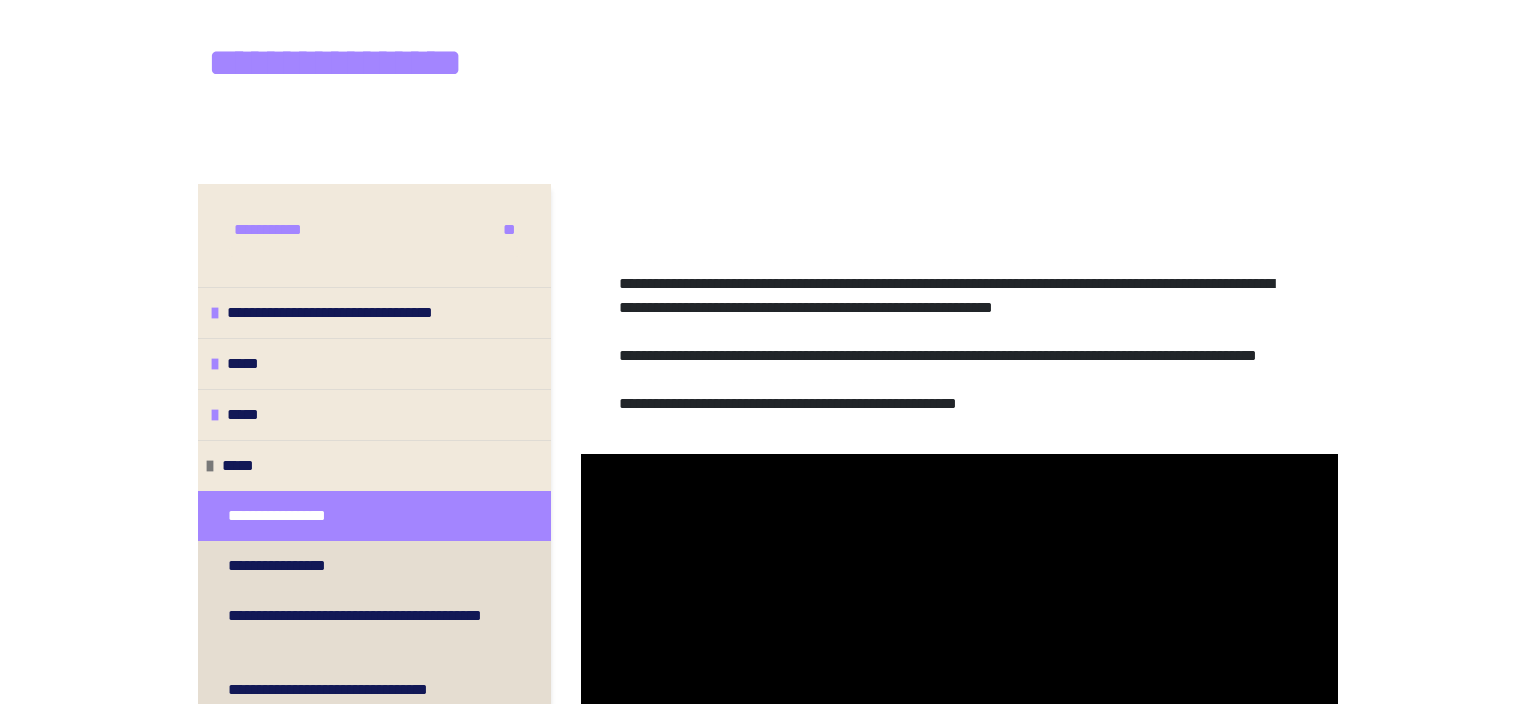 scroll, scrollTop: 466, scrollLeft: 0, axis: vertical 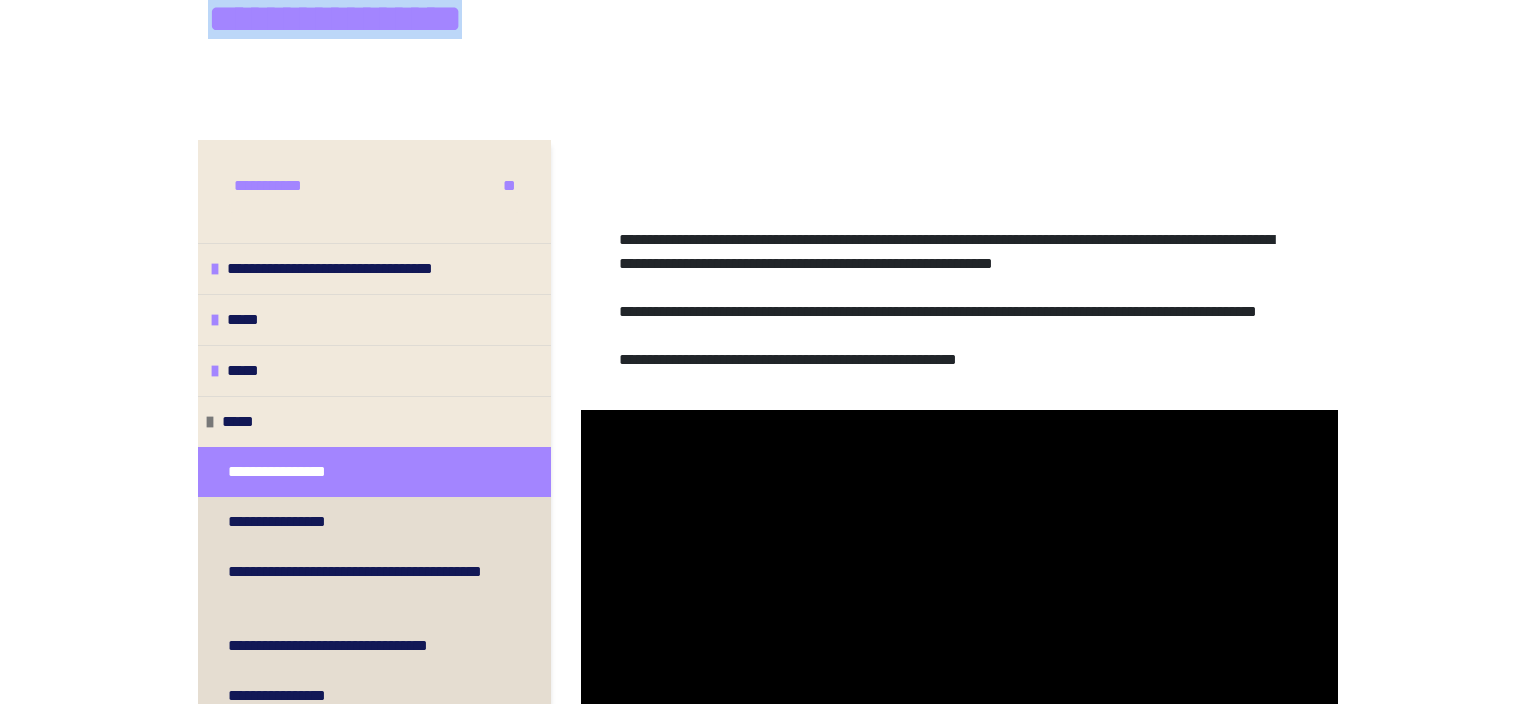 drag, startPoint x: 206, startPoint y: 19, endPoint x: 584, endPoint y: 44, distance: 378.8258 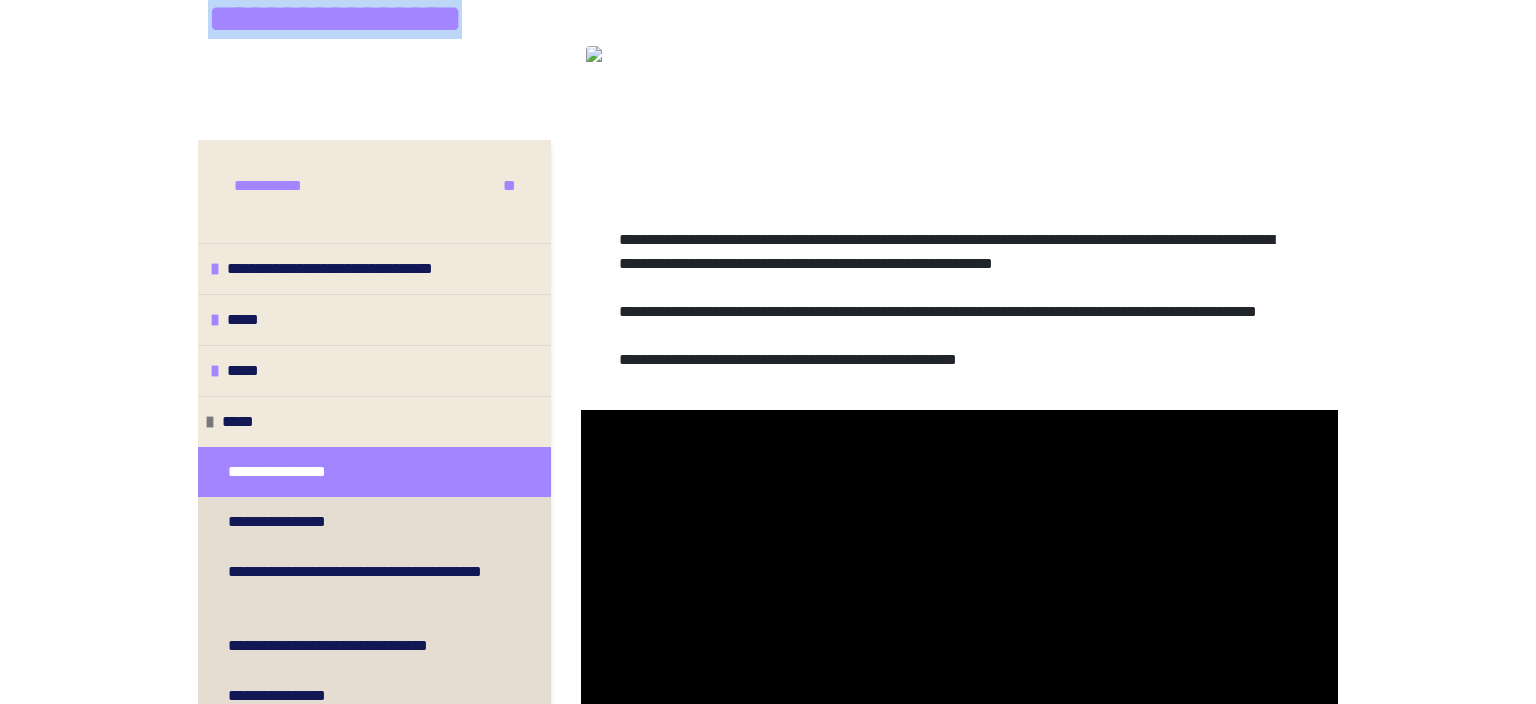 copy on "**********" 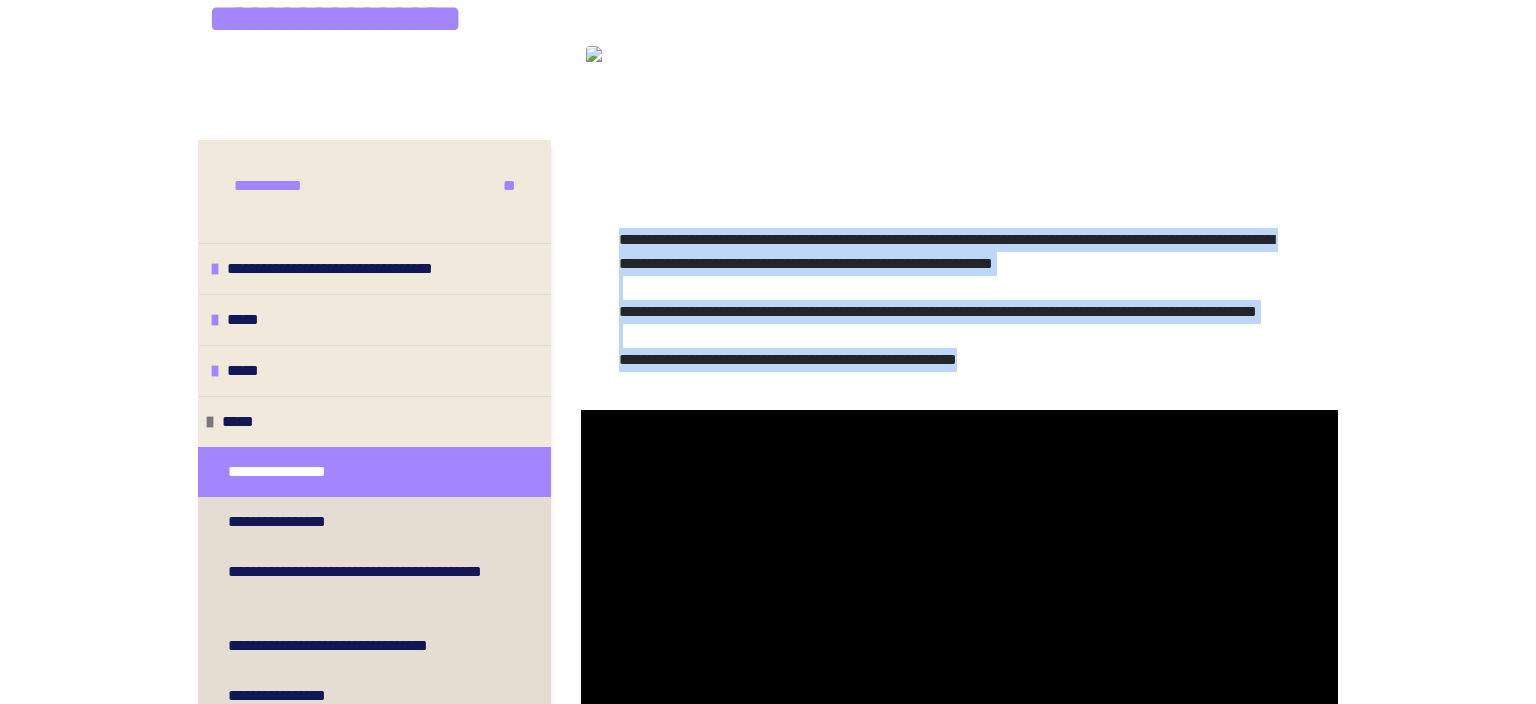 drag, startPoint x: 624, startPoint y: 236, endPoint x: 1064, endPoint y: 434, distance: 482.49768 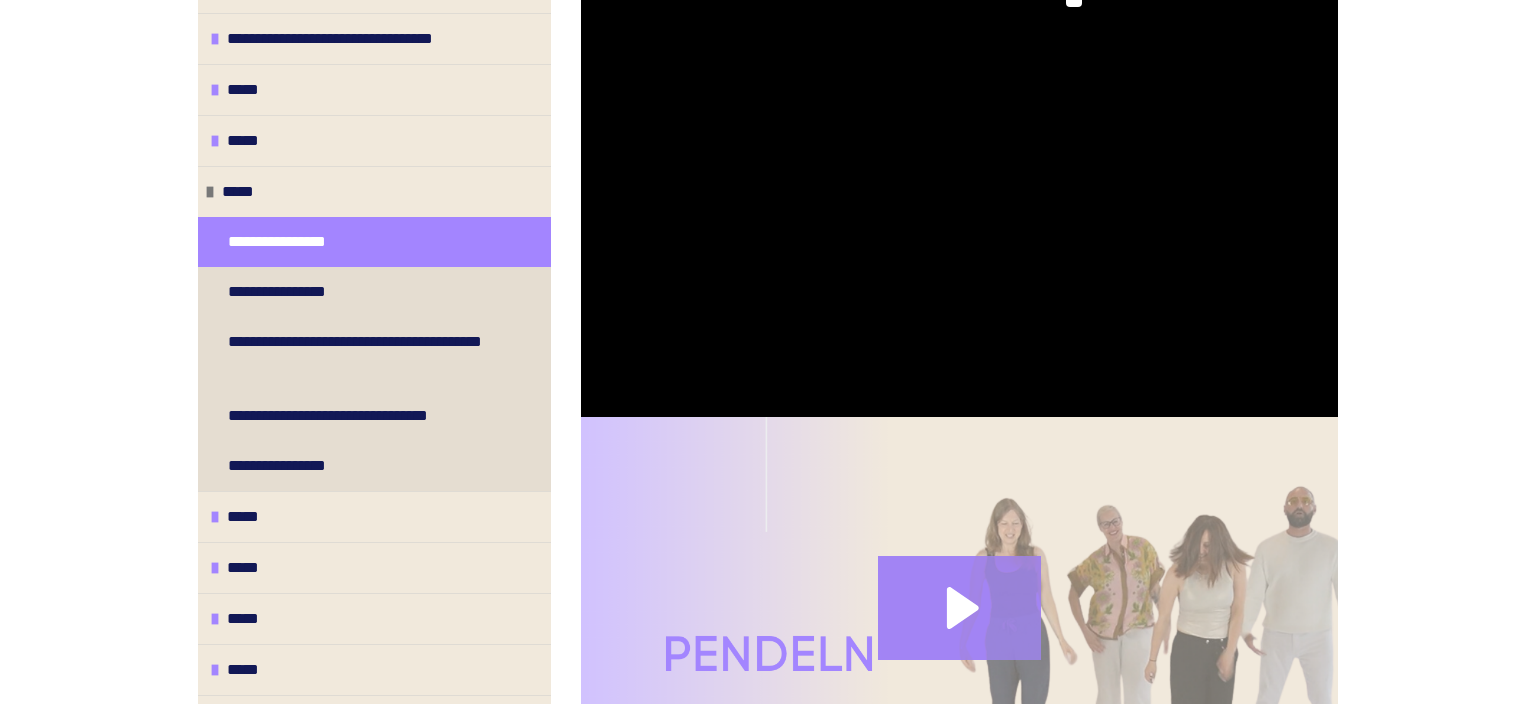 scroll, scrollTop: 739, scrollLeft: 0, axis: vertical 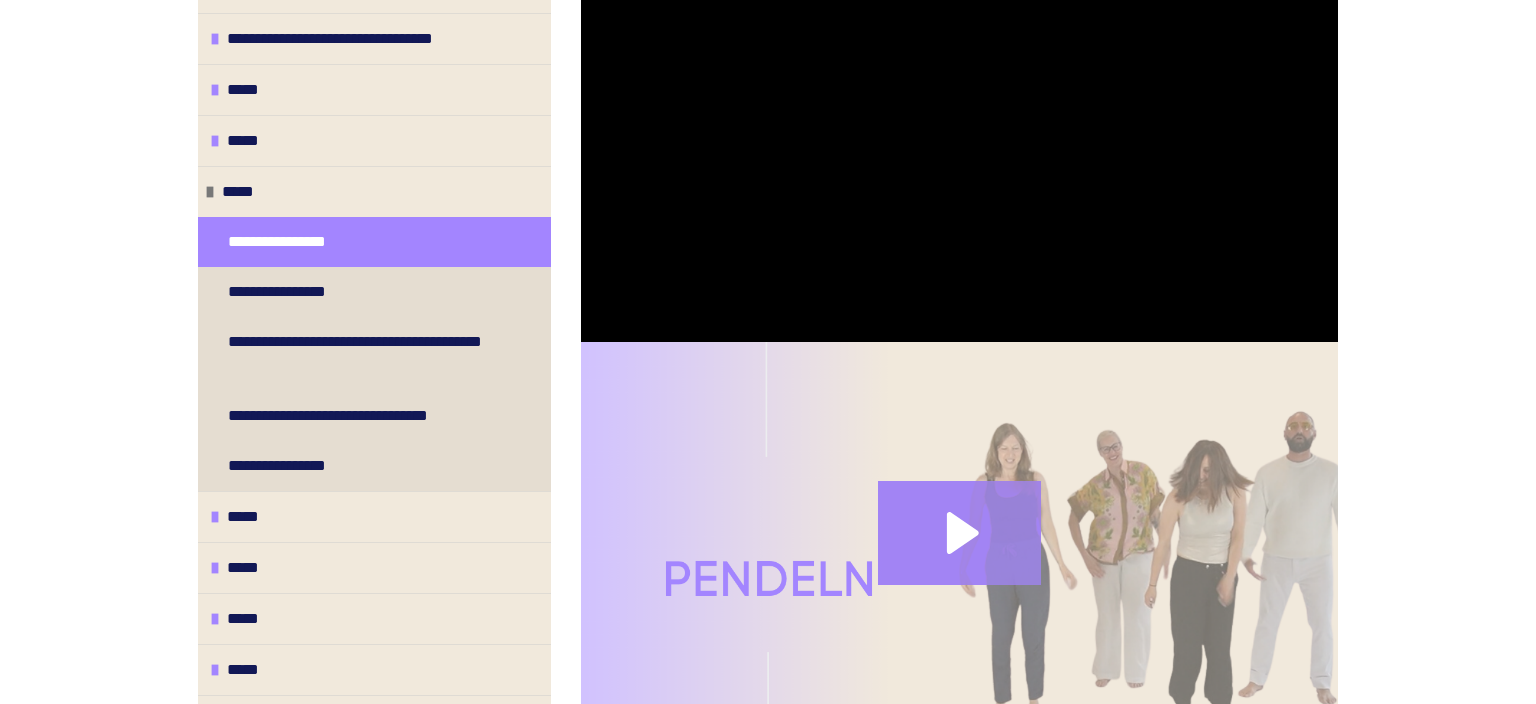 click at bounding box center (959, 555) 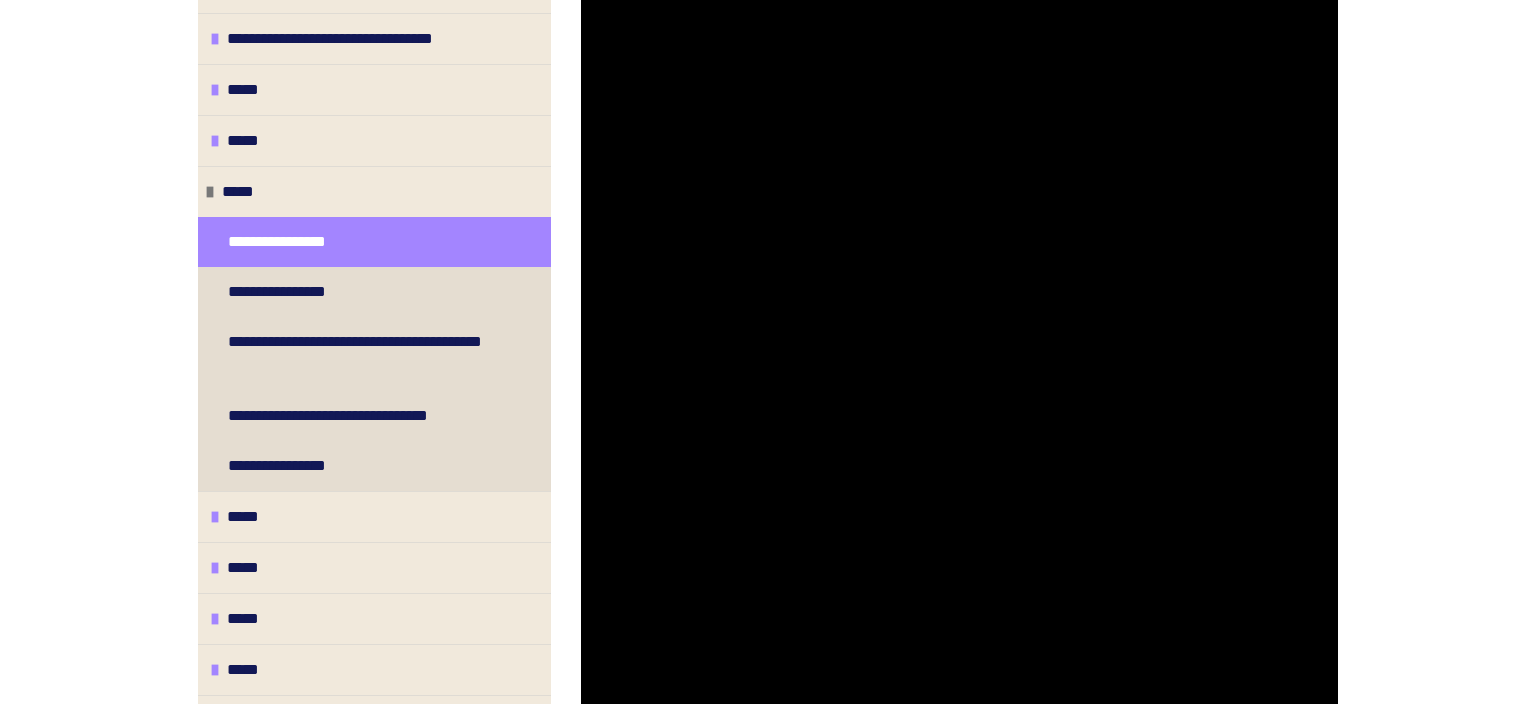 scroll, scrollTop: 1424, scrollLeft: 0, axis: vertical 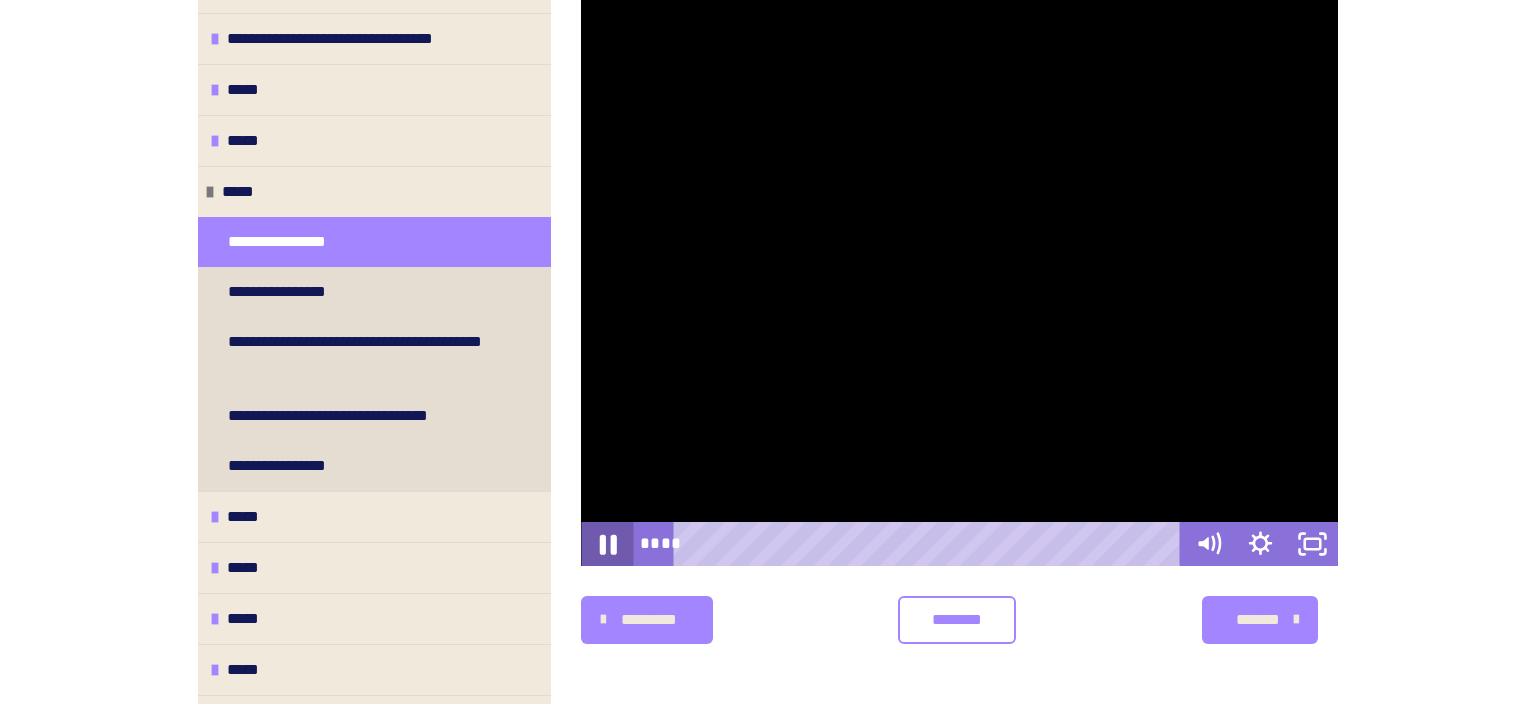 click 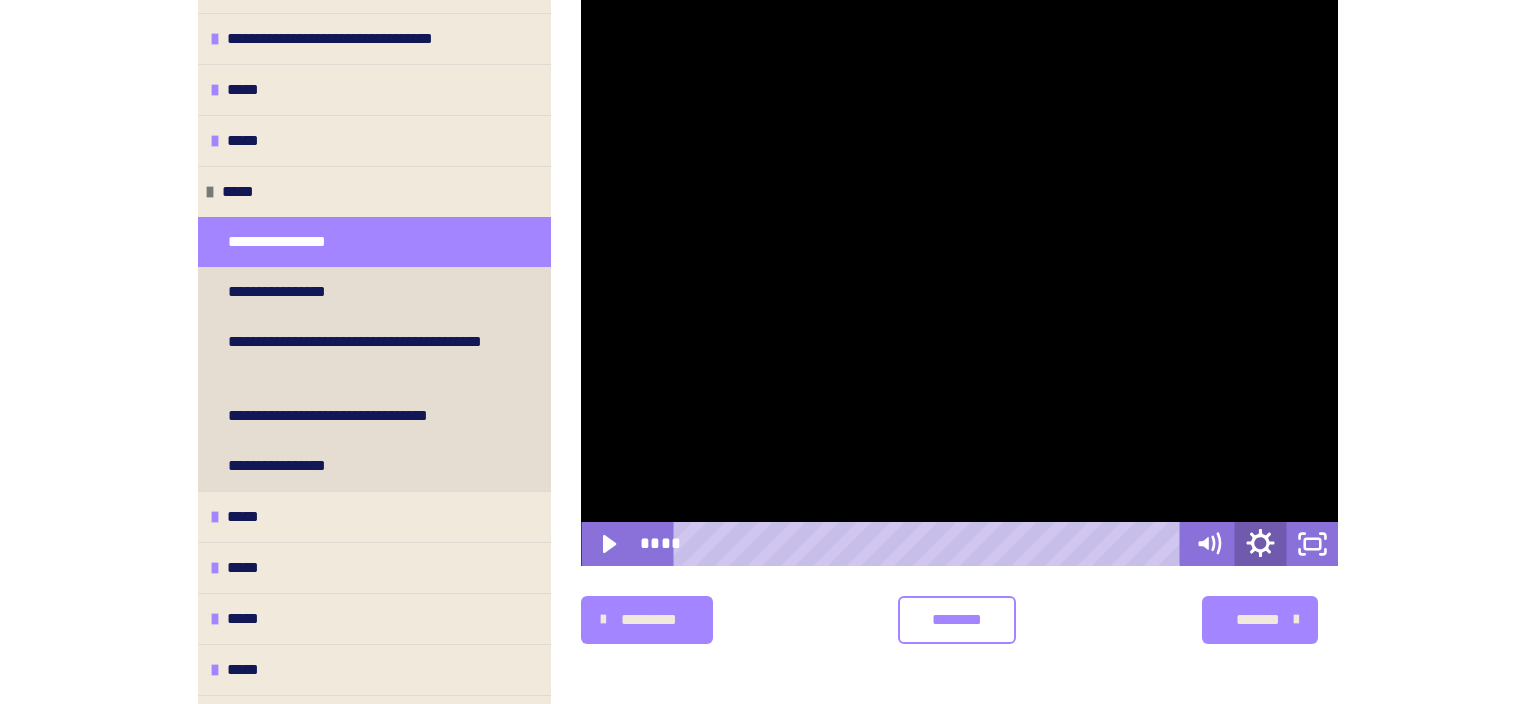 click 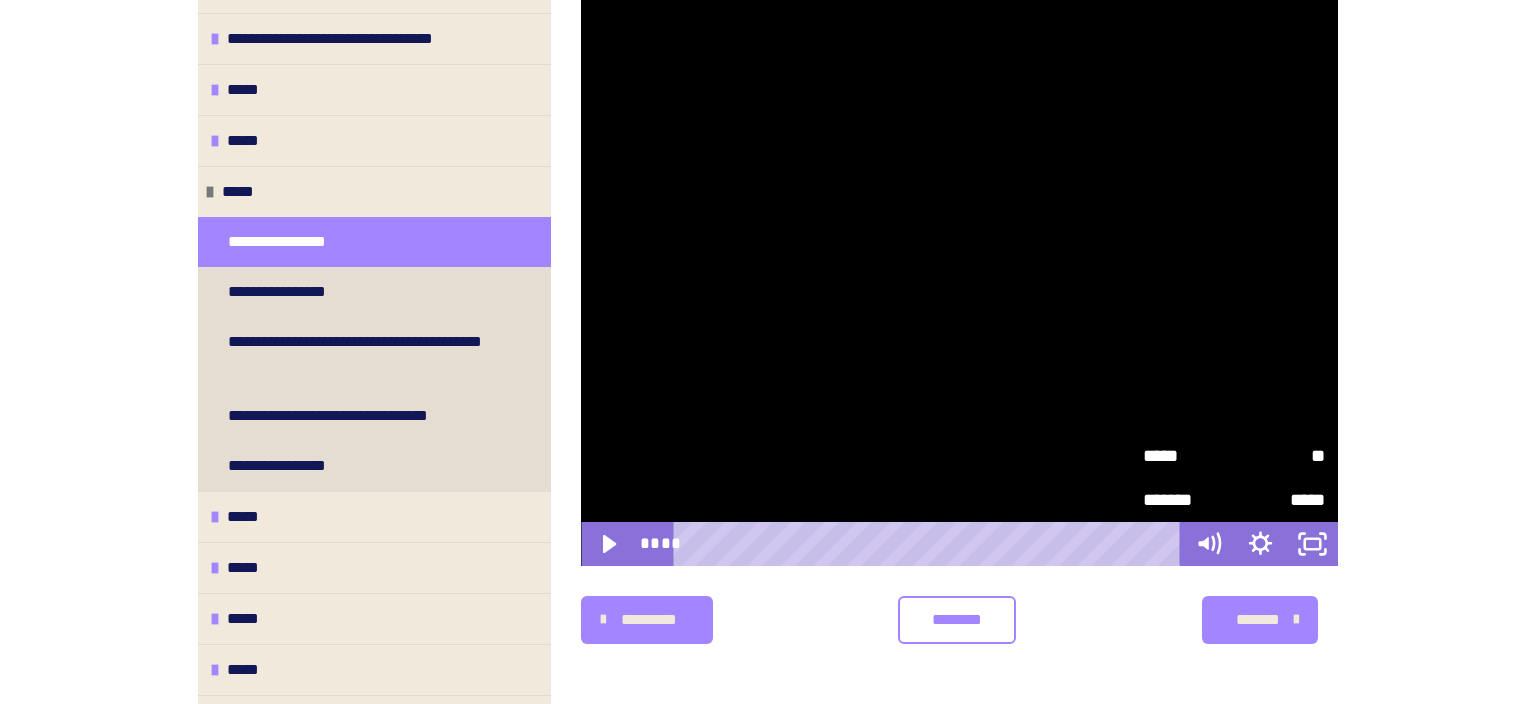 click on "*****" at bounding box center (1279, 500) 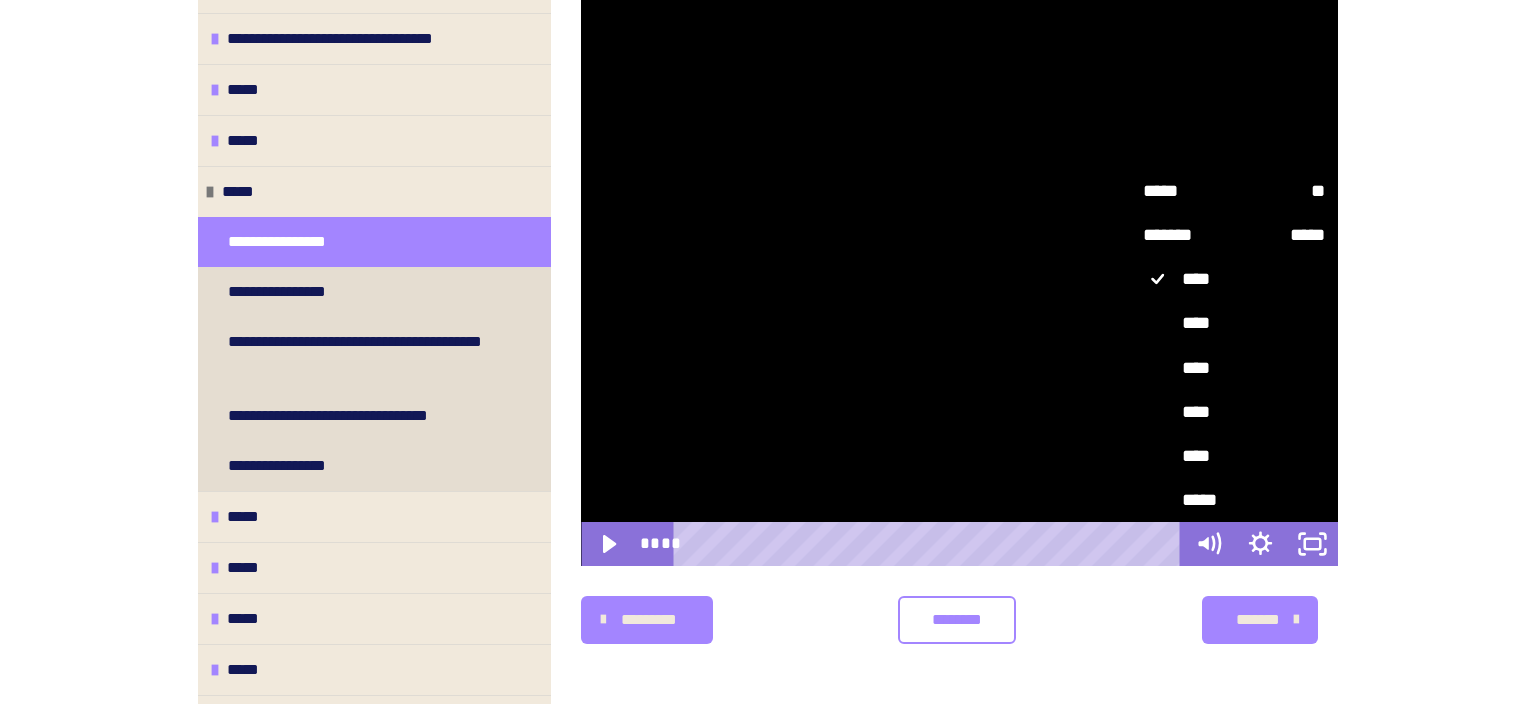 click on "*****" at bounding box center (1279, 235) 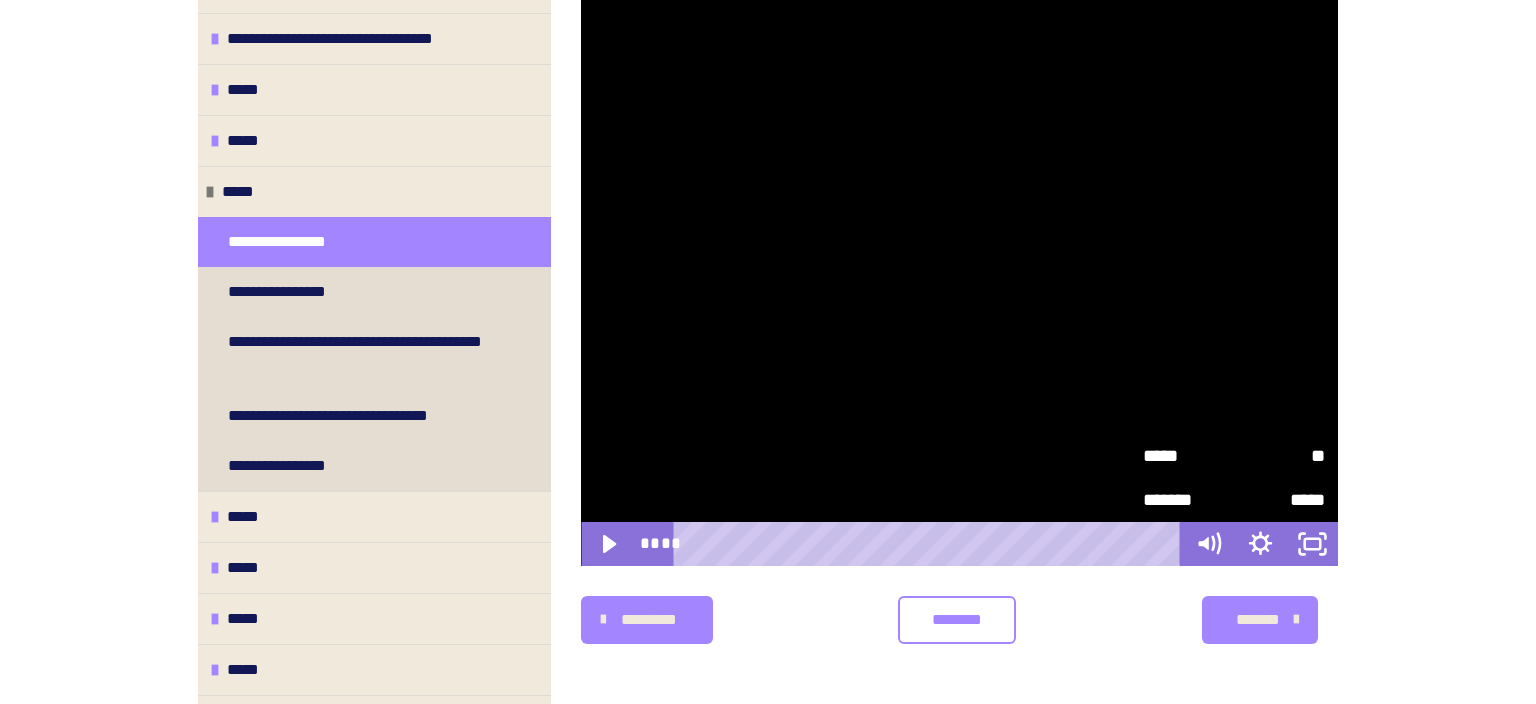 drag, startPoint x: 721, startPoint y: 543, endPoint x: 658, endPoint y: 556, distance: 64.327286 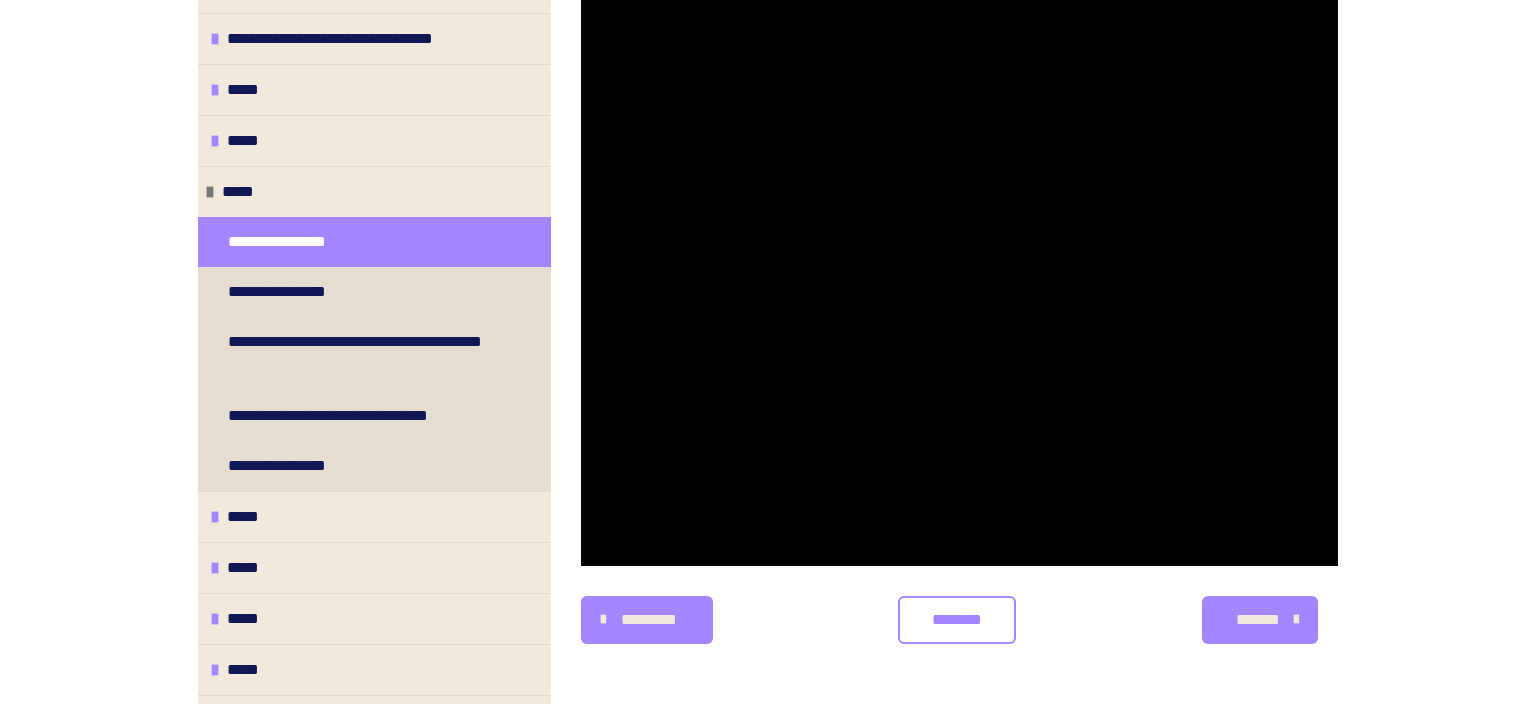 scroll, scrollTop: 1002, scrollLeft: 0, axis: vertical 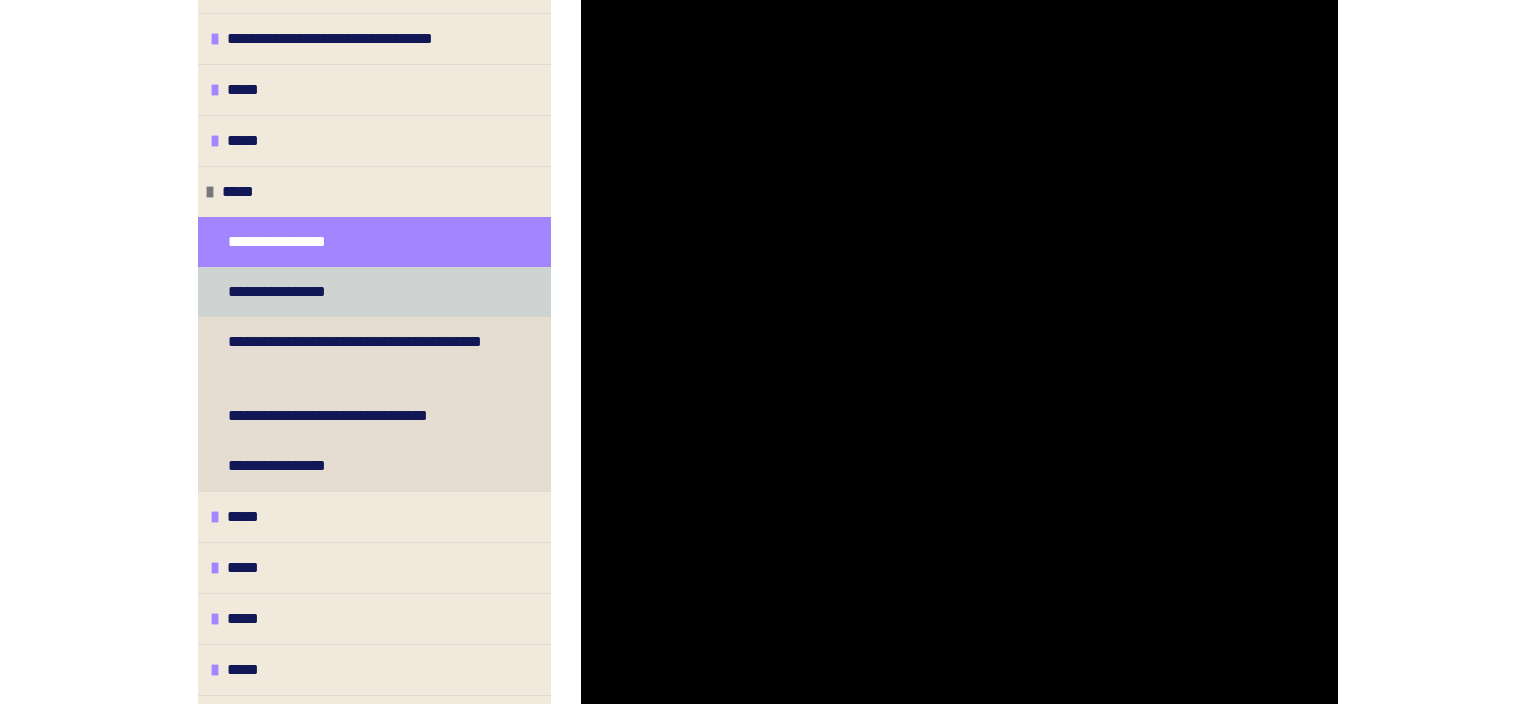 click on "**********" at bounding box center [295, 292] 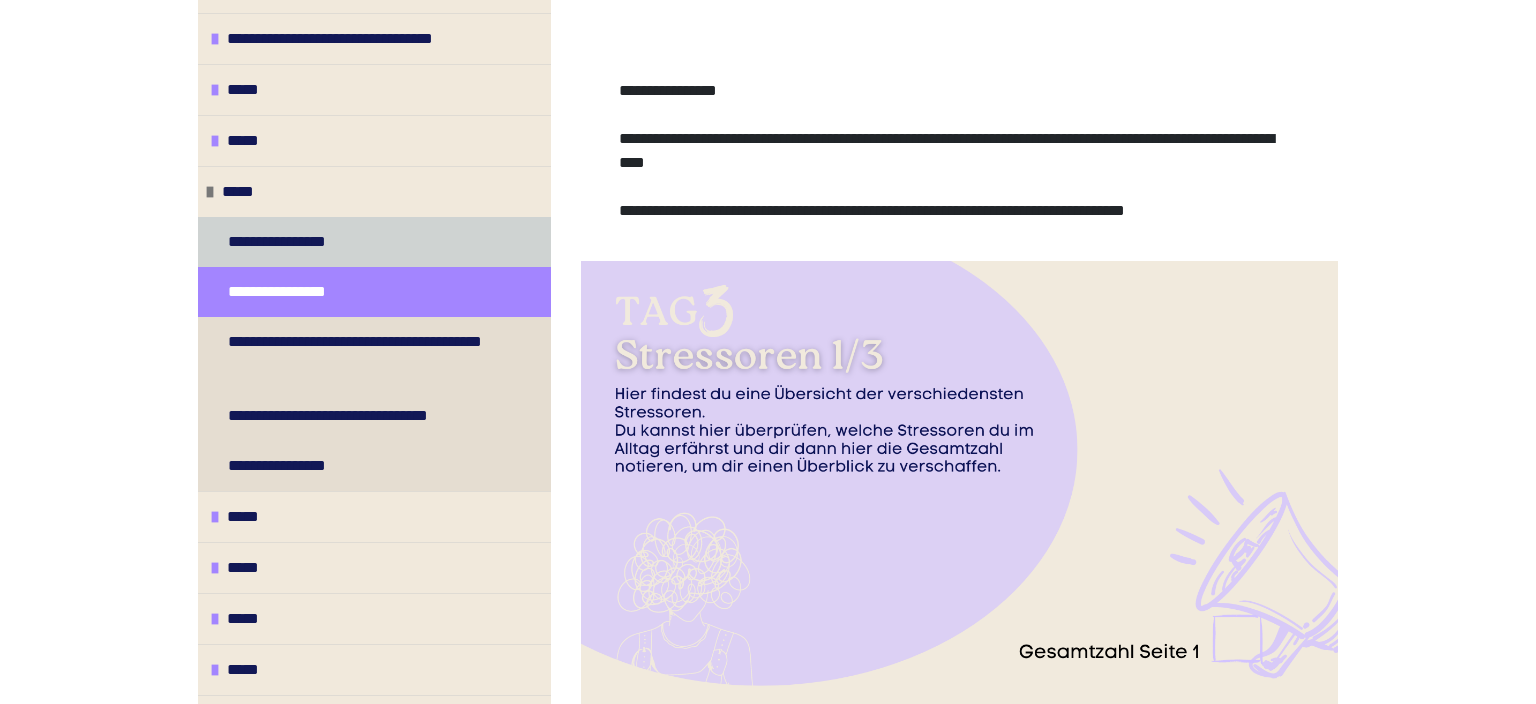 click on "**********" at bounding box center (294, 242) 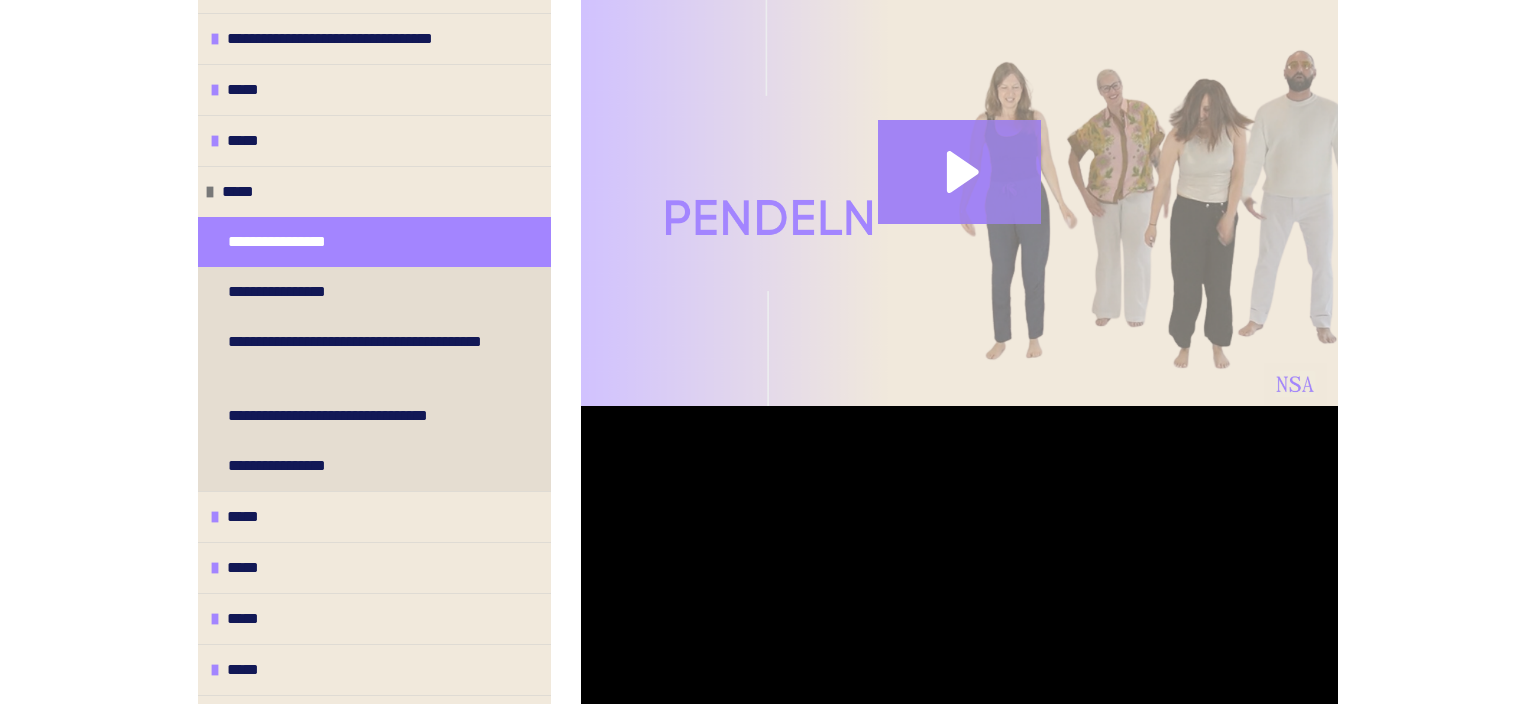 scroll, scrollTop: 1424, scrollLeft: 0, axis: vertical 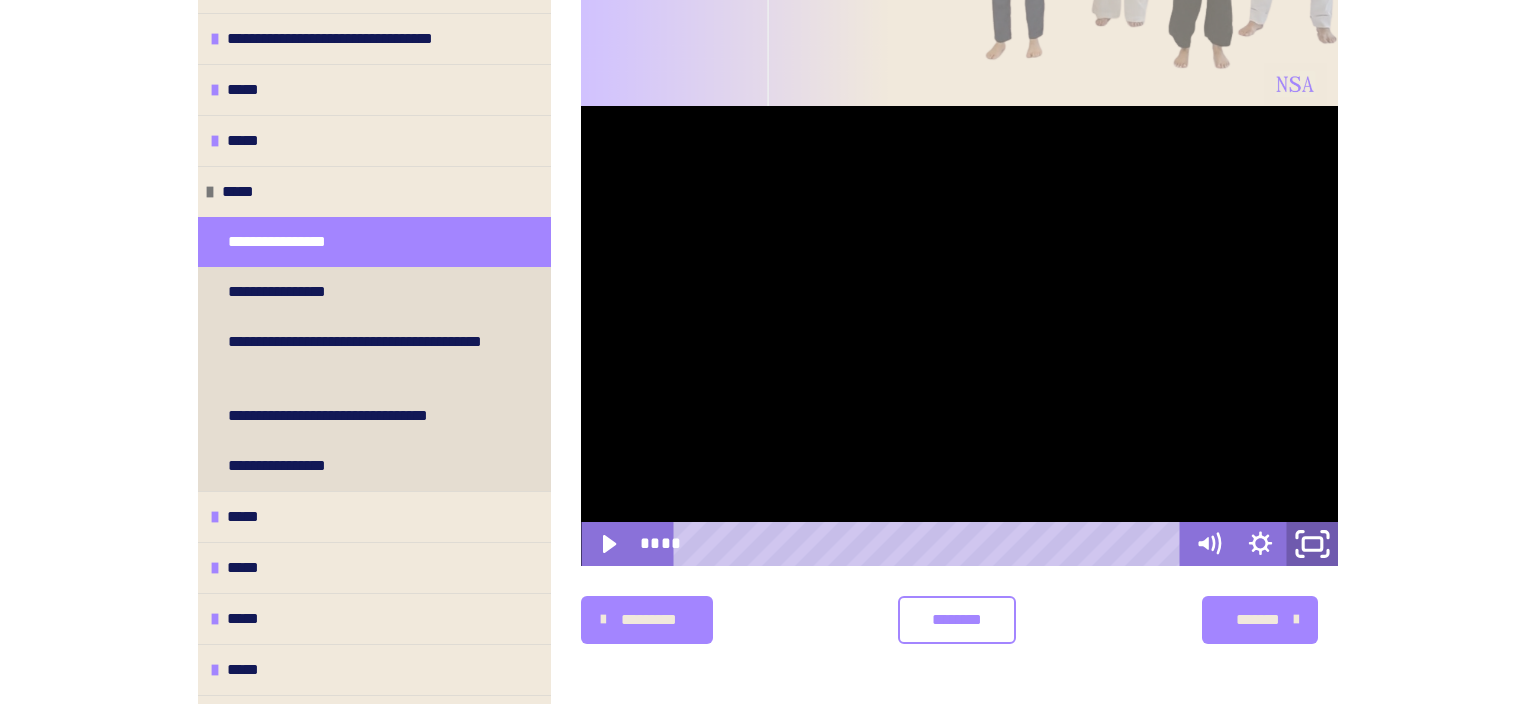click 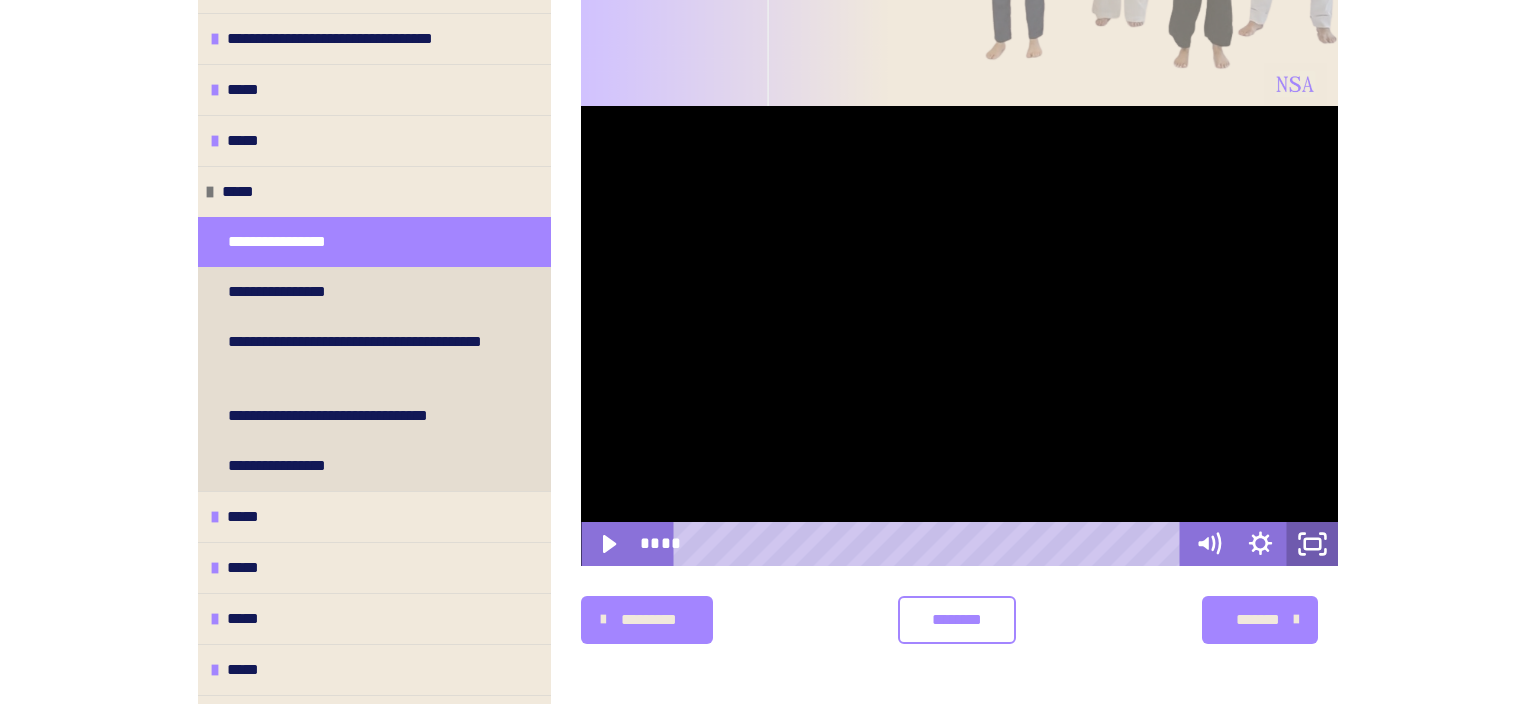 scroll, scrollTop: 1264, scrollLeft: 0, axis: vertical 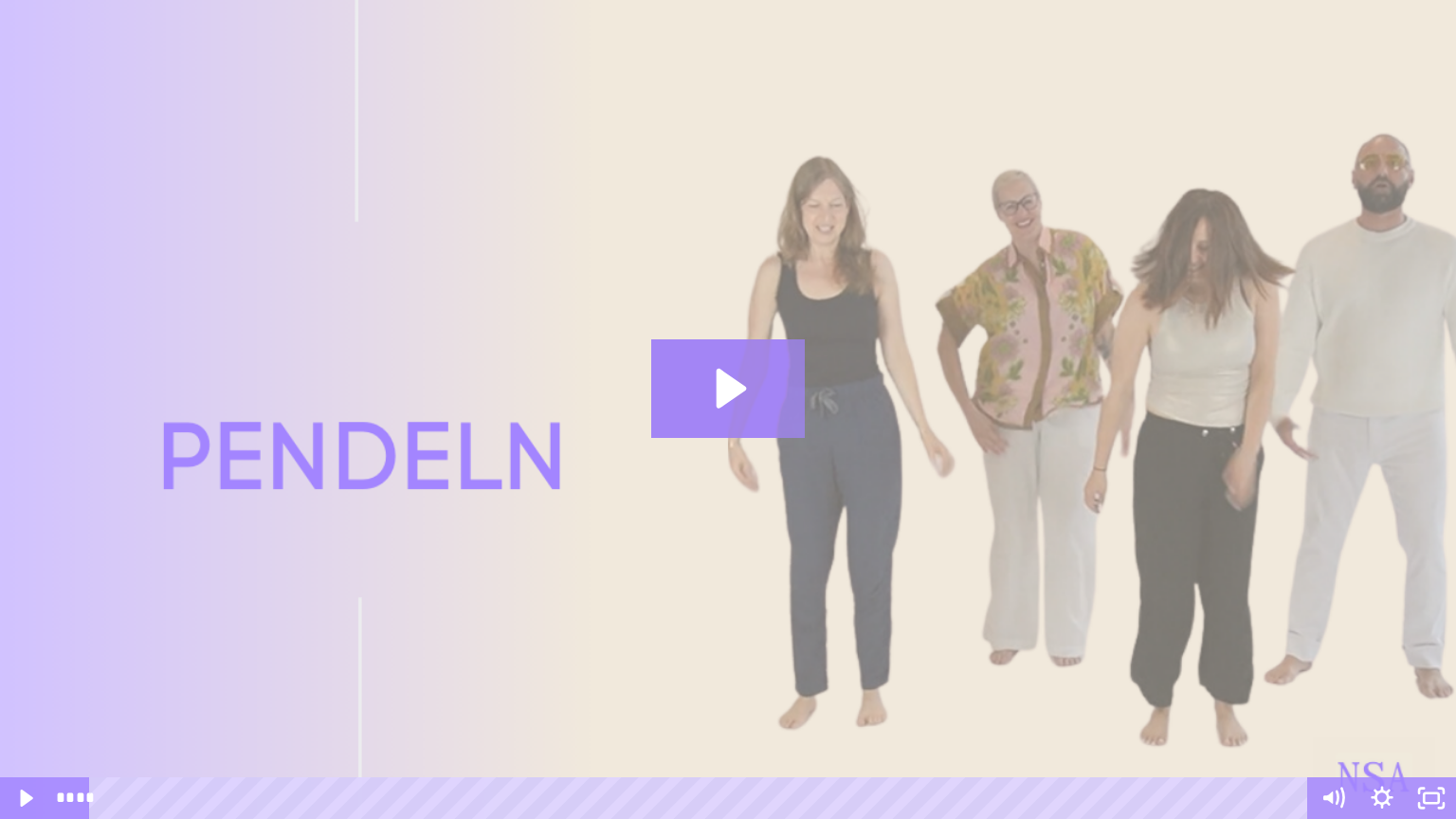 type 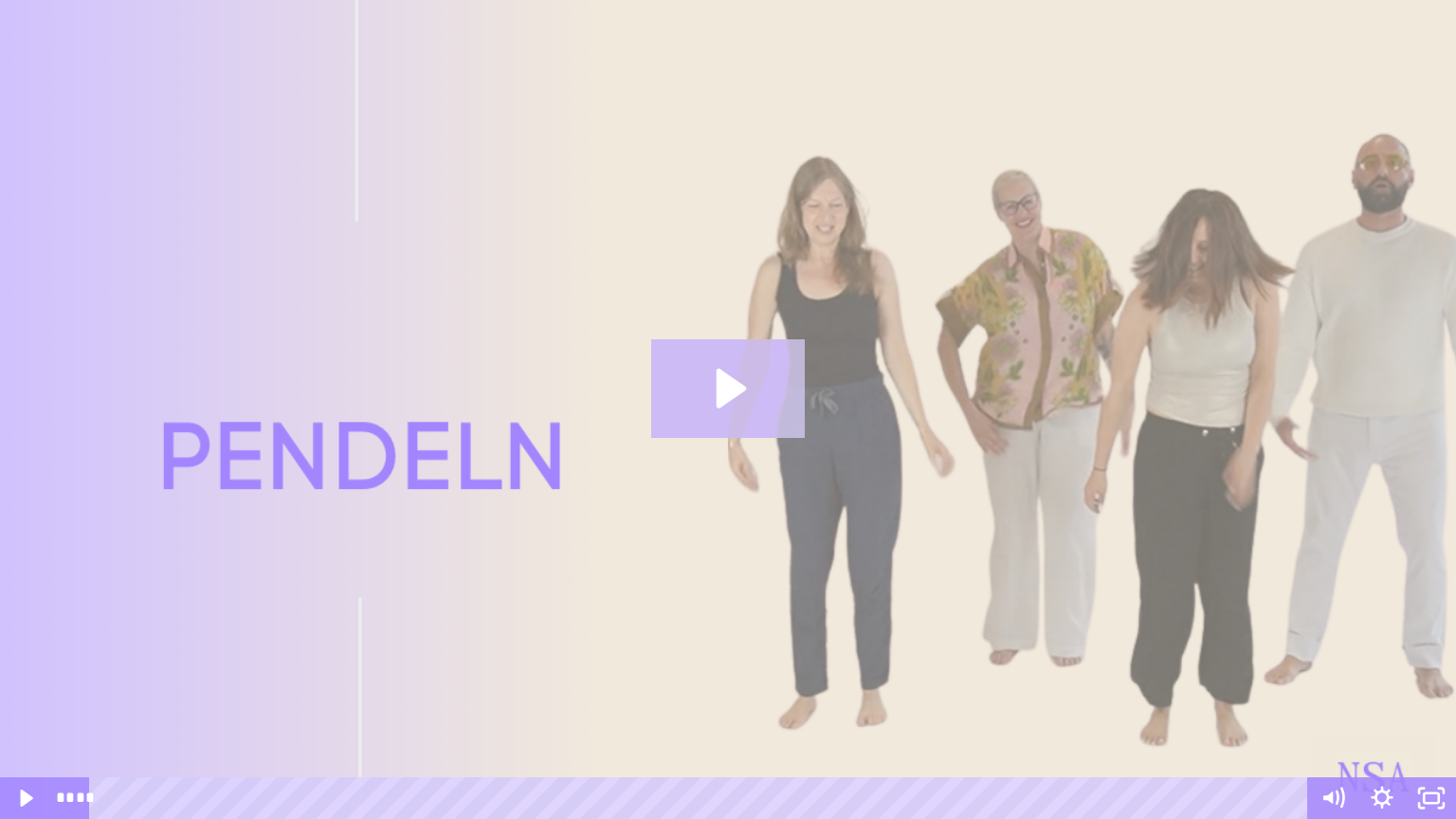 click 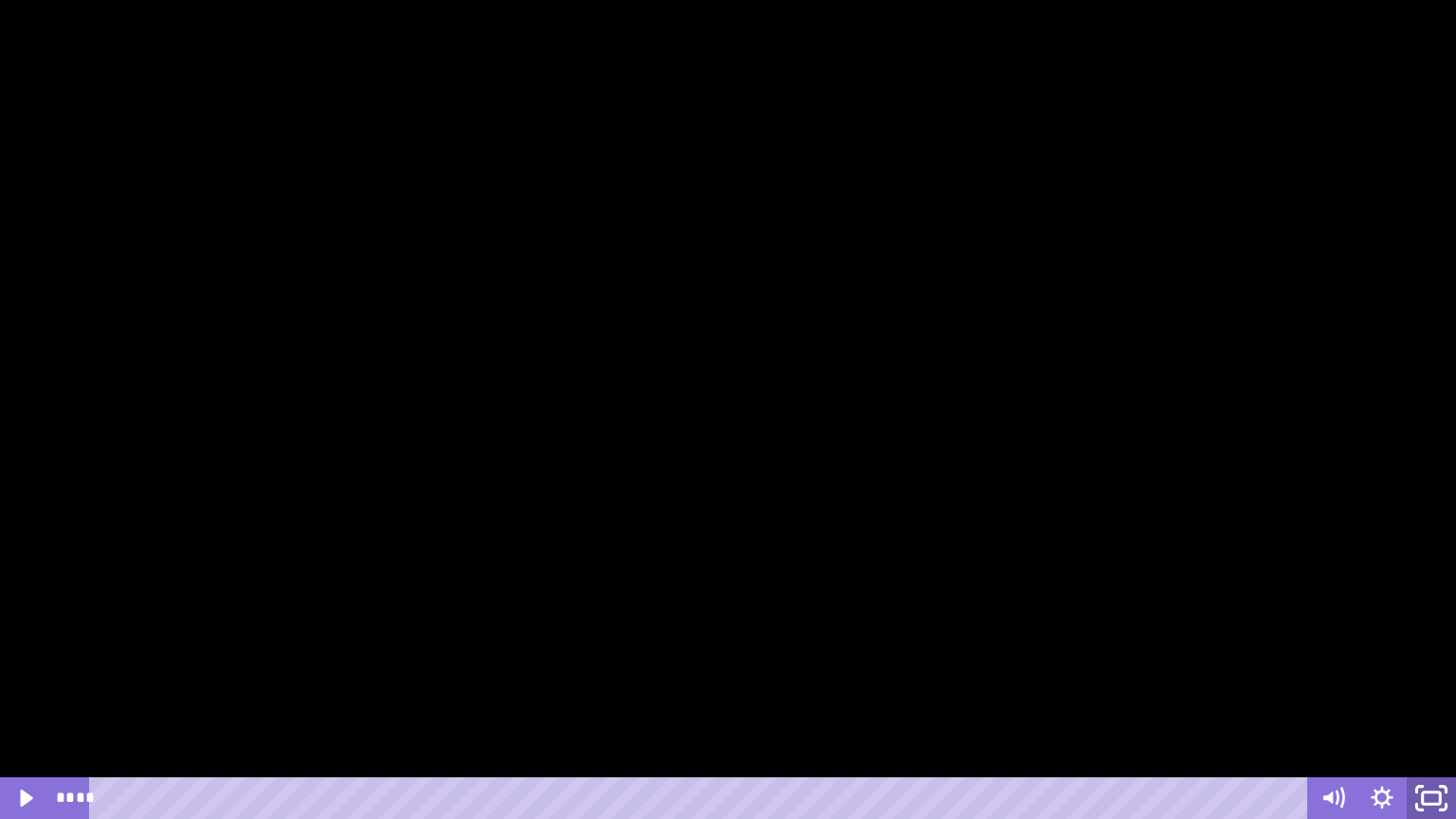 click 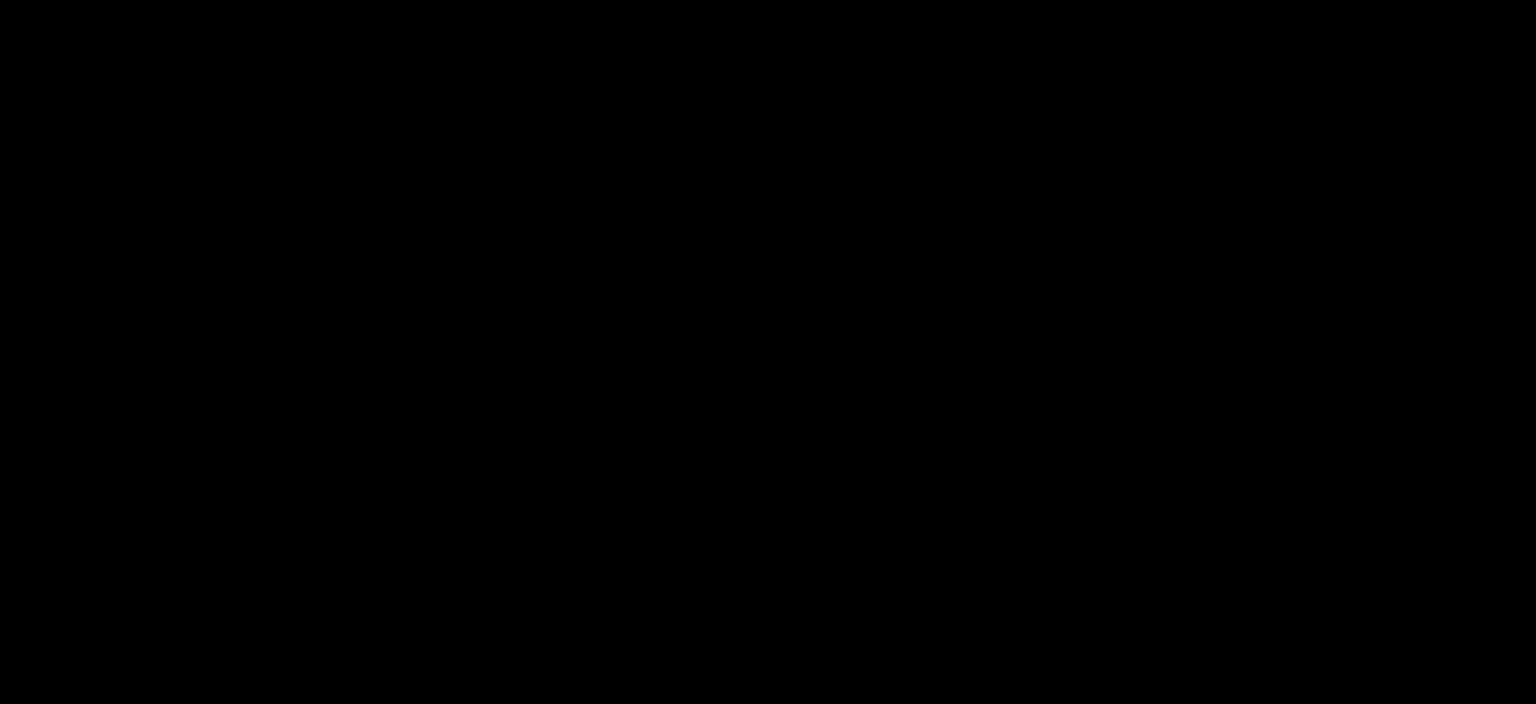 scroll, scrollTop: 580, scrollLeft: 0, axis: vertical 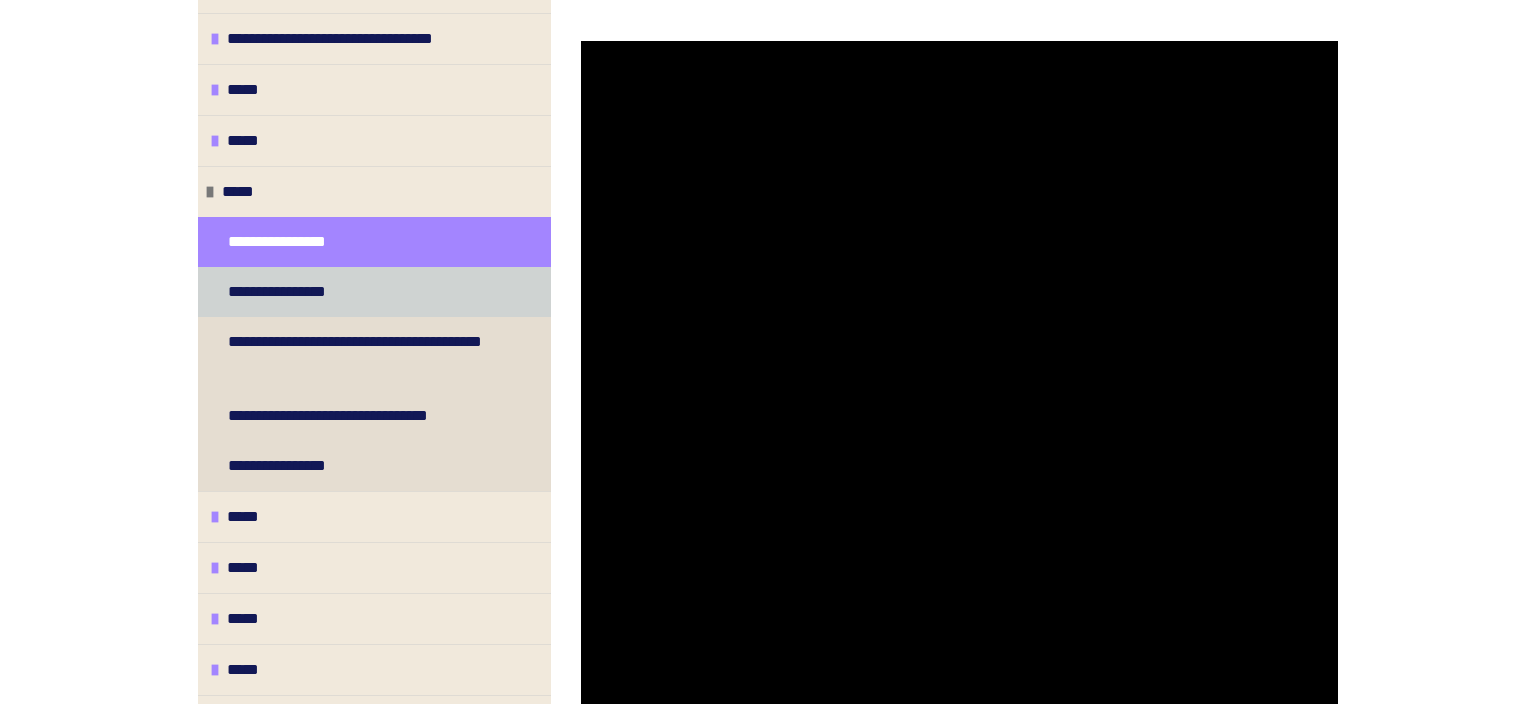 click on "**********" at bounding box center [295, 292] 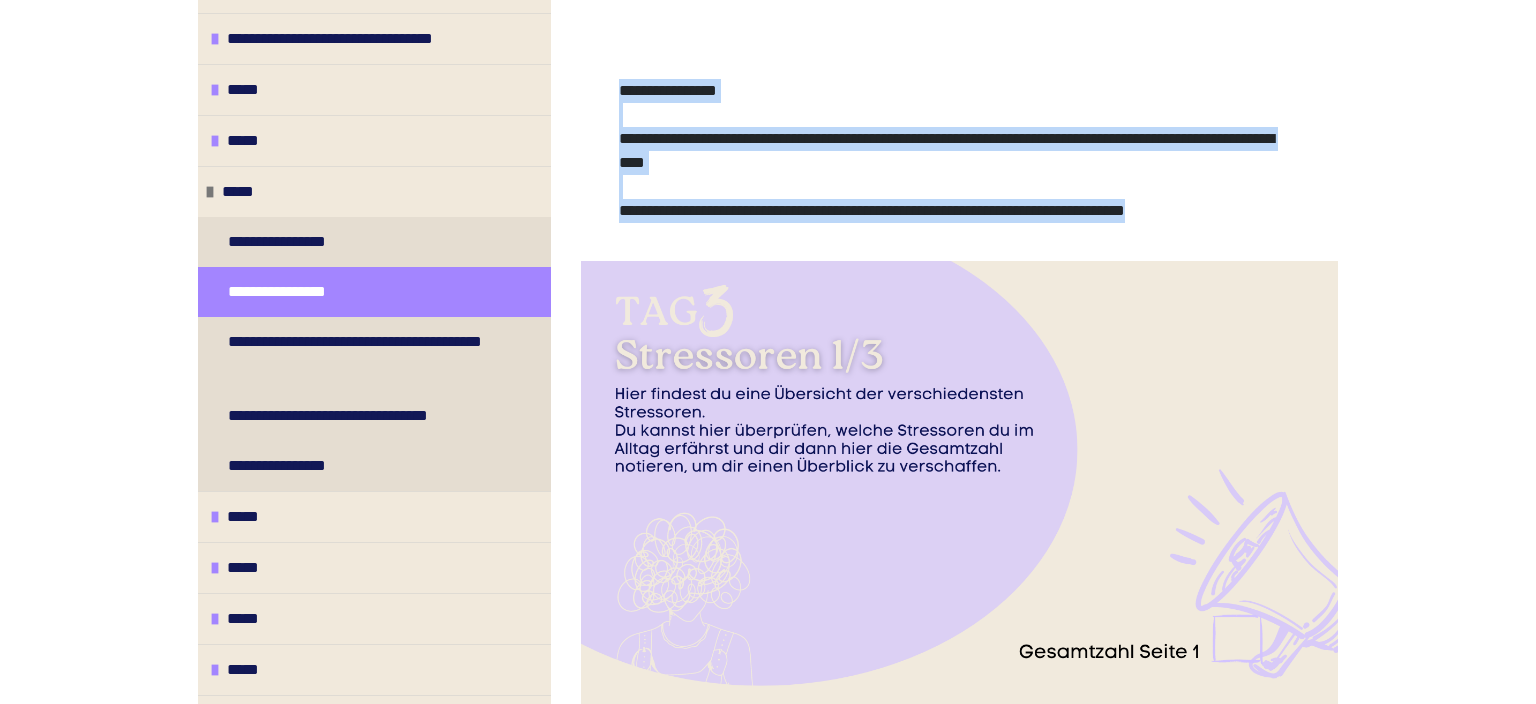 drag, startPoint x: 620, startPoint y: 87, endPoint x: 1292, endPoint y: 215, distance: 684.08185 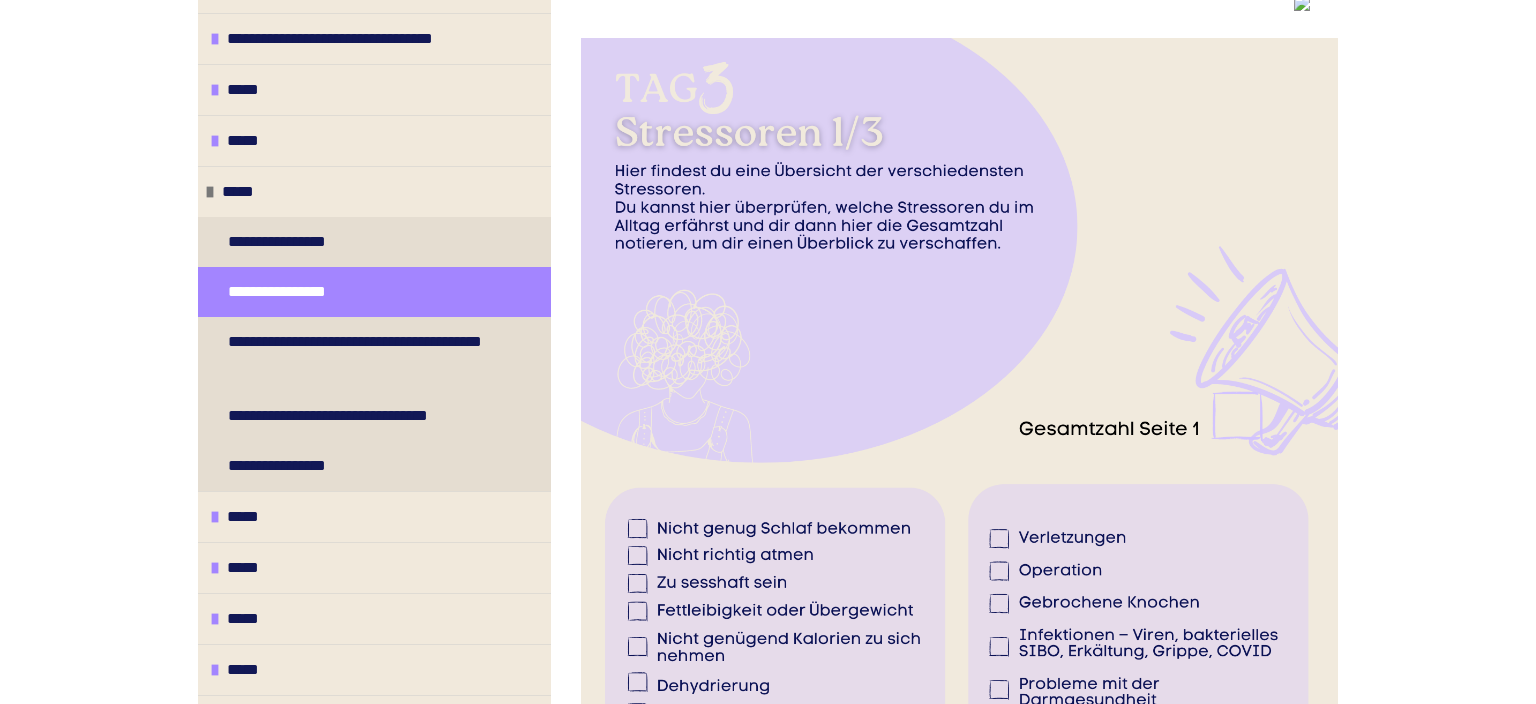 scroll, scrollTop: 677, scrollLeft: 0, axis: vertical 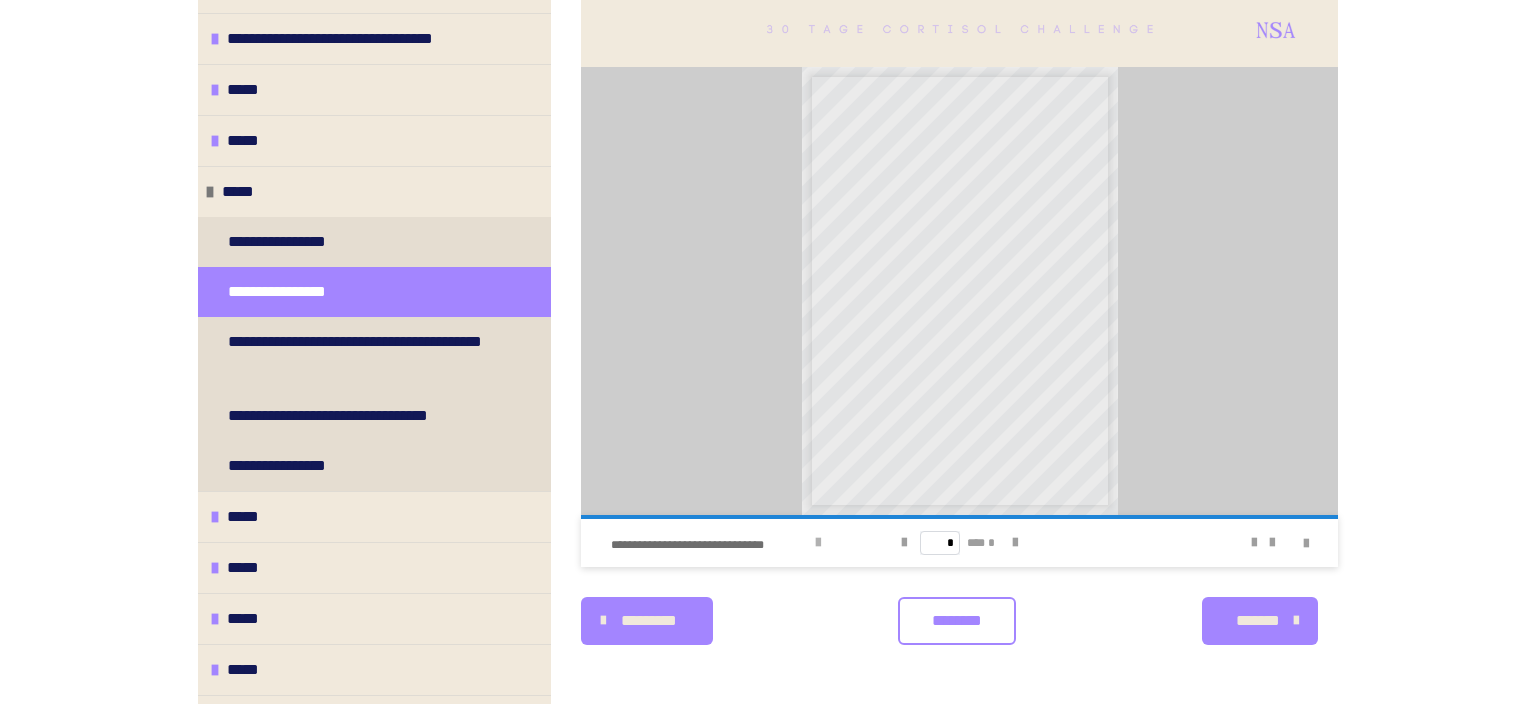 click at bounding box center (818, 543) 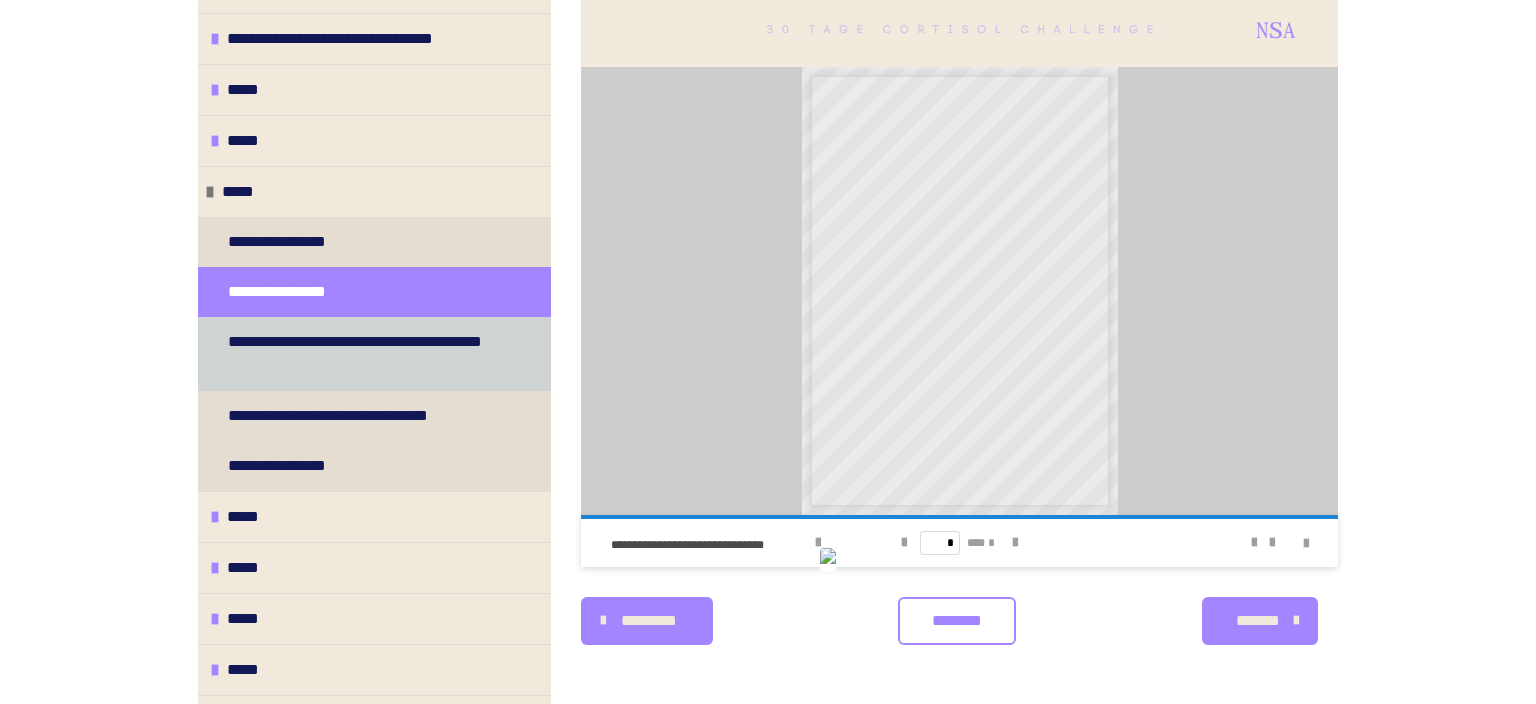 click on "**********" at bounding box center [366, 354] 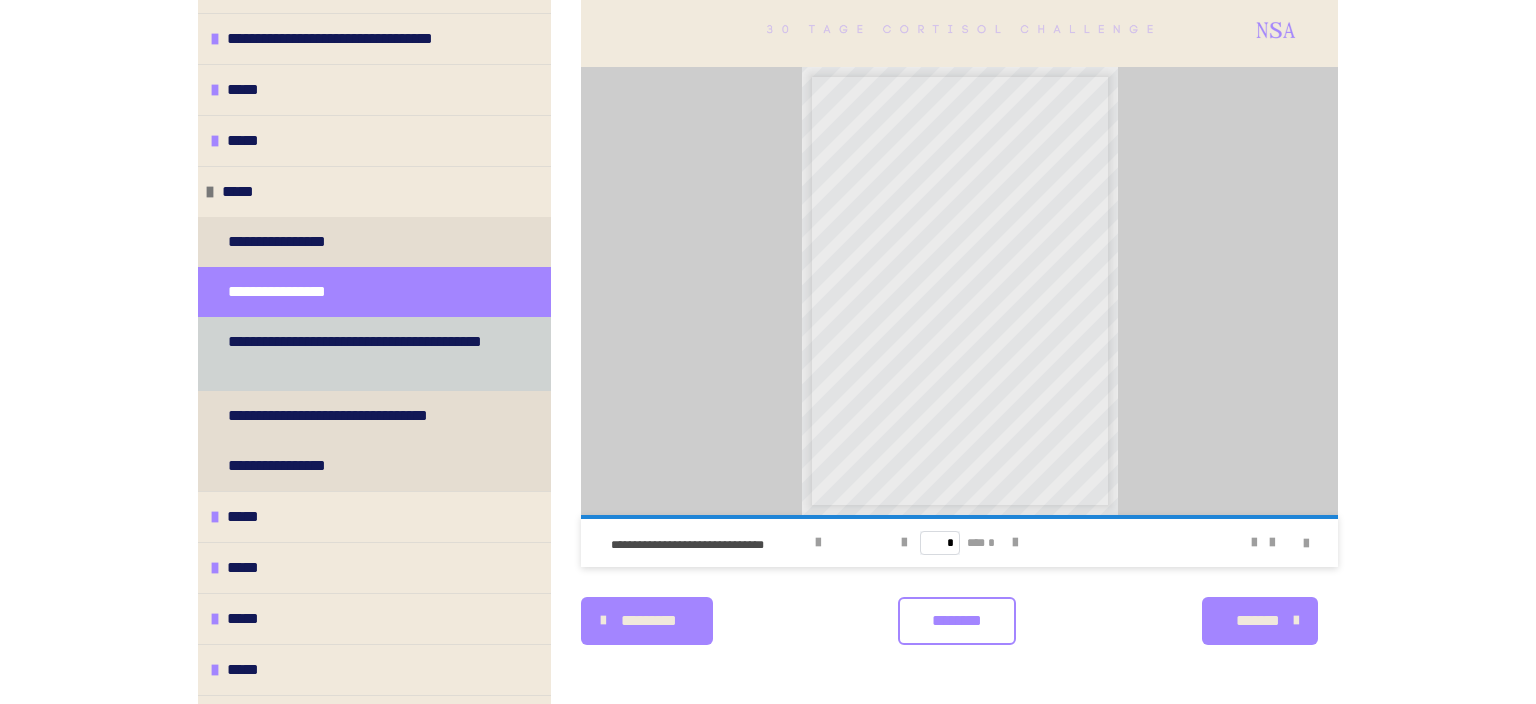scroll, scrollTop: 360, scrollLeft: 0, axis: vertical 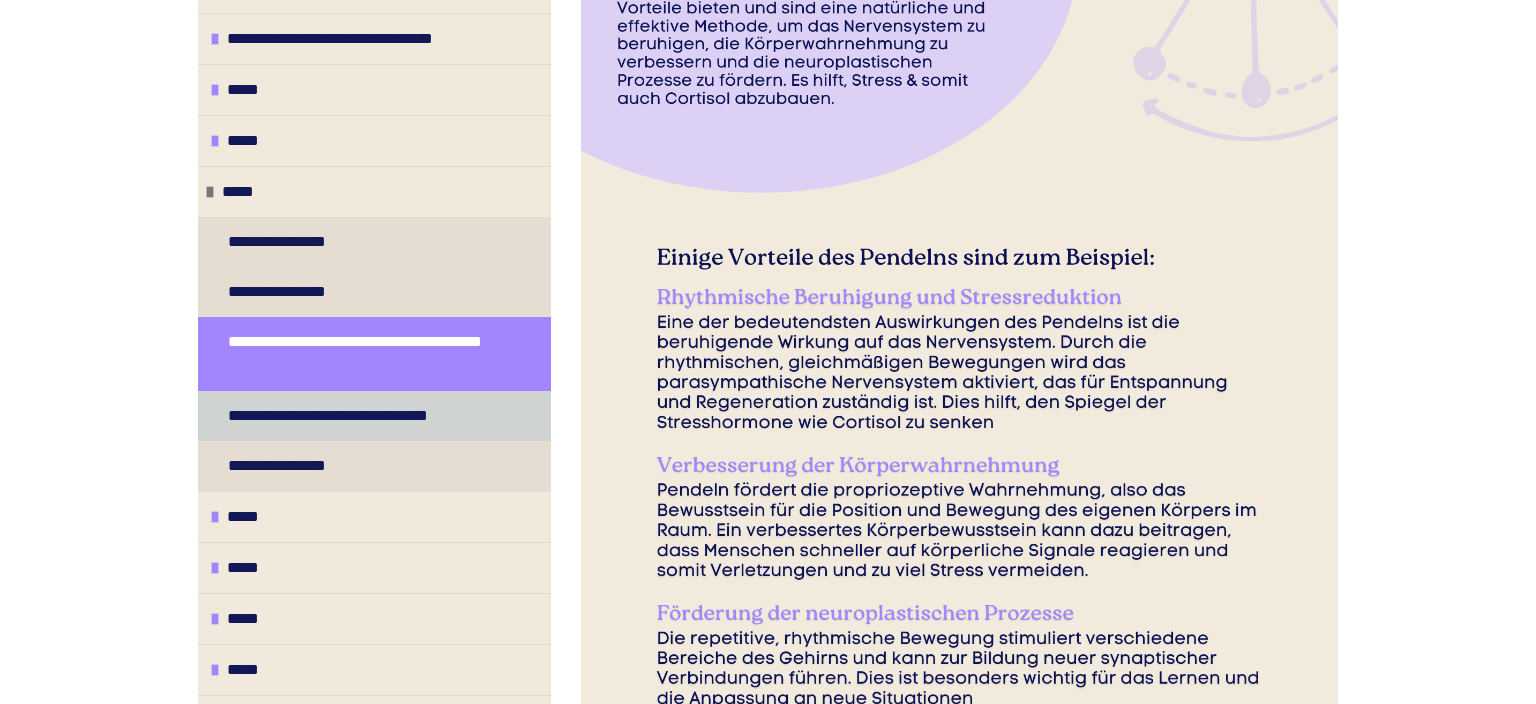 click on "**********" at bounding box center (355, 416) 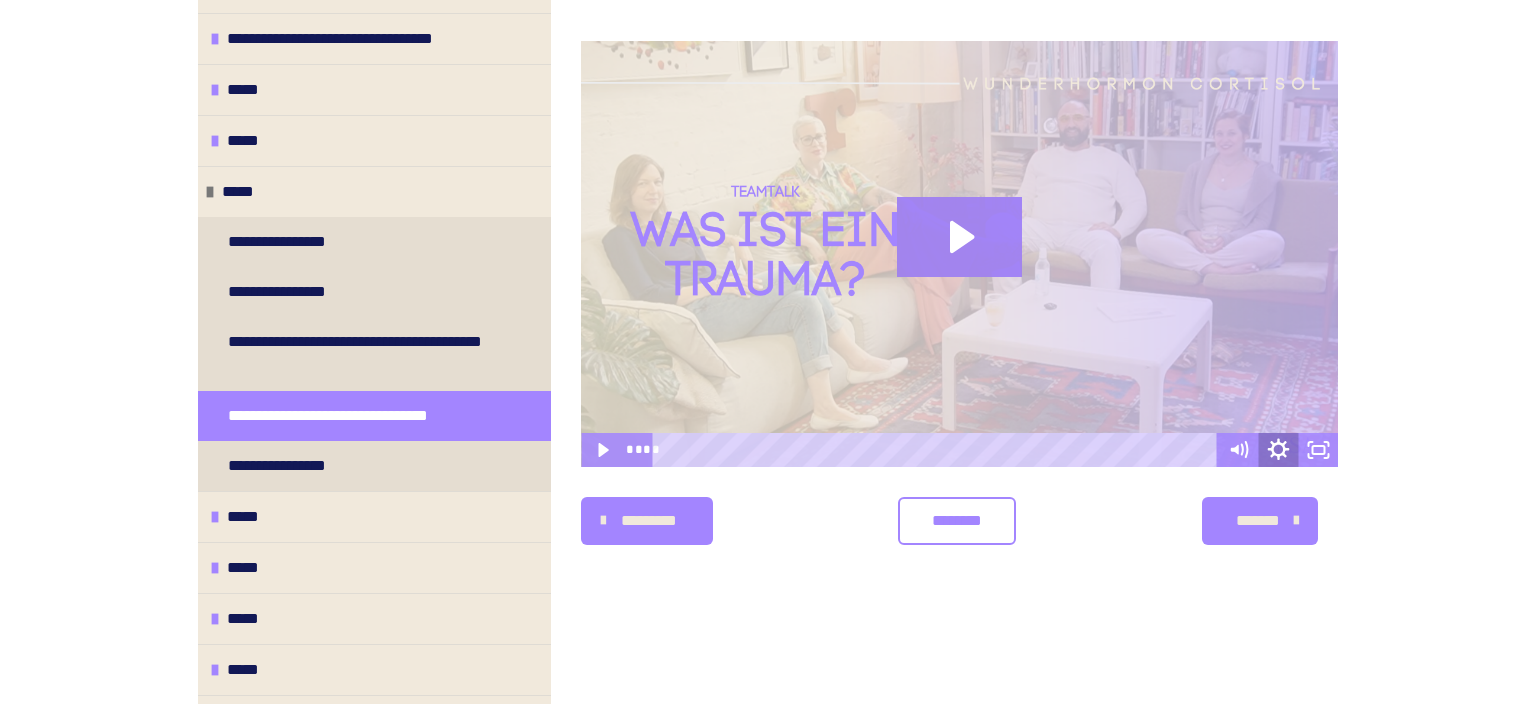 click 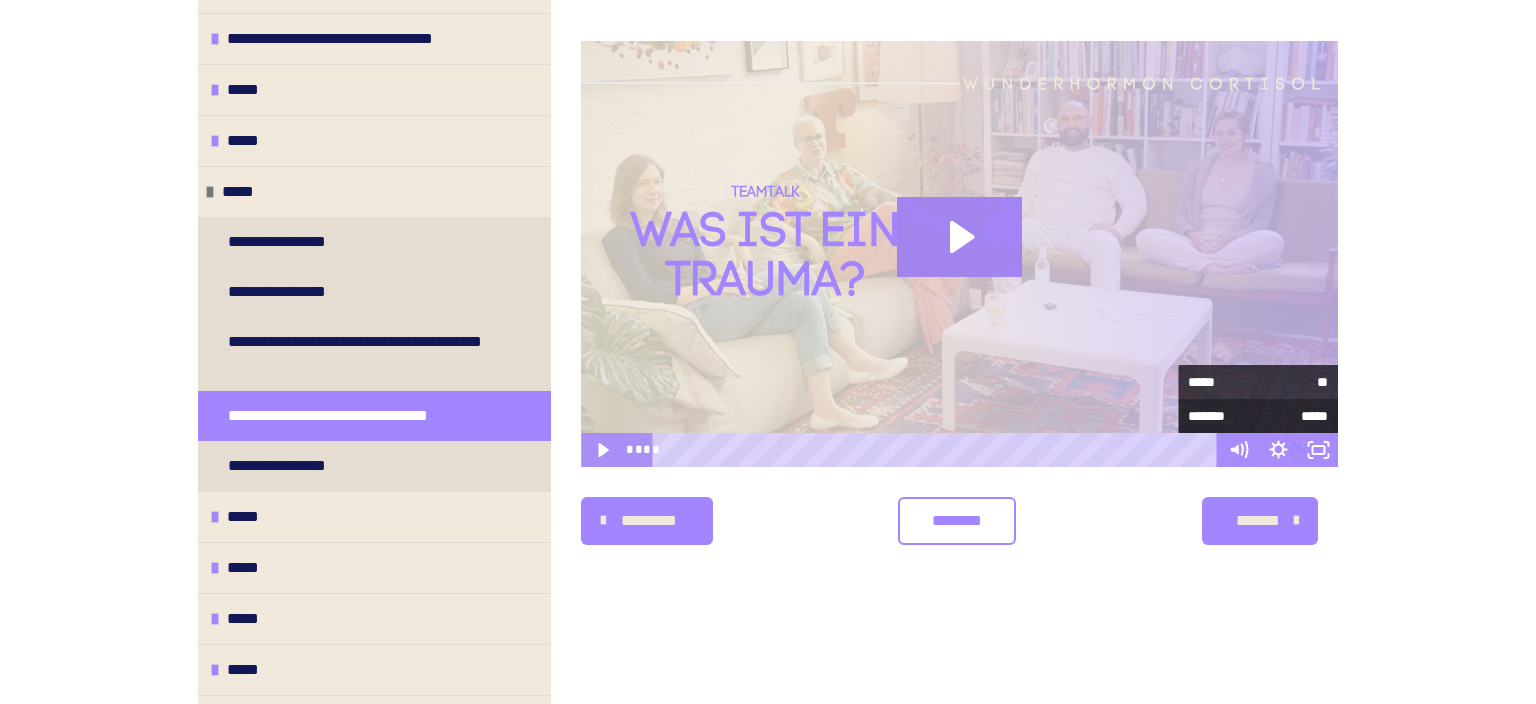 click on "*****" at bounding box center (1293, 416) 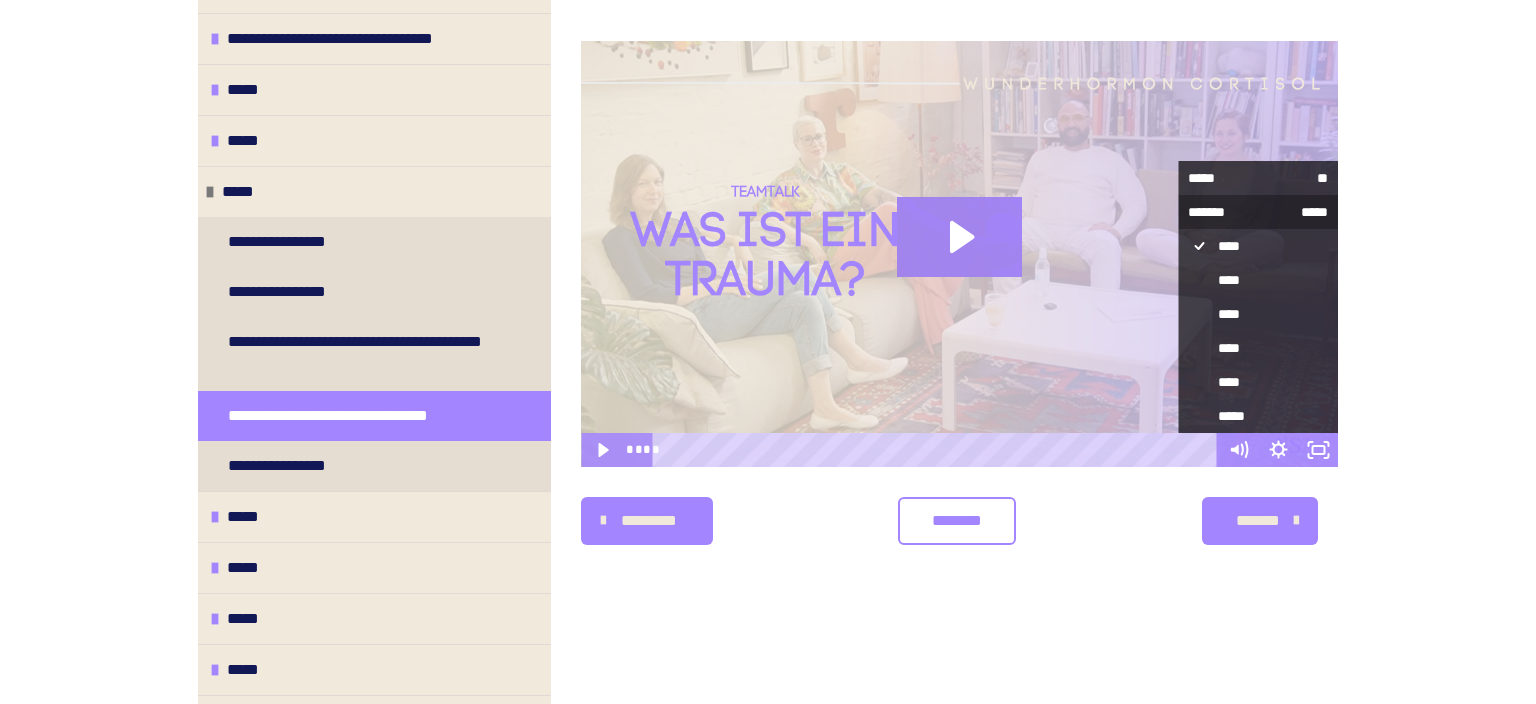 click on "*****" at bounding box center (1293, 212) 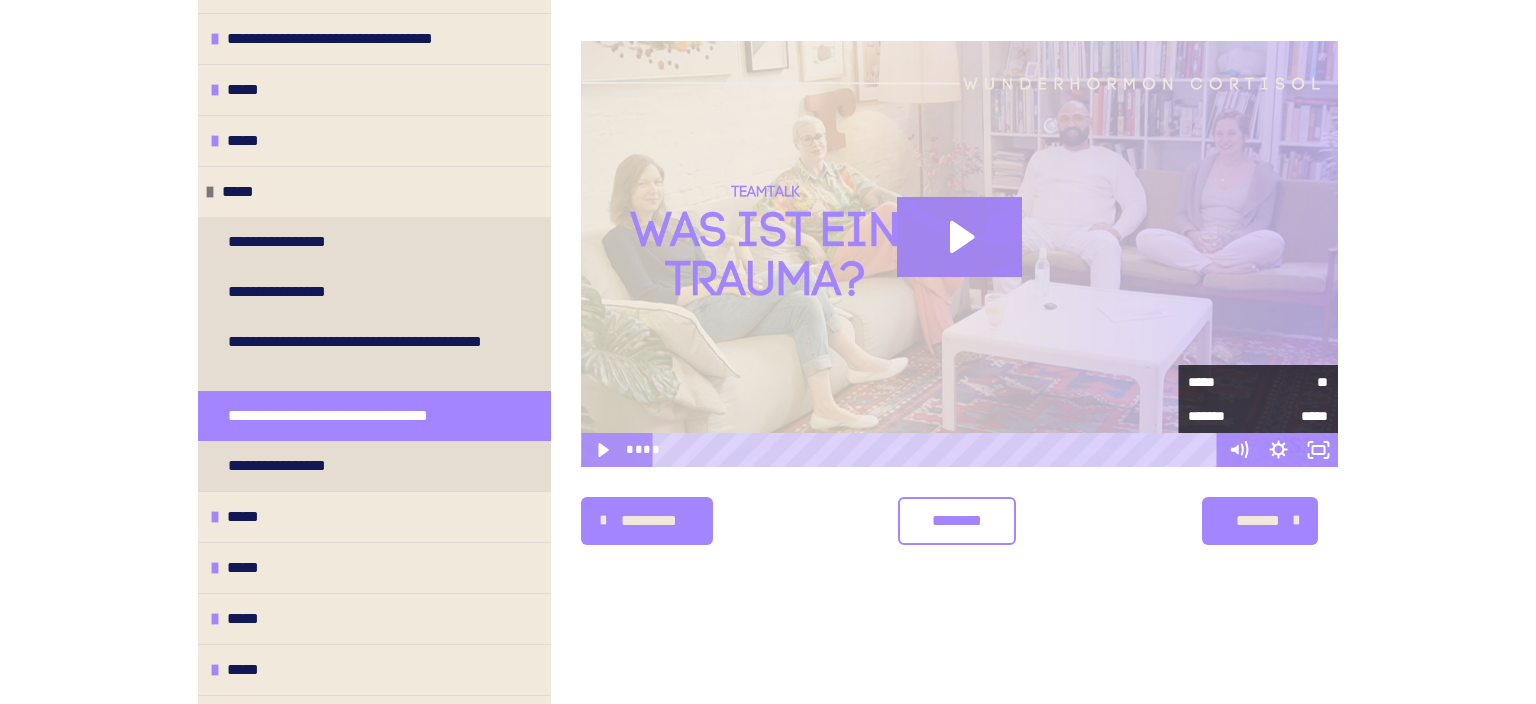 click on "**********" at bounding box center [959, 393] 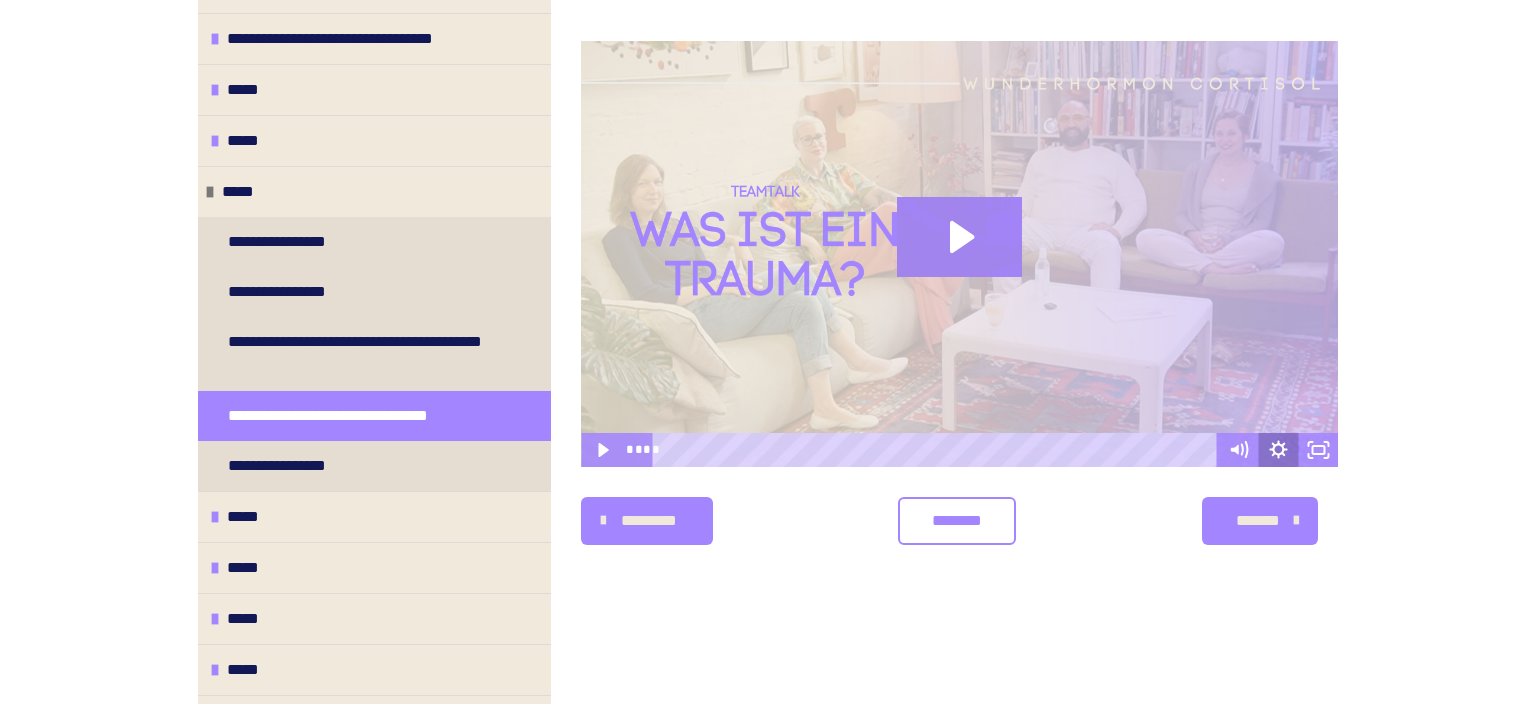 click 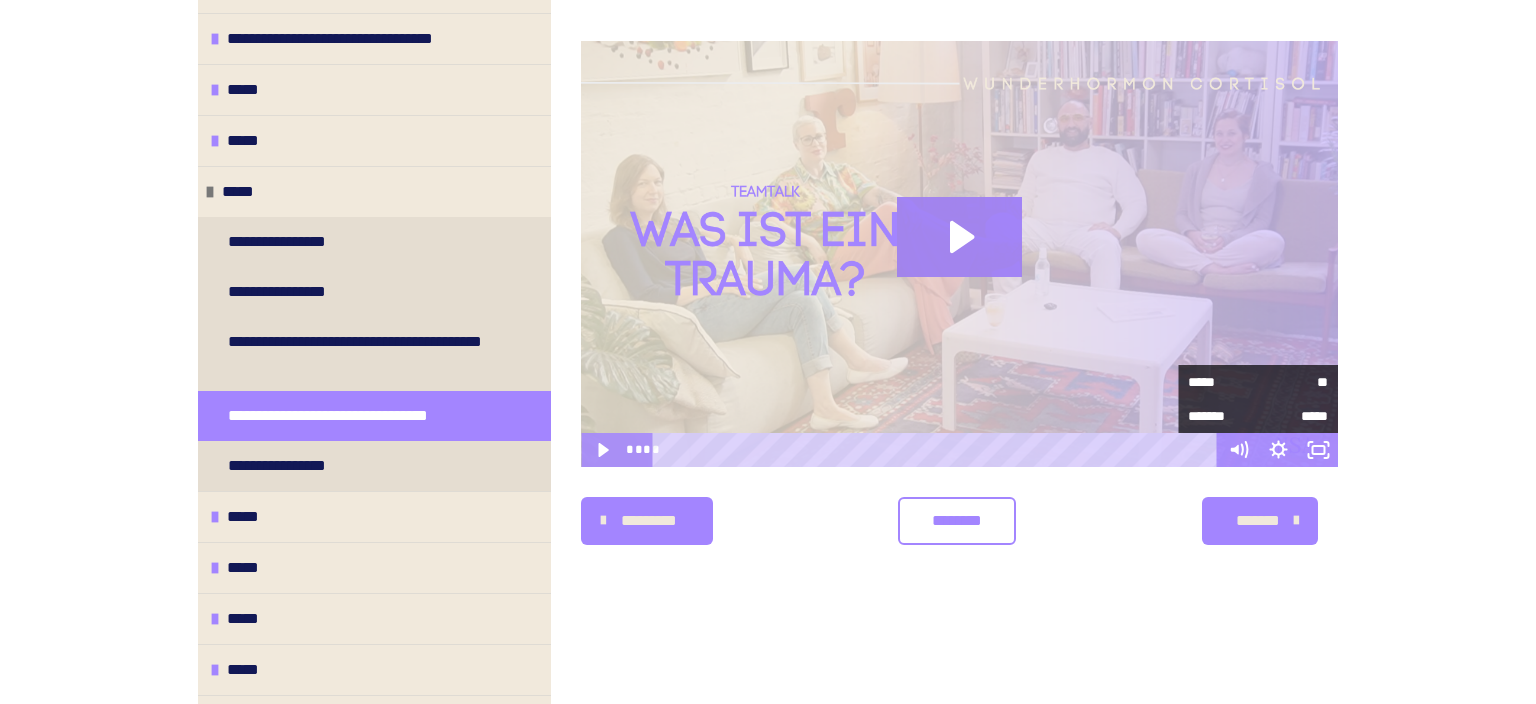 click on "**********" at bounding box center [768, 253] 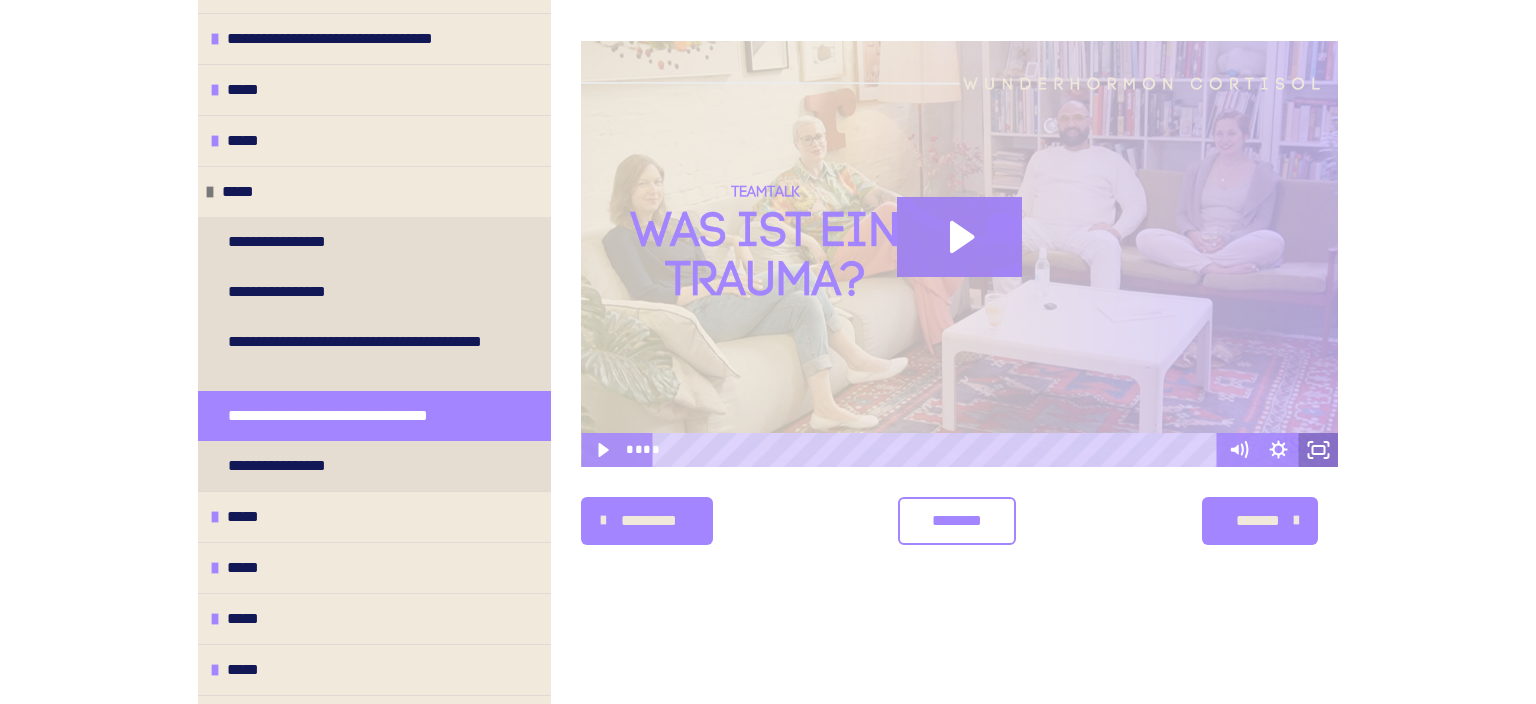click 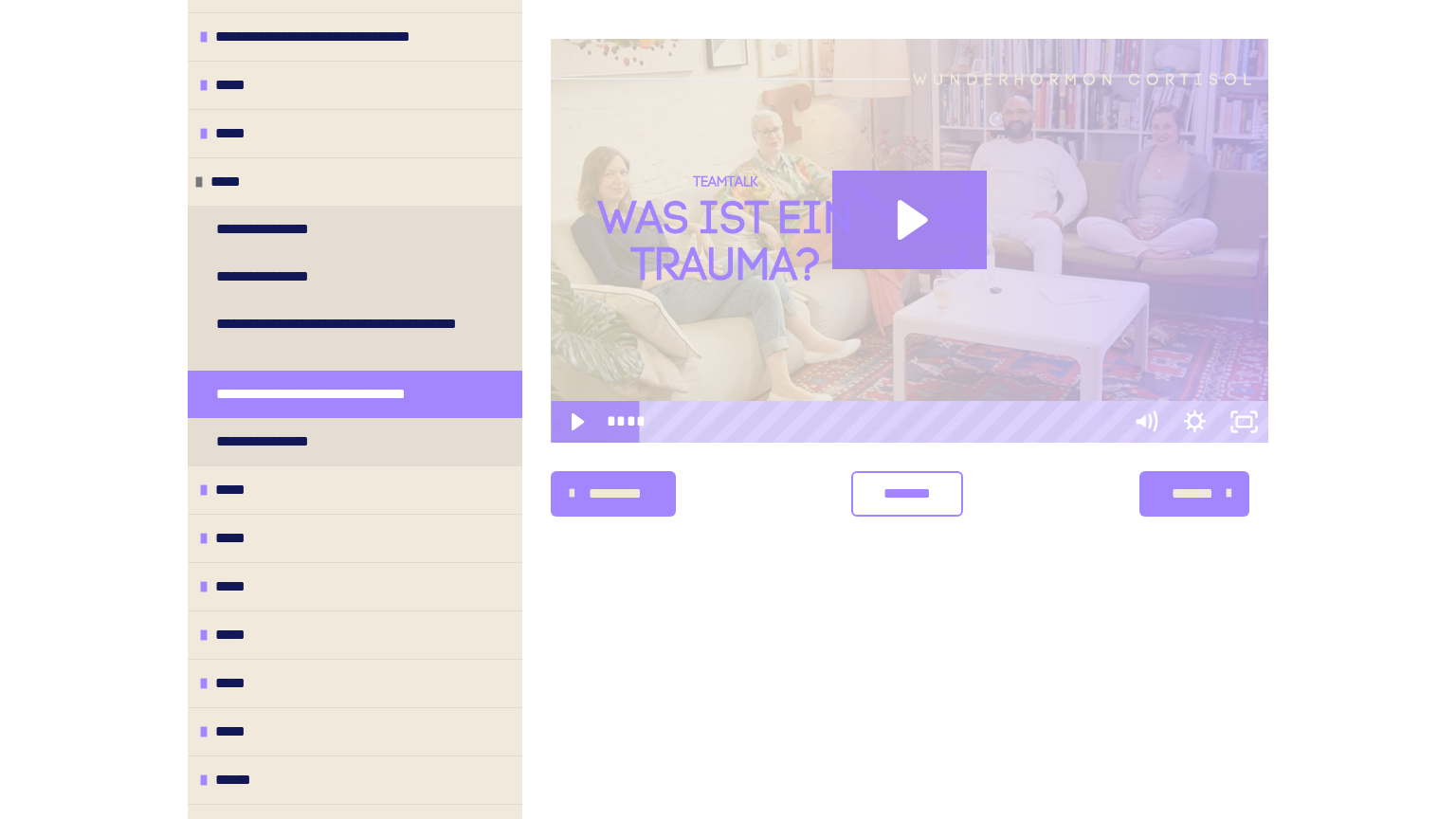 type 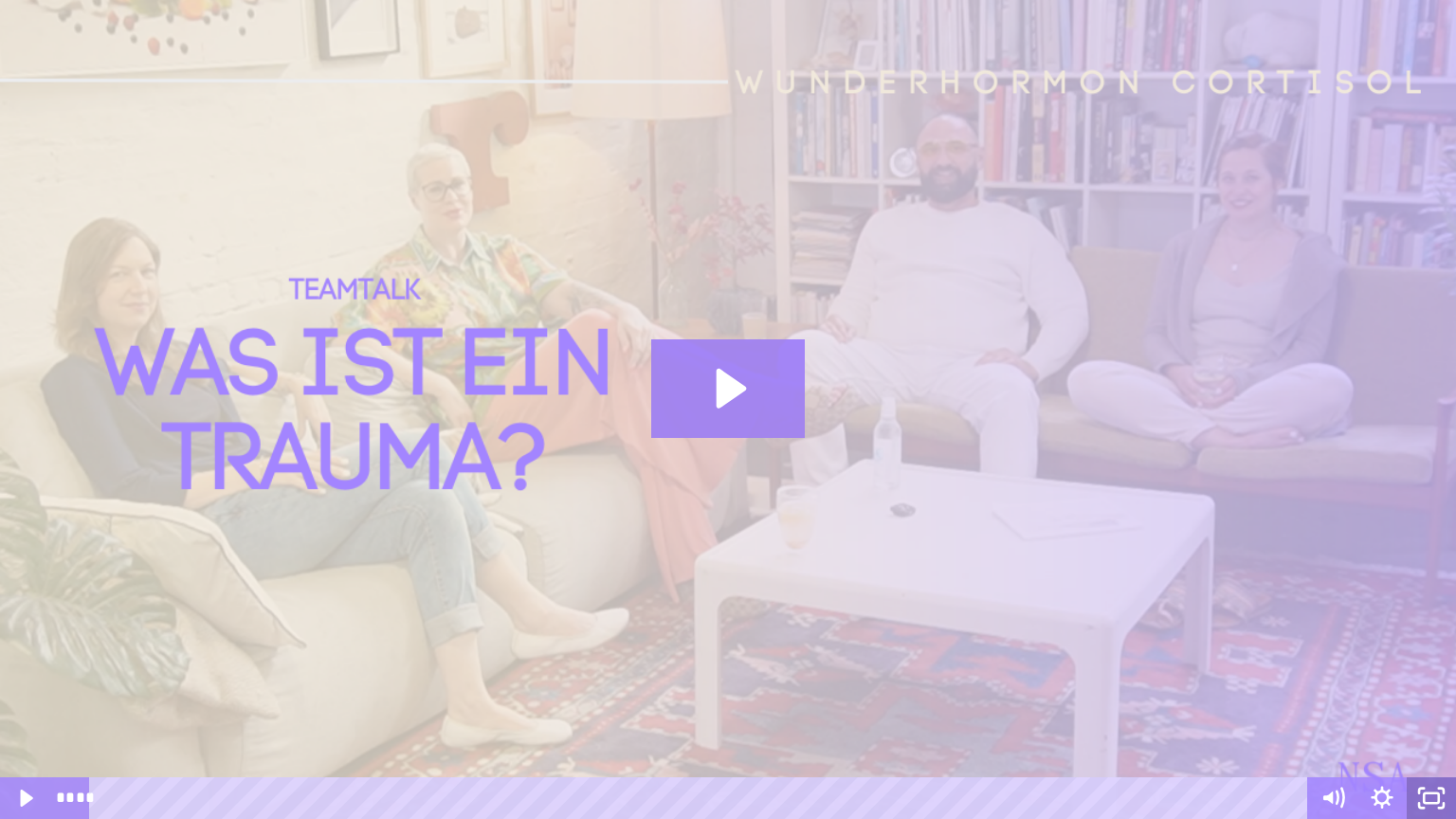 click 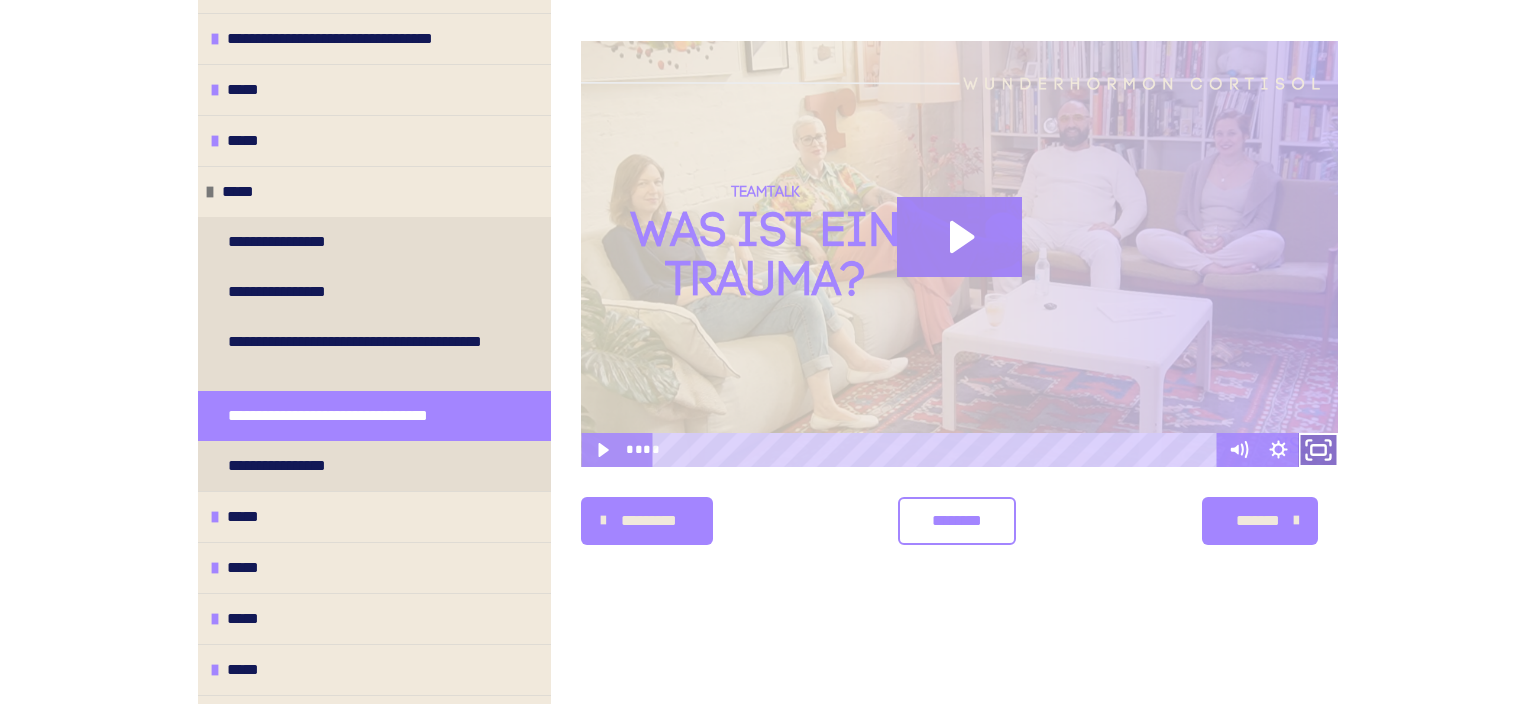 click 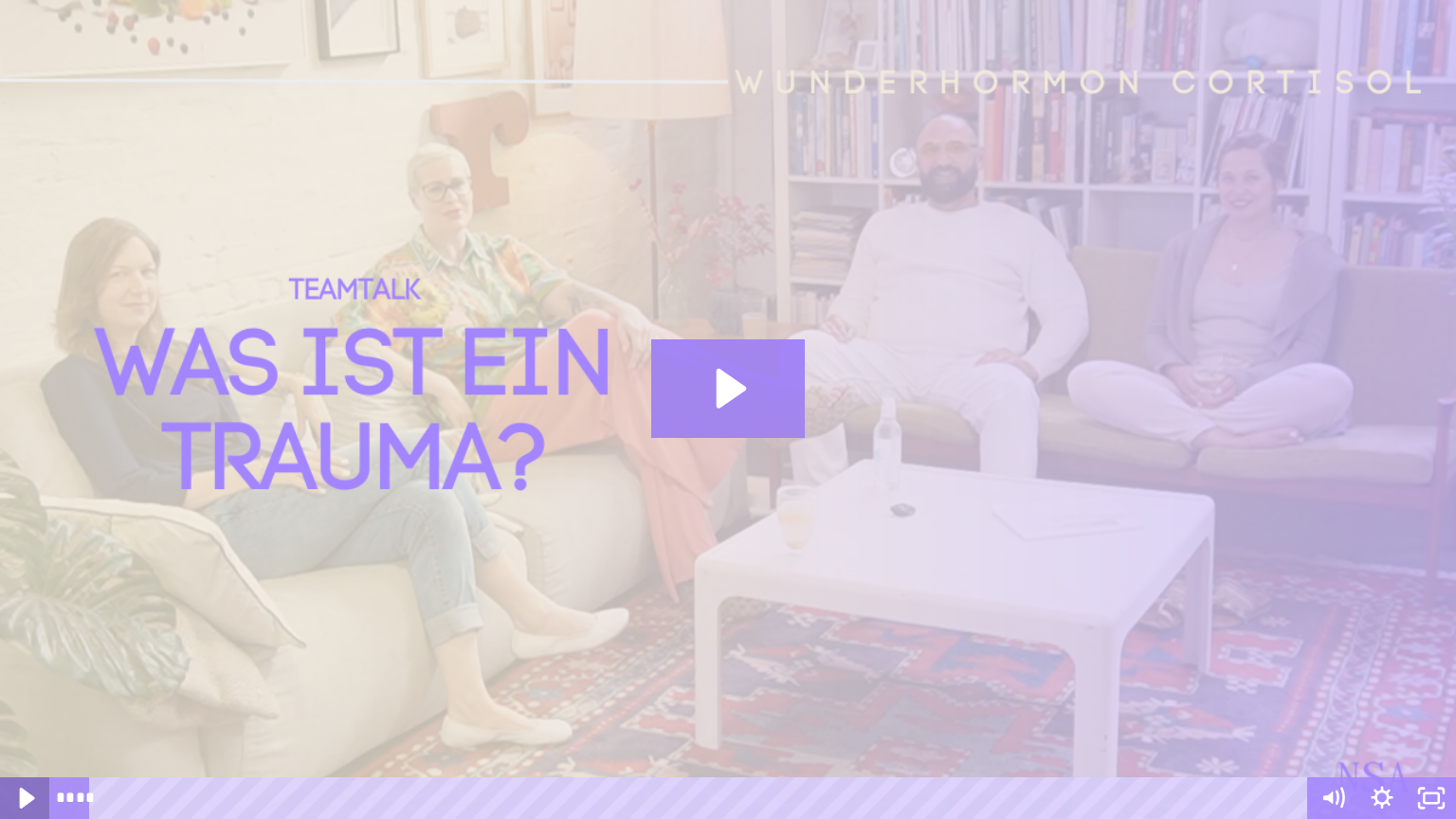 click 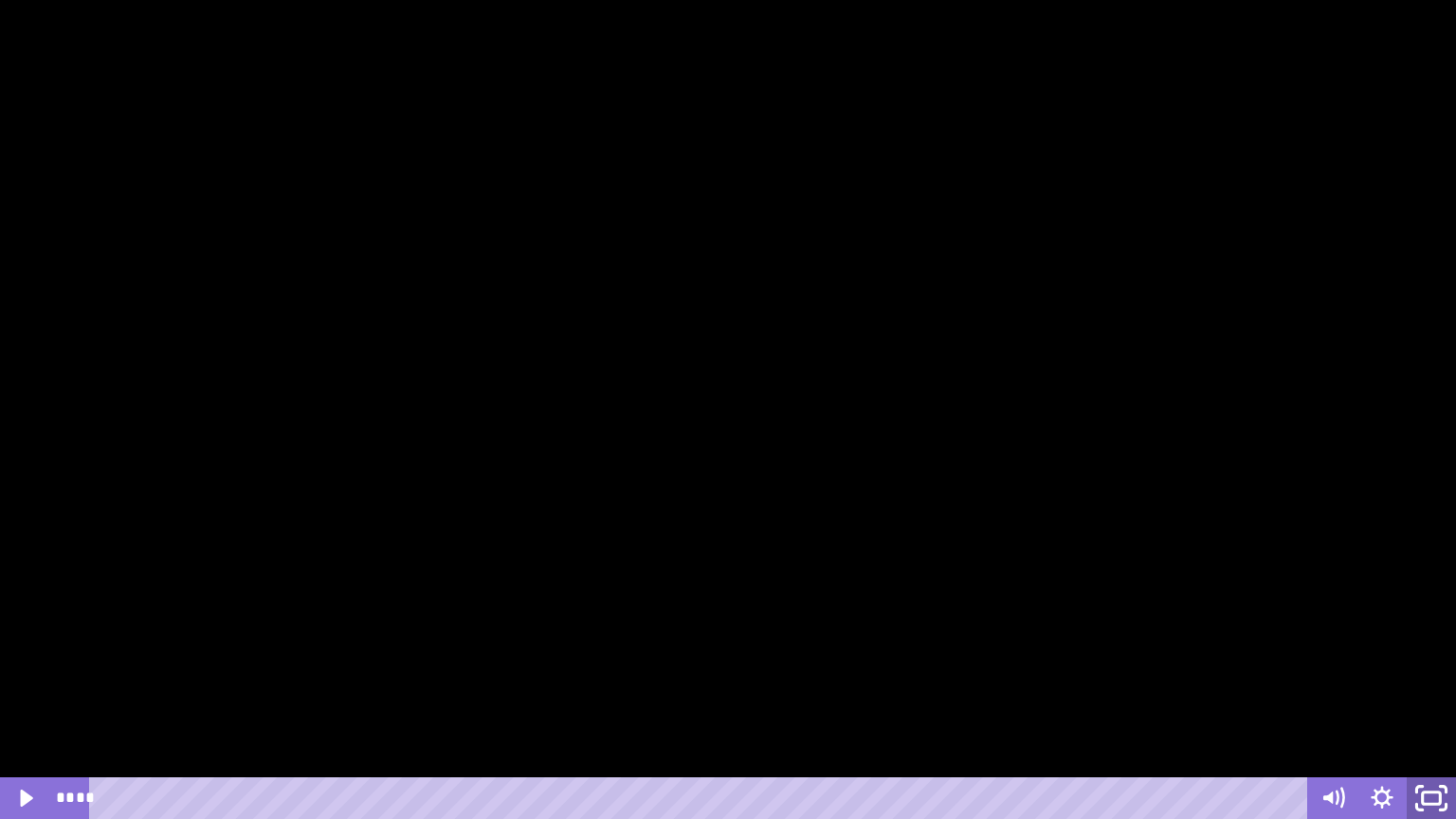 click 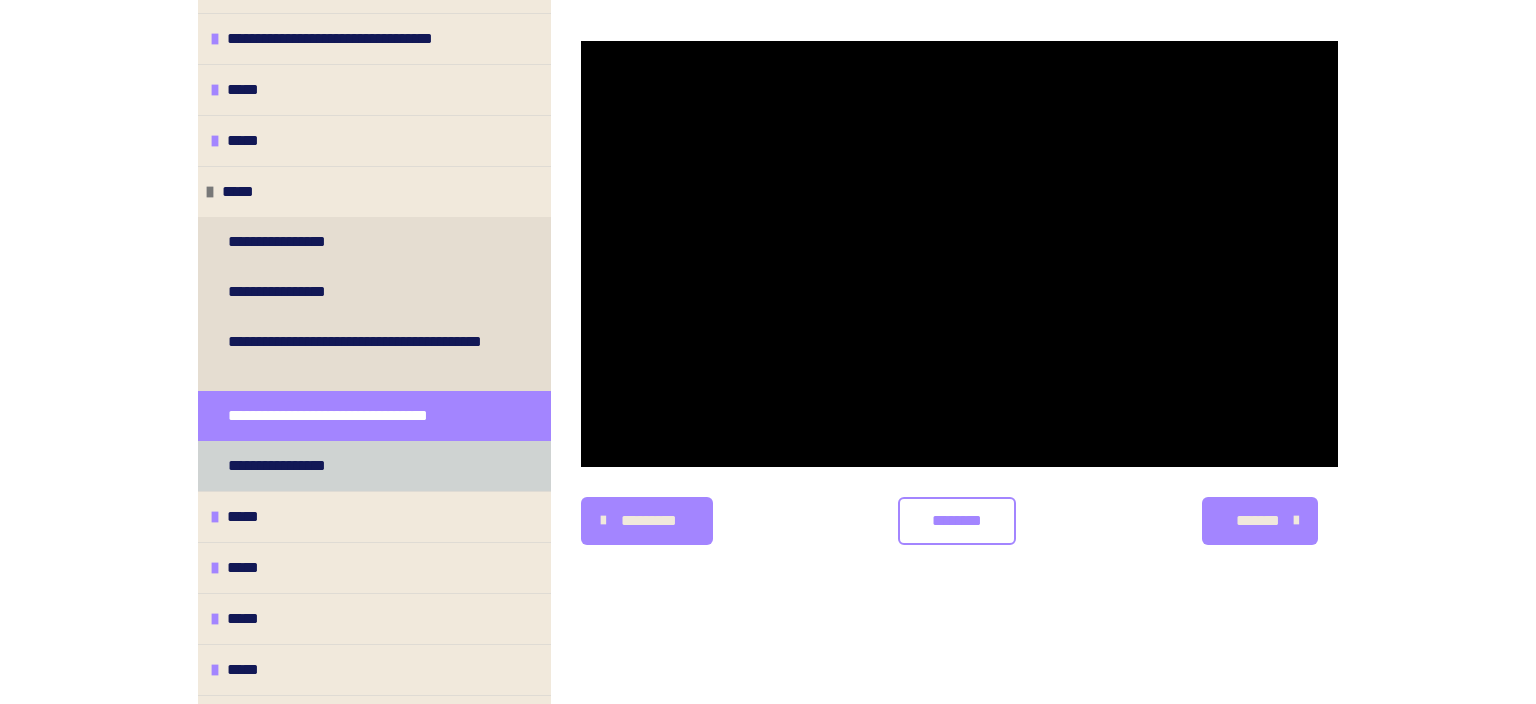 click on "**********" at bounding box center (290, 466) 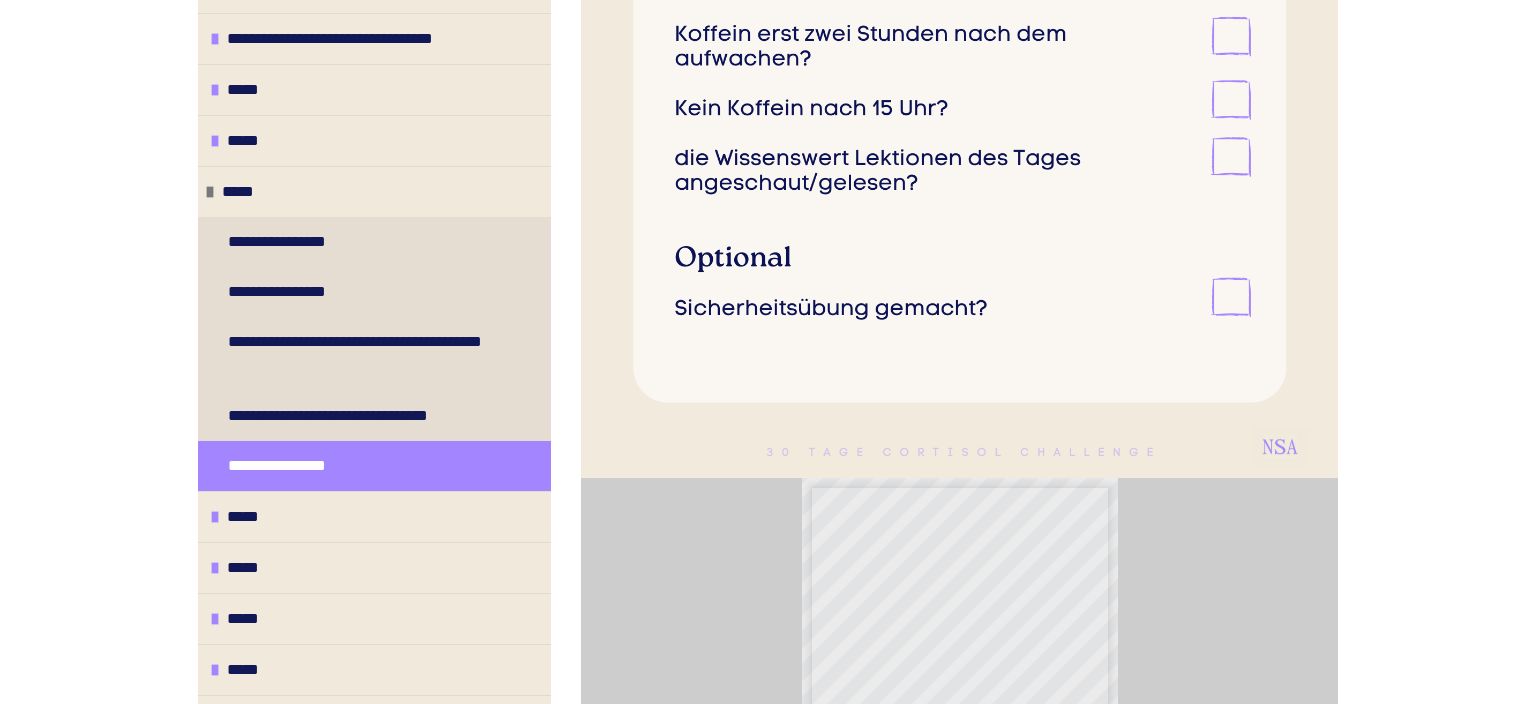 scroll, scrollTop: 1311, scrollLeft: 0, axis: vertical 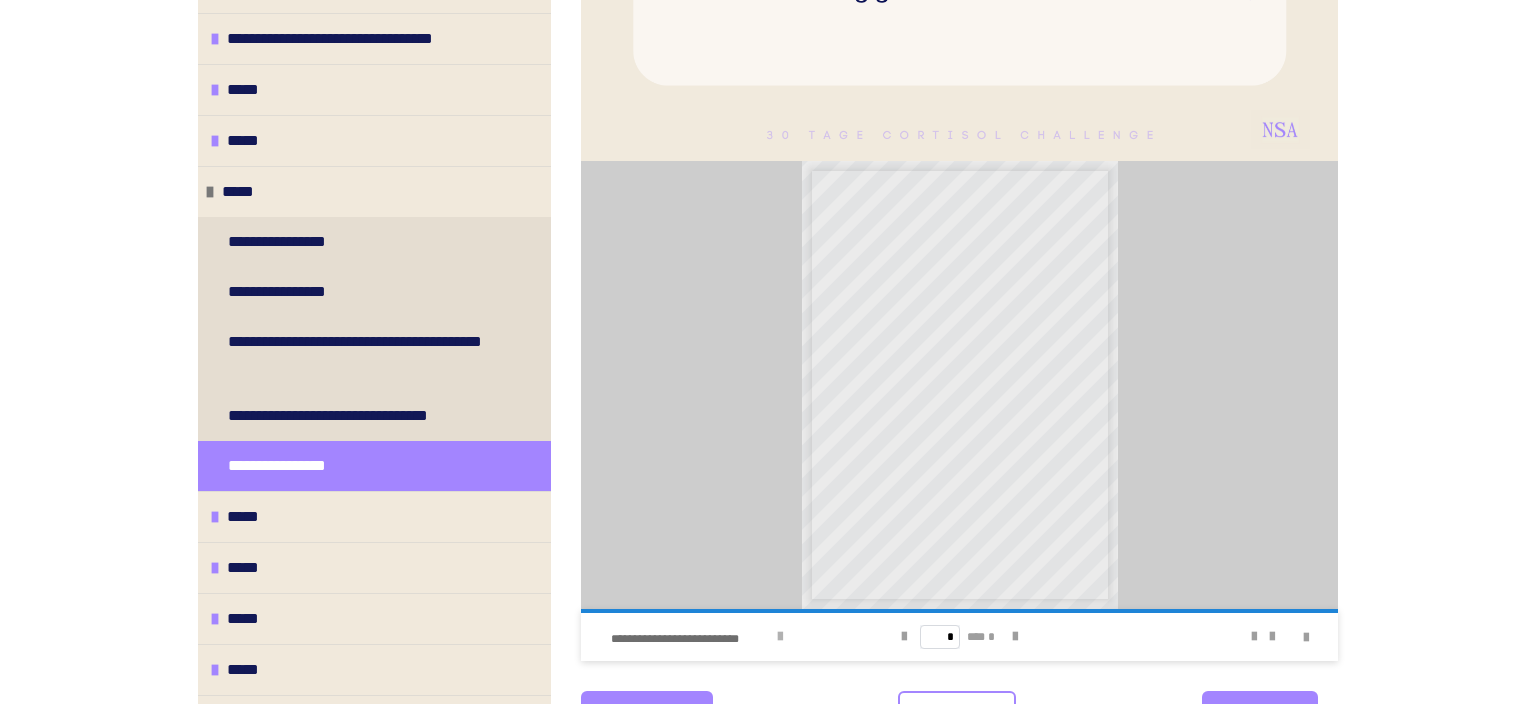 click on "**********" at bounding box center (730, 637) 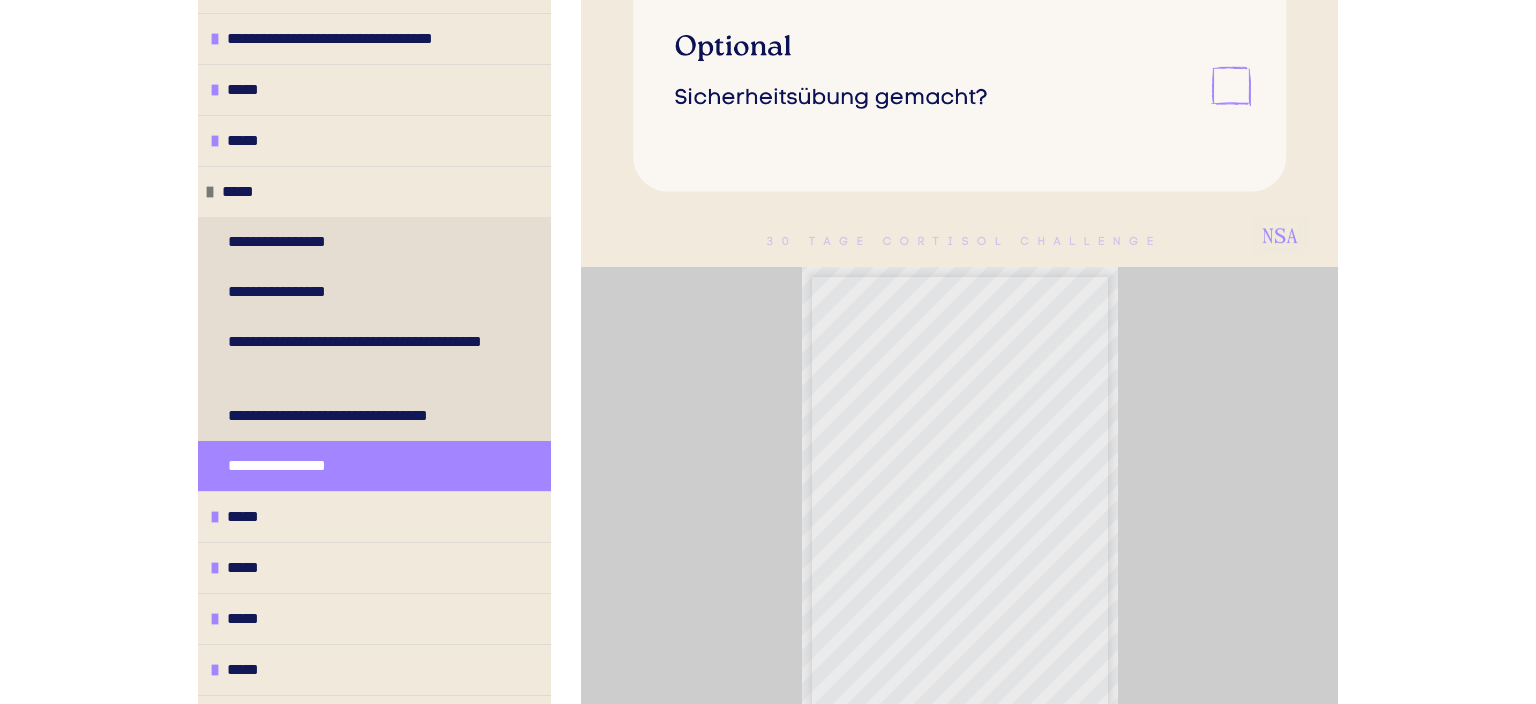 scroll, scrollTop: 1405, scrollLeft: 0, axis: vertical 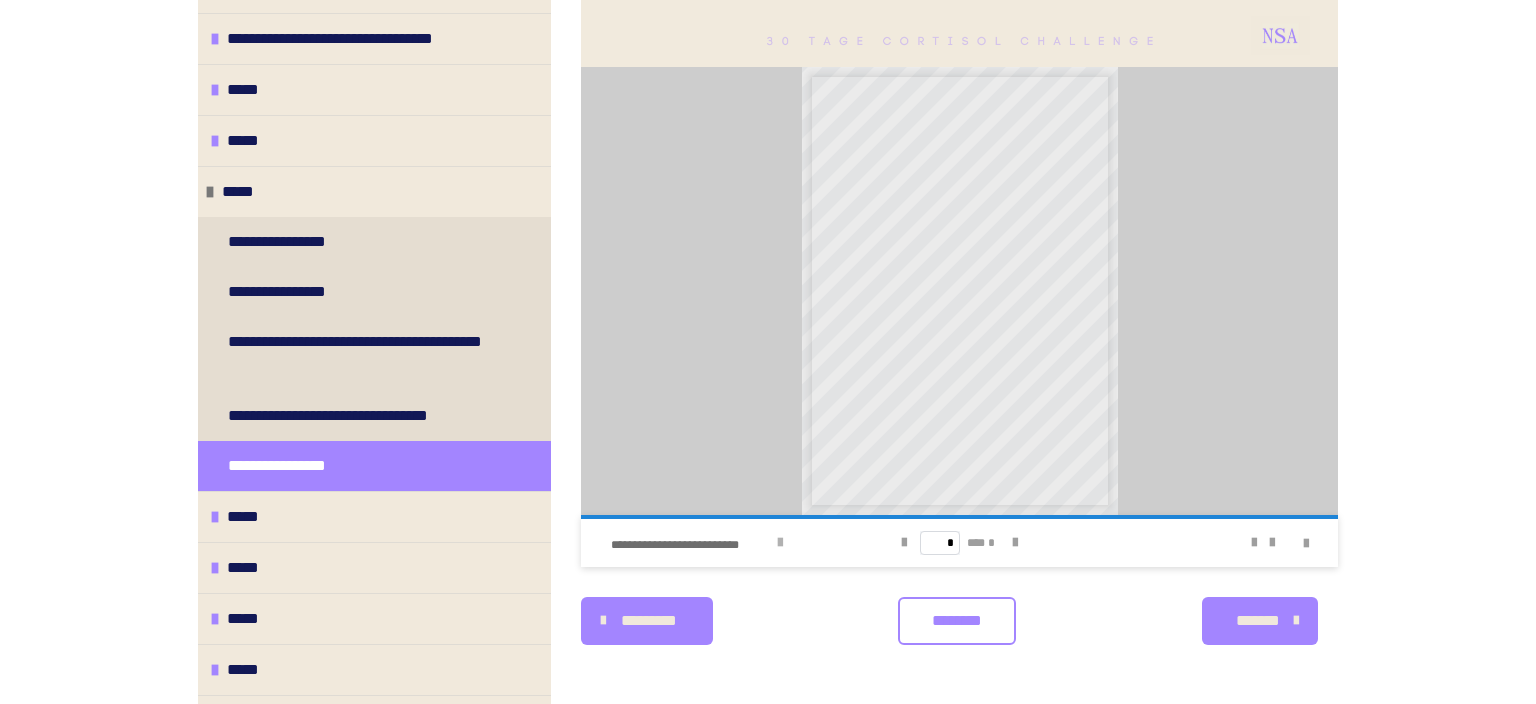 click at bounding box center [780, 543] 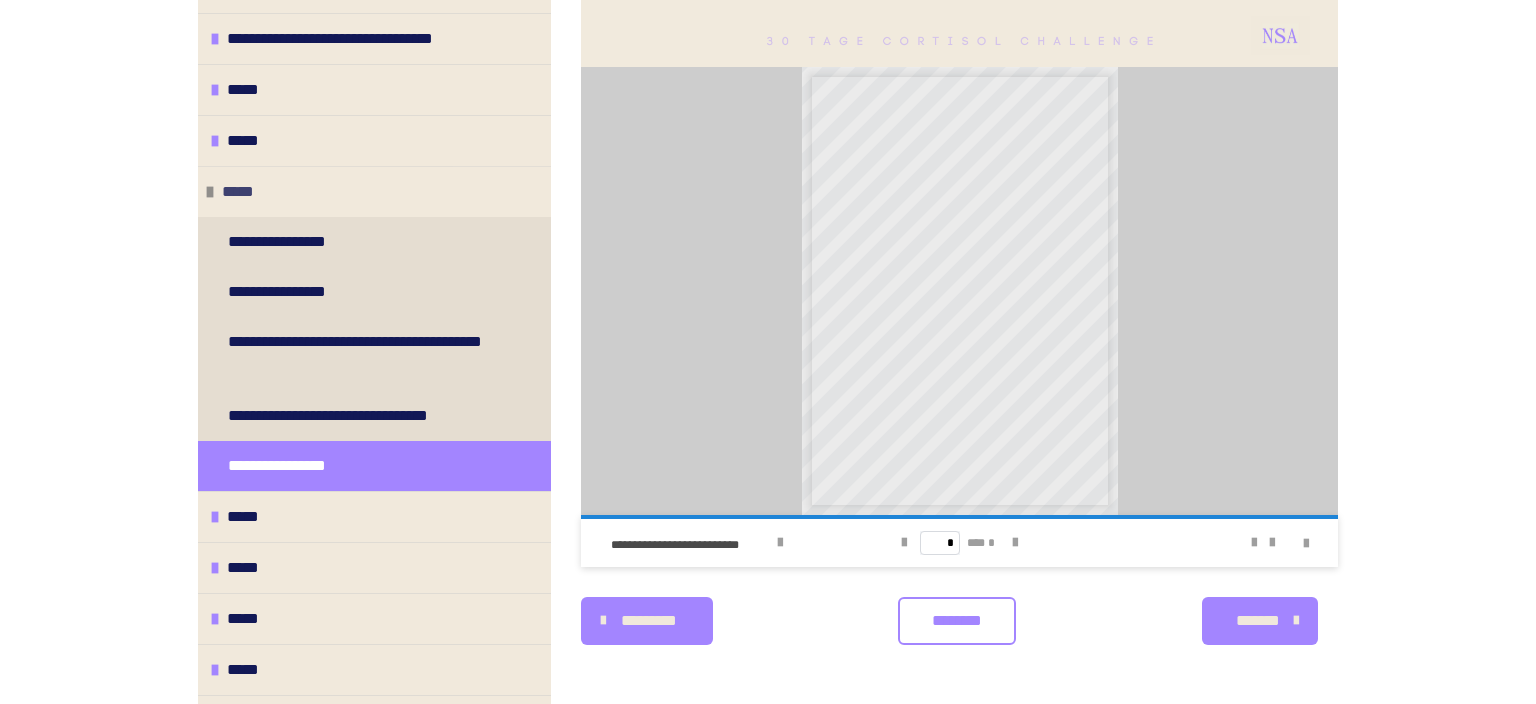 click at bounding box center (210, 192) 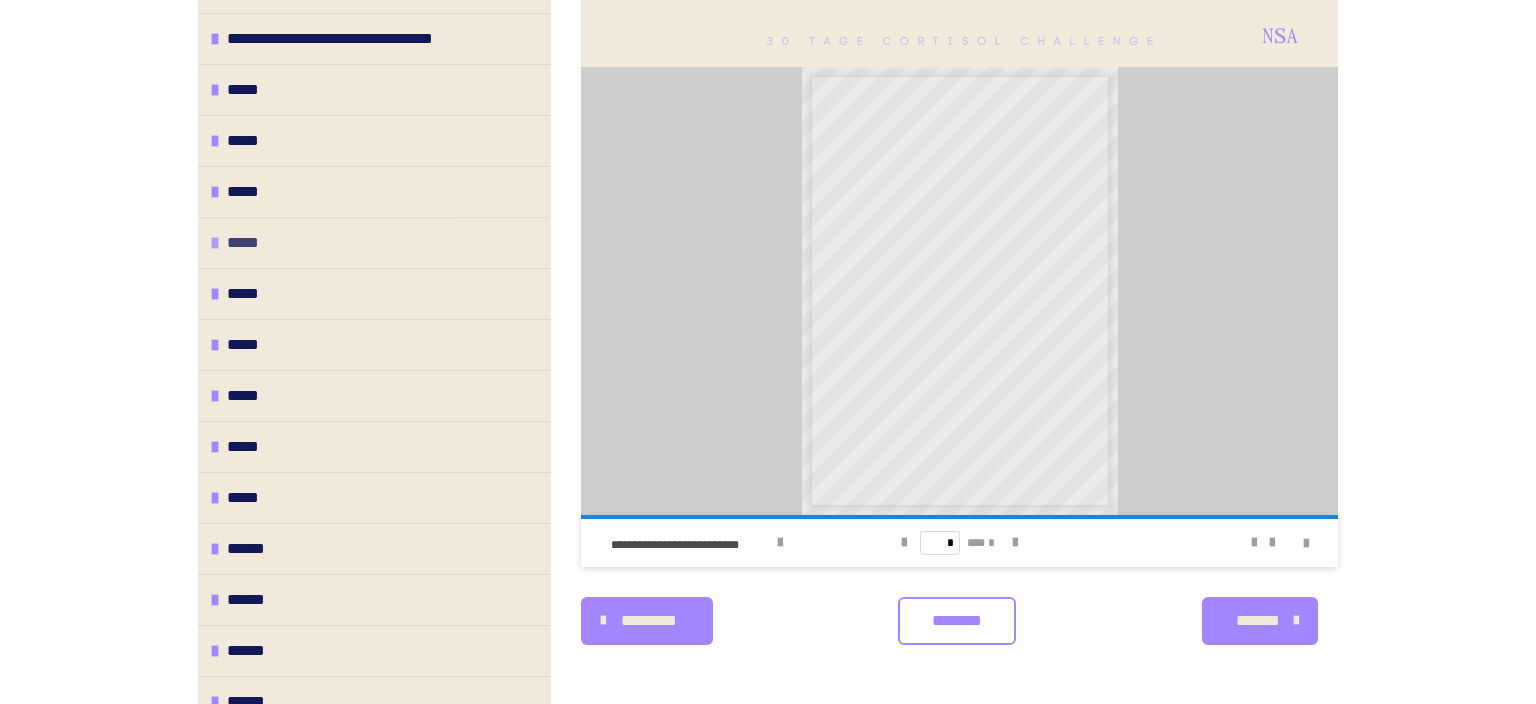 click at bounding box center [215, 243] 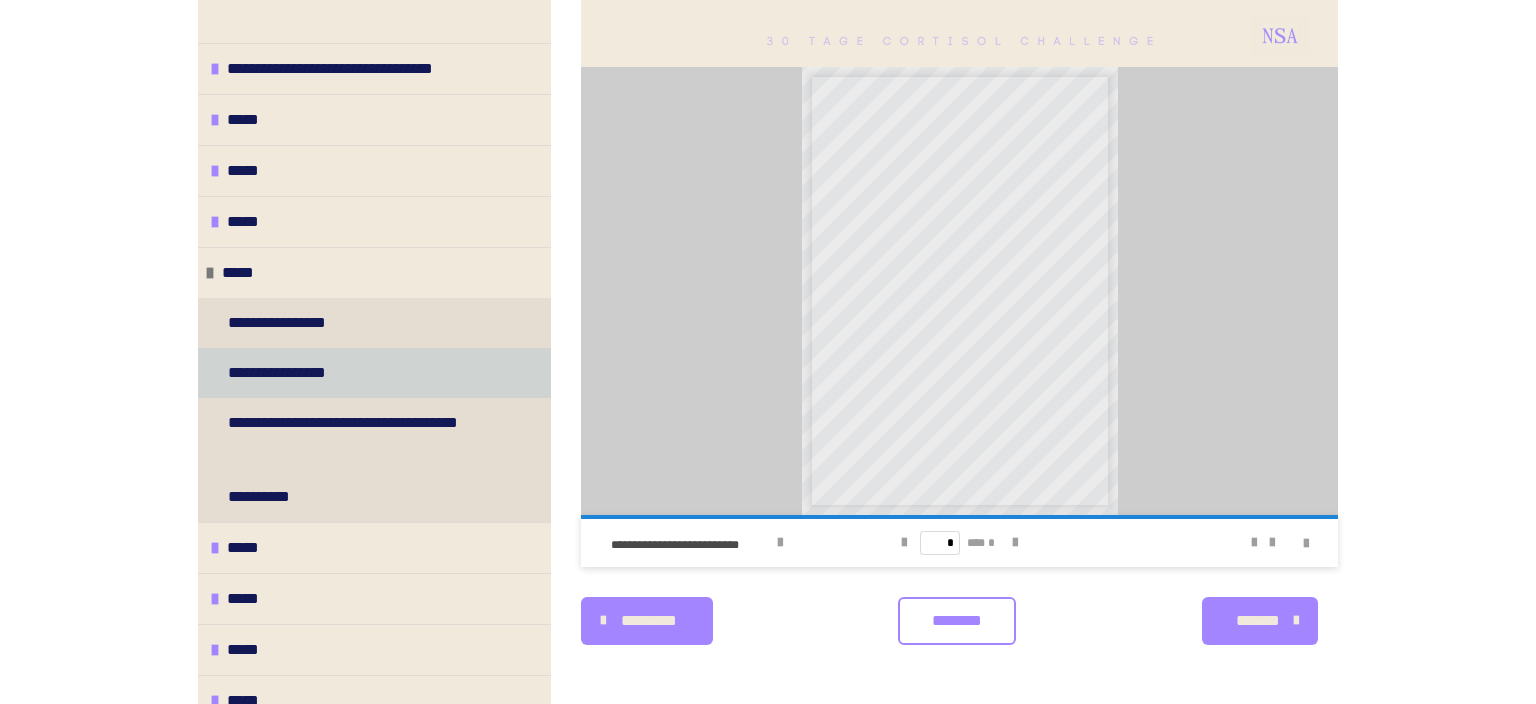scroll, scrollTop: 96, scrollLeft: 0, axis: vertical 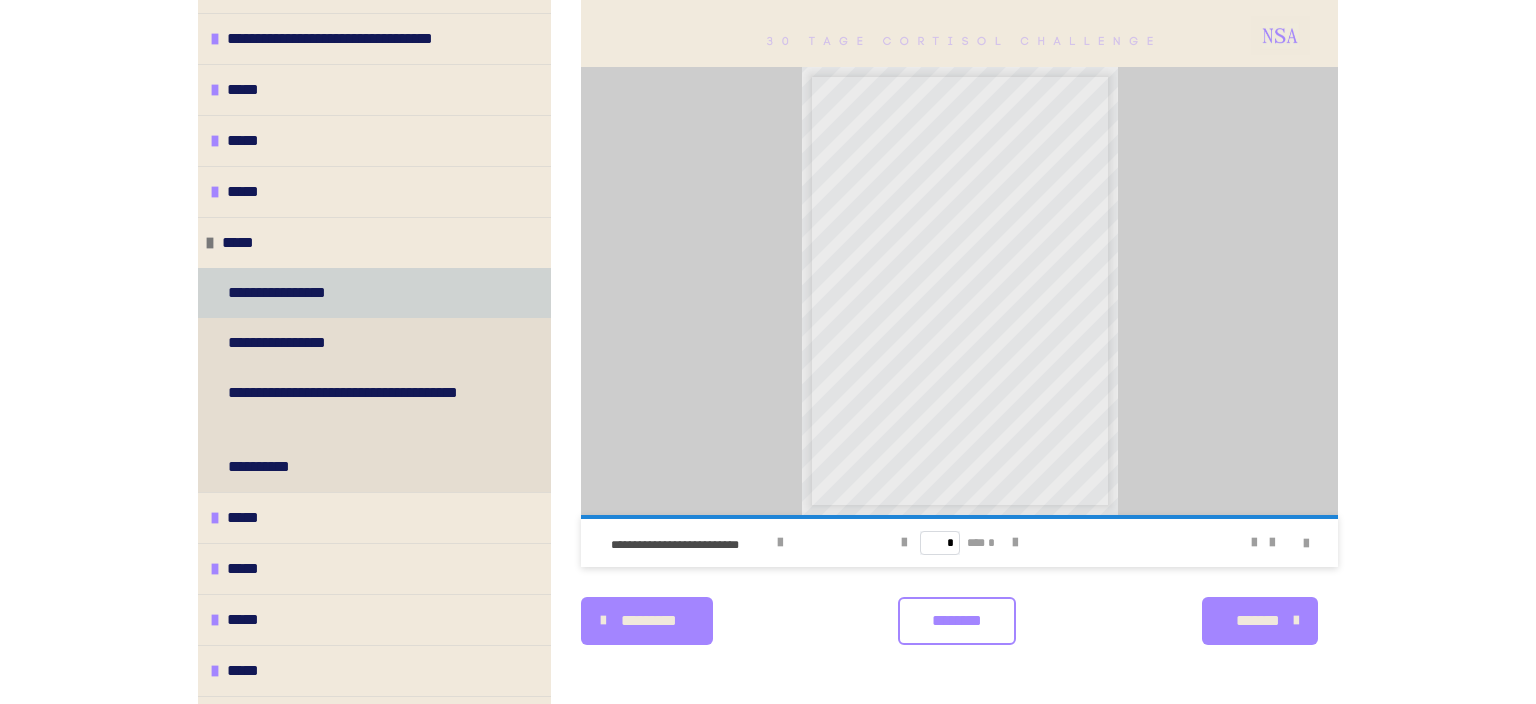 click on "**********" at bounding box center [294, 293] 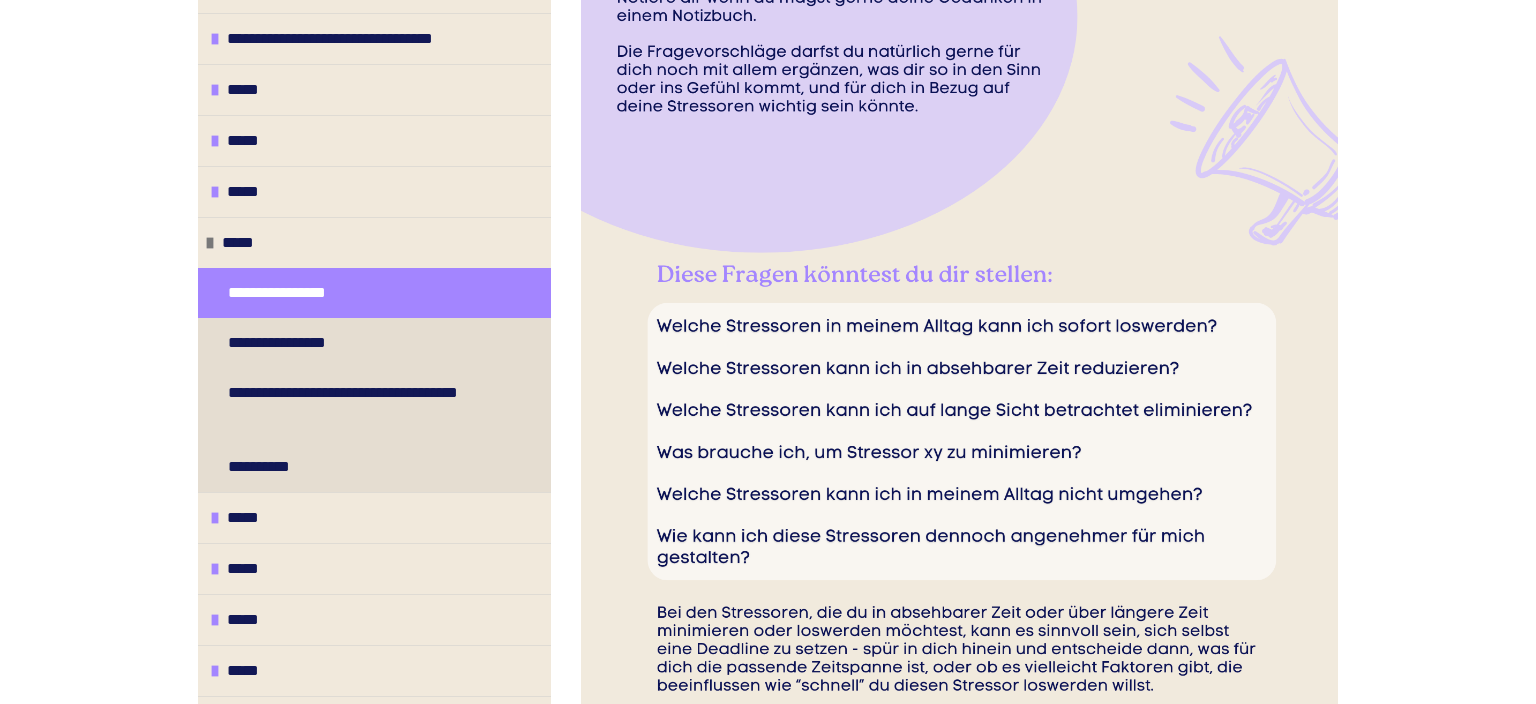 scroll, scrollTop: 677, scrollLeft: 0, axis: vertical 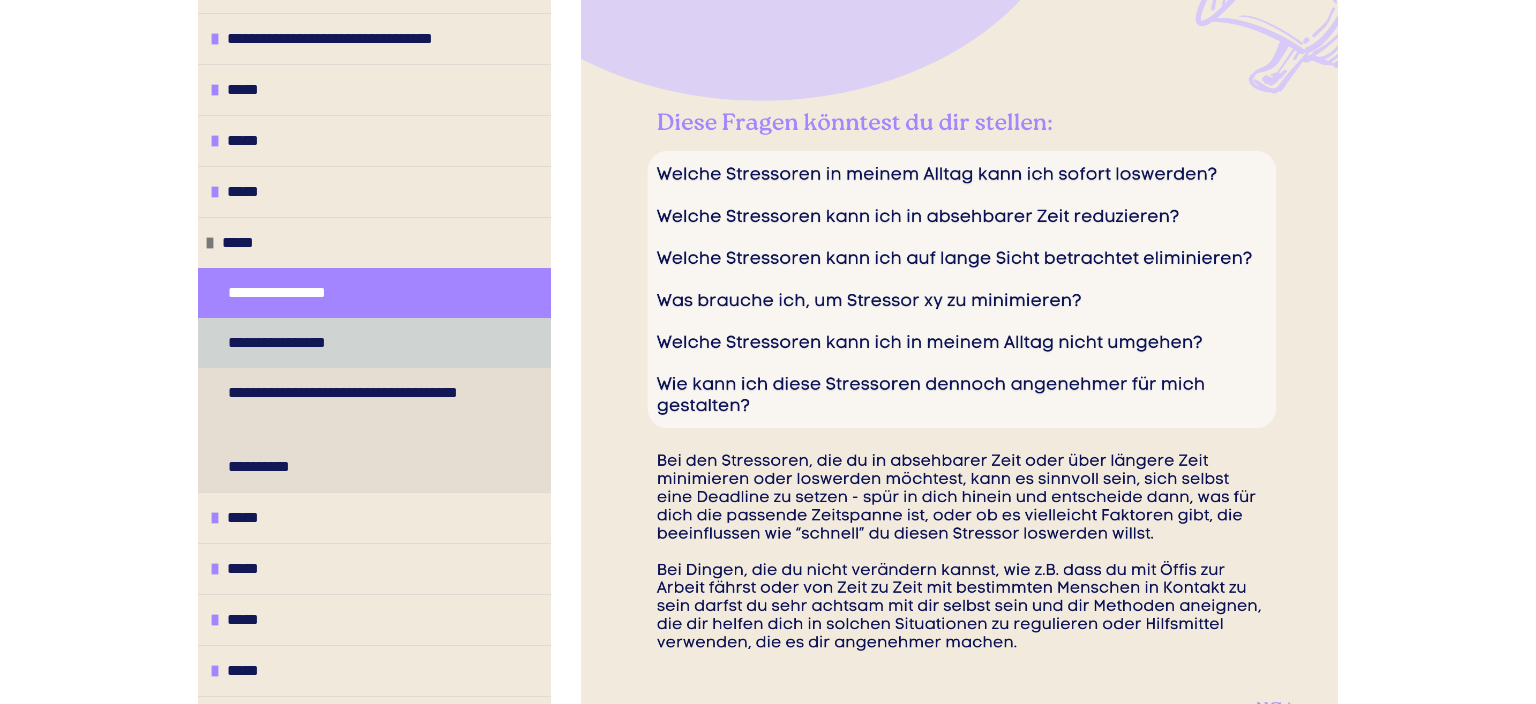 click on "**********" at bounding box center [295, 343] 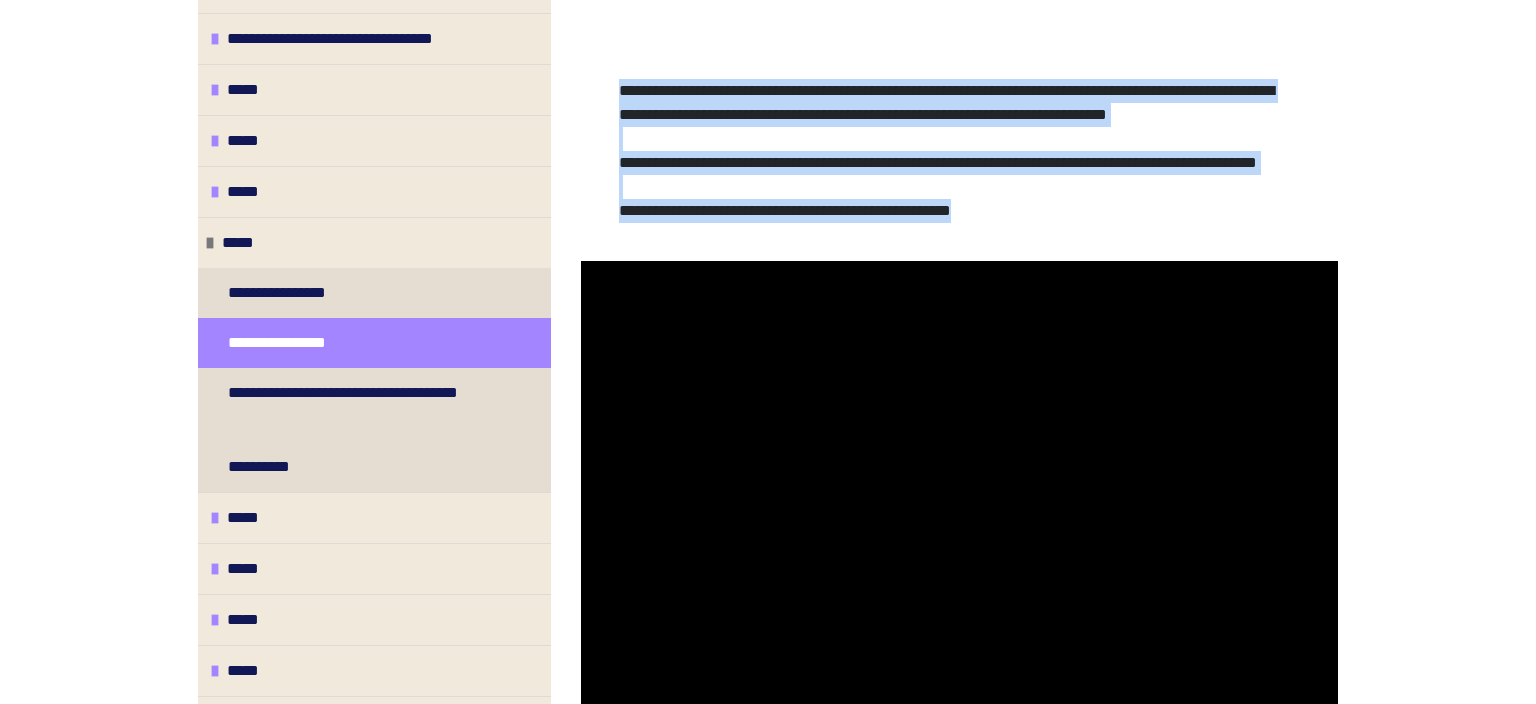 drag, startPoint x: 622, startPoint y: 85, endPoint x: 1094, endPoint y: 264, distance: 504.80194 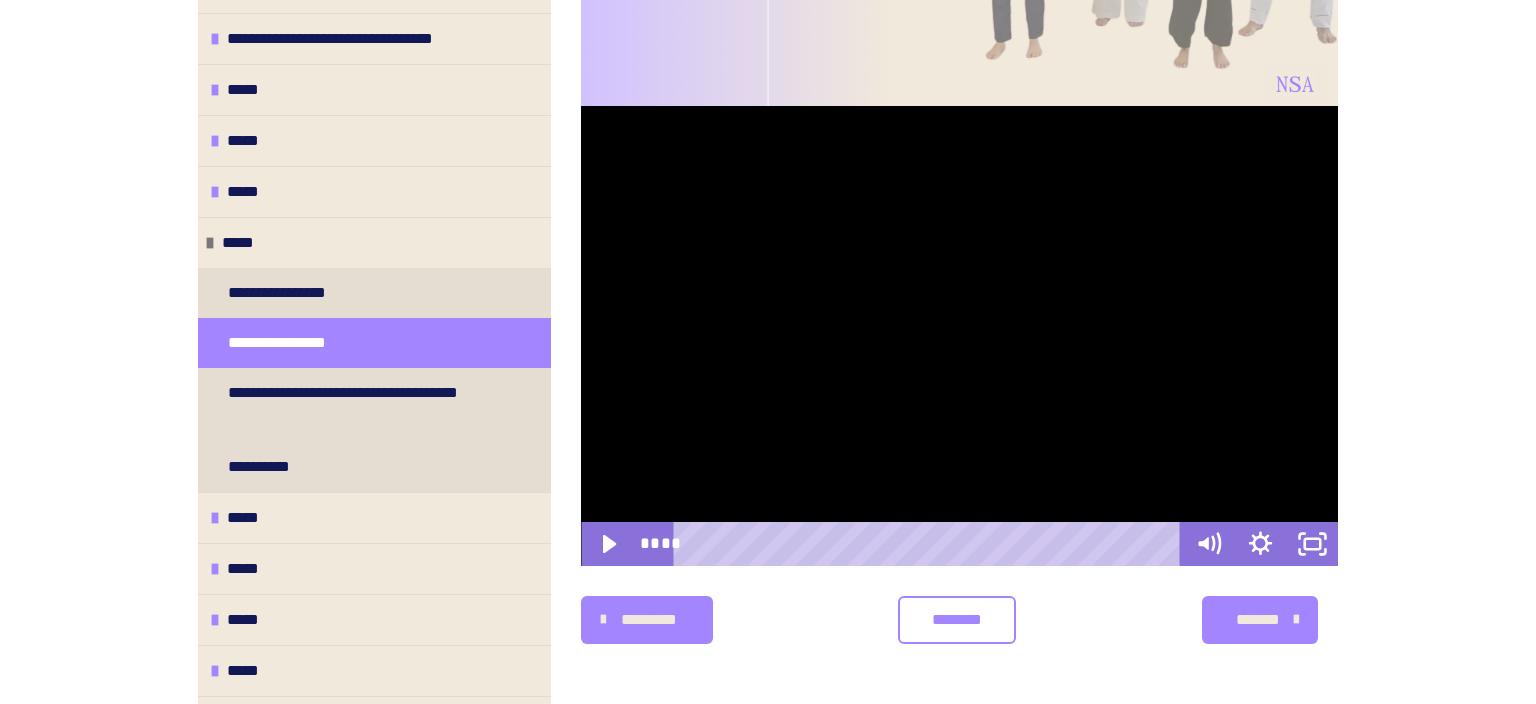scroll, scrollTop: 1448, scrollLeft: 0, axis: vertical 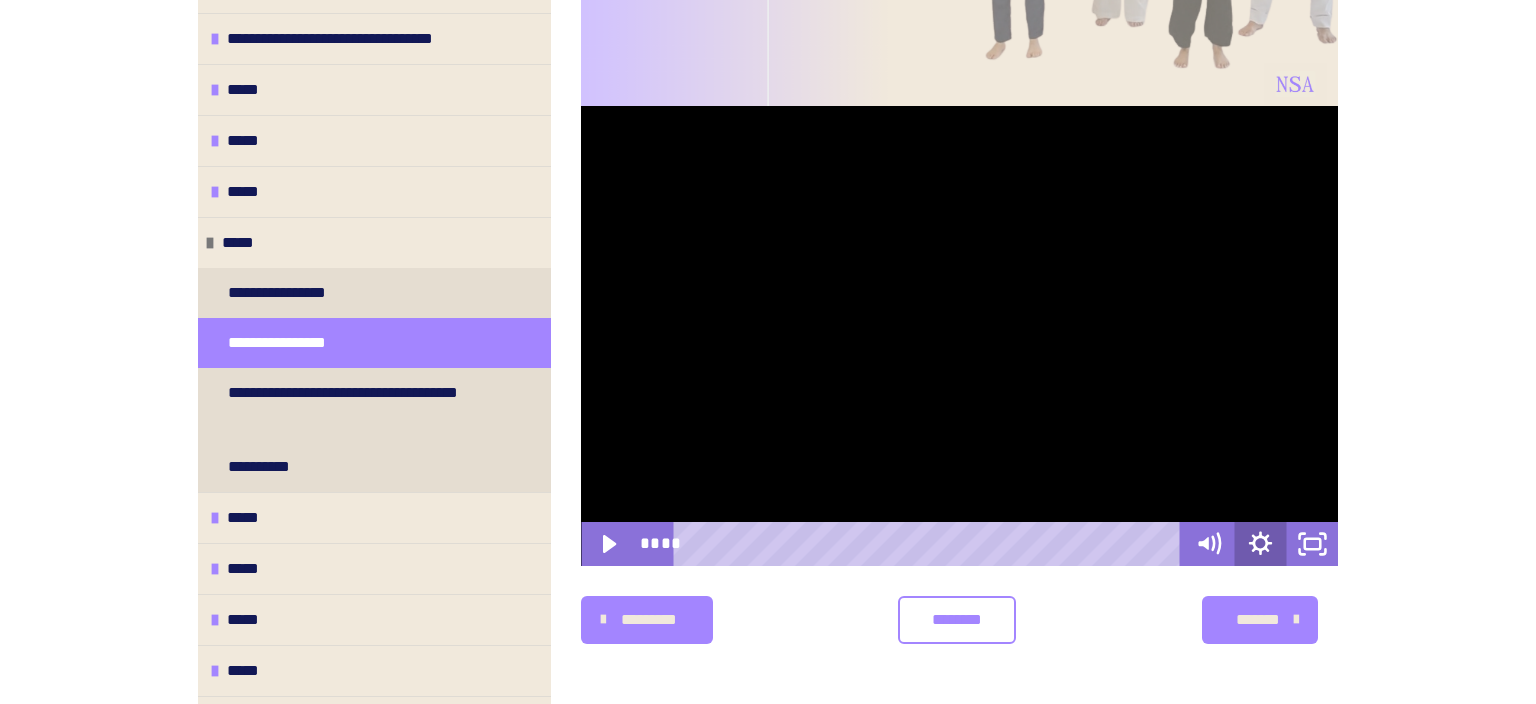 click 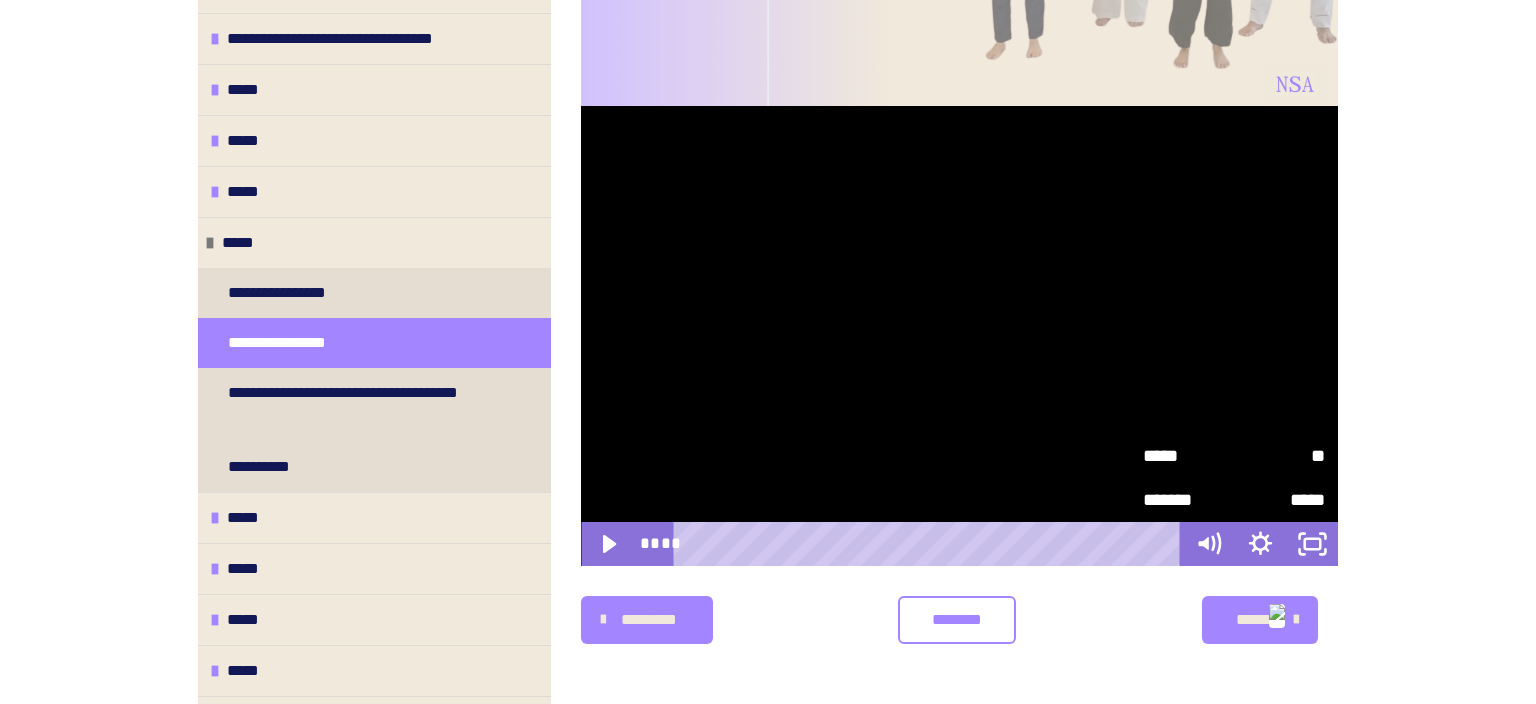 click on "*******" at bounding box center (1188, 500) 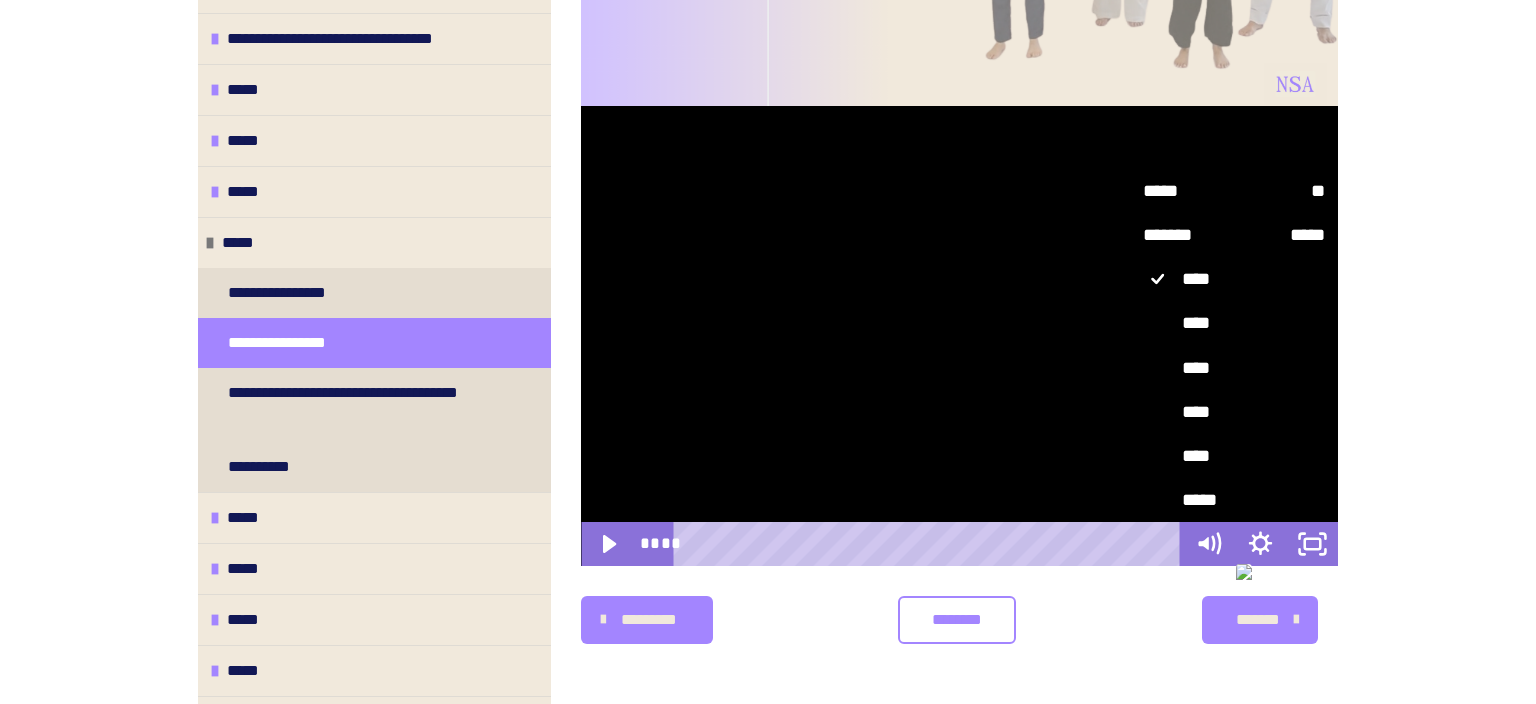 click on "*****" at bounding box center [1279, 235] 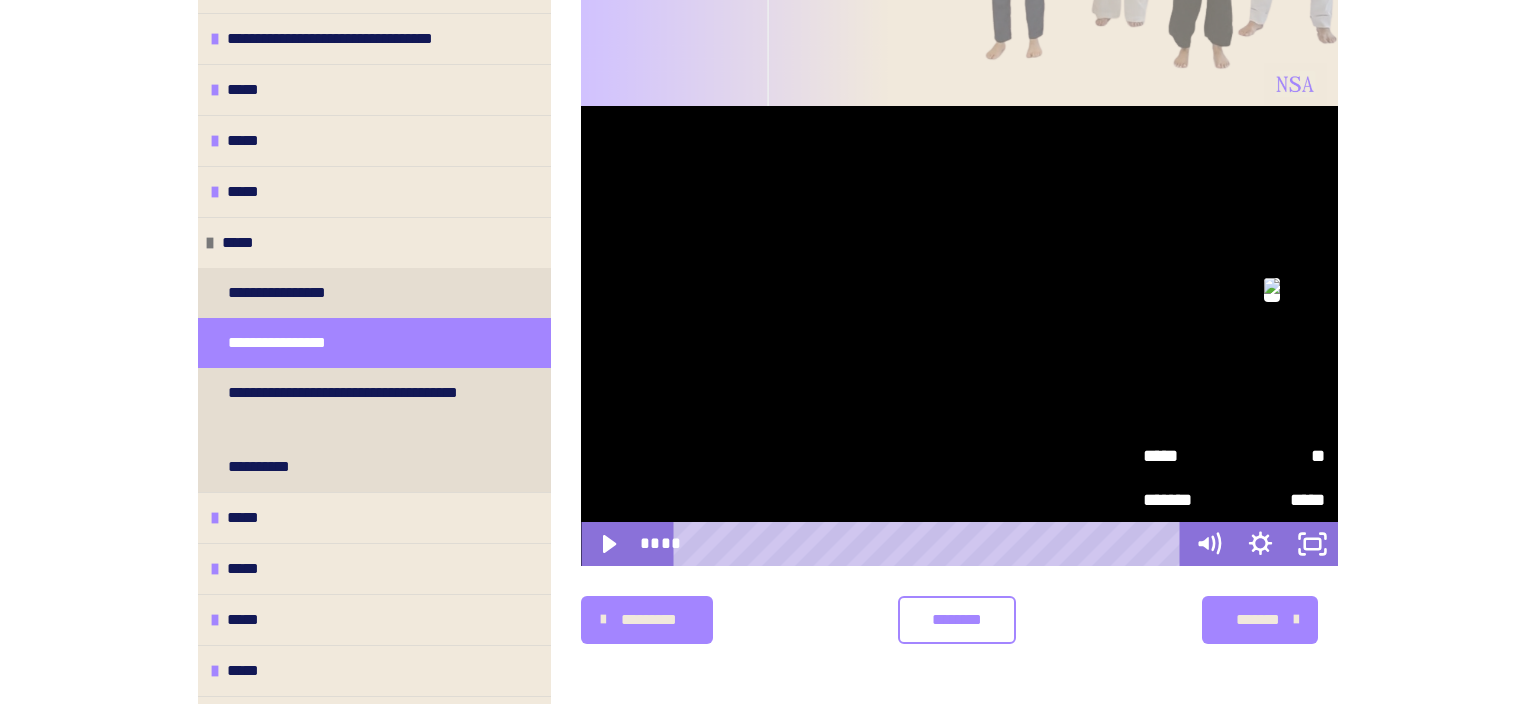 click on "**********" at bounding box center [768, -303] 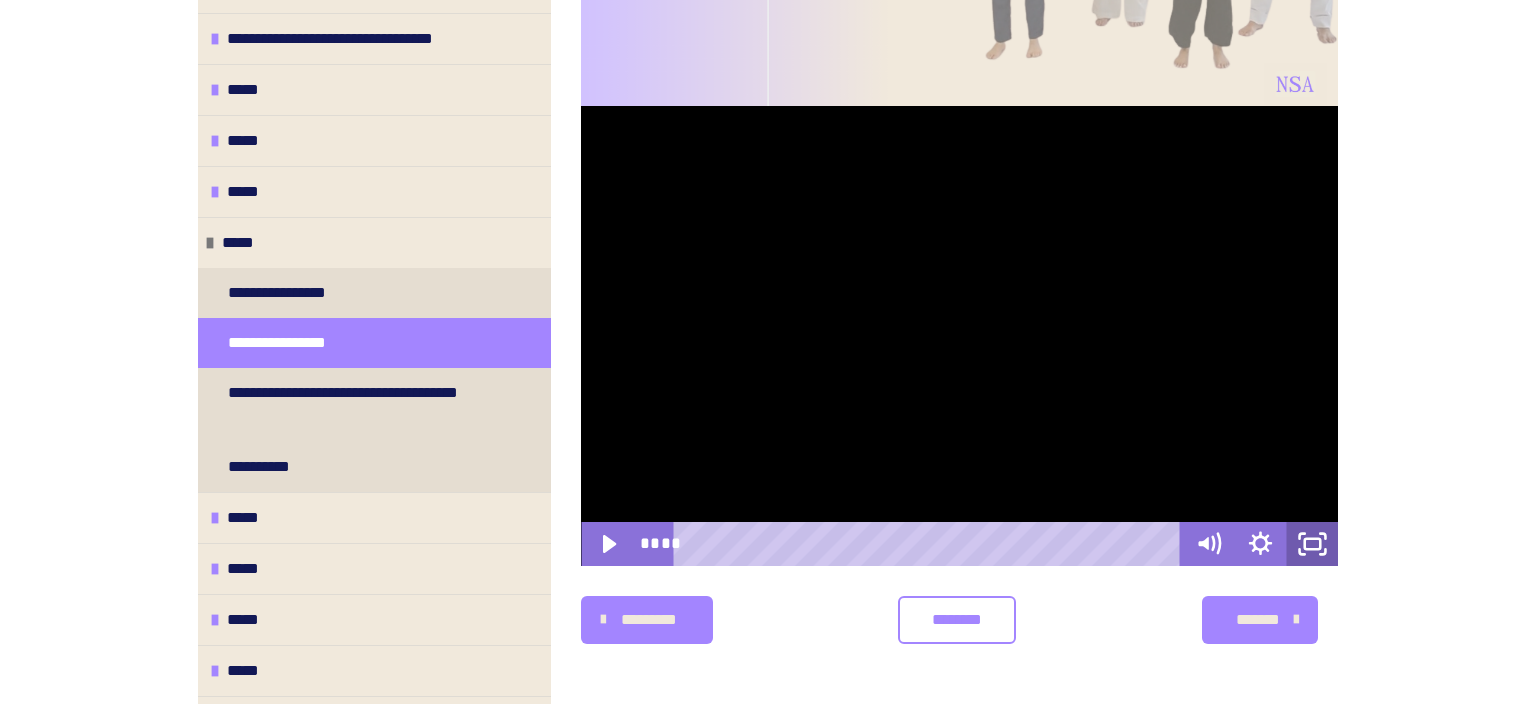 click 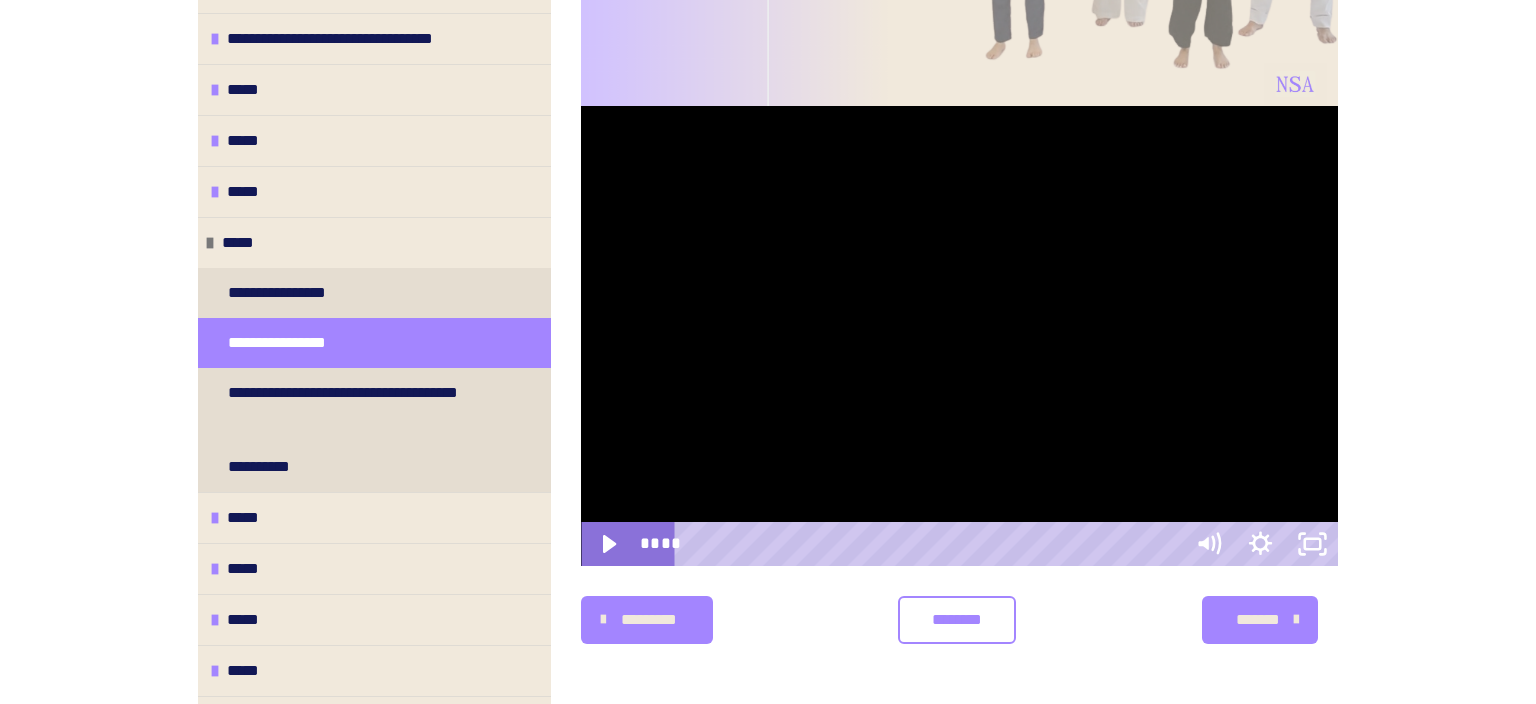 scroll, scrollTop: 1288, scrollLeft: 0, axis: vertical 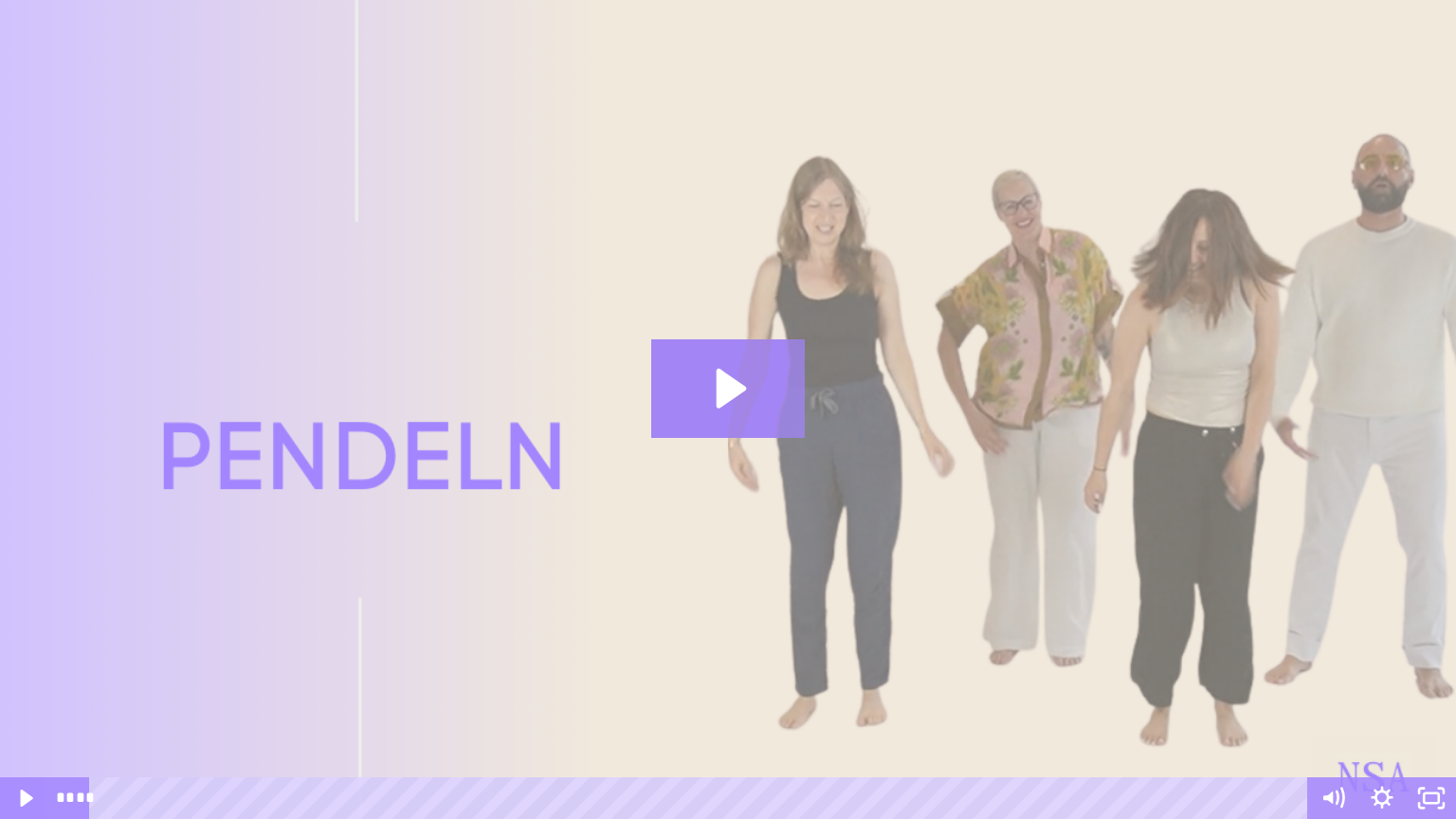type 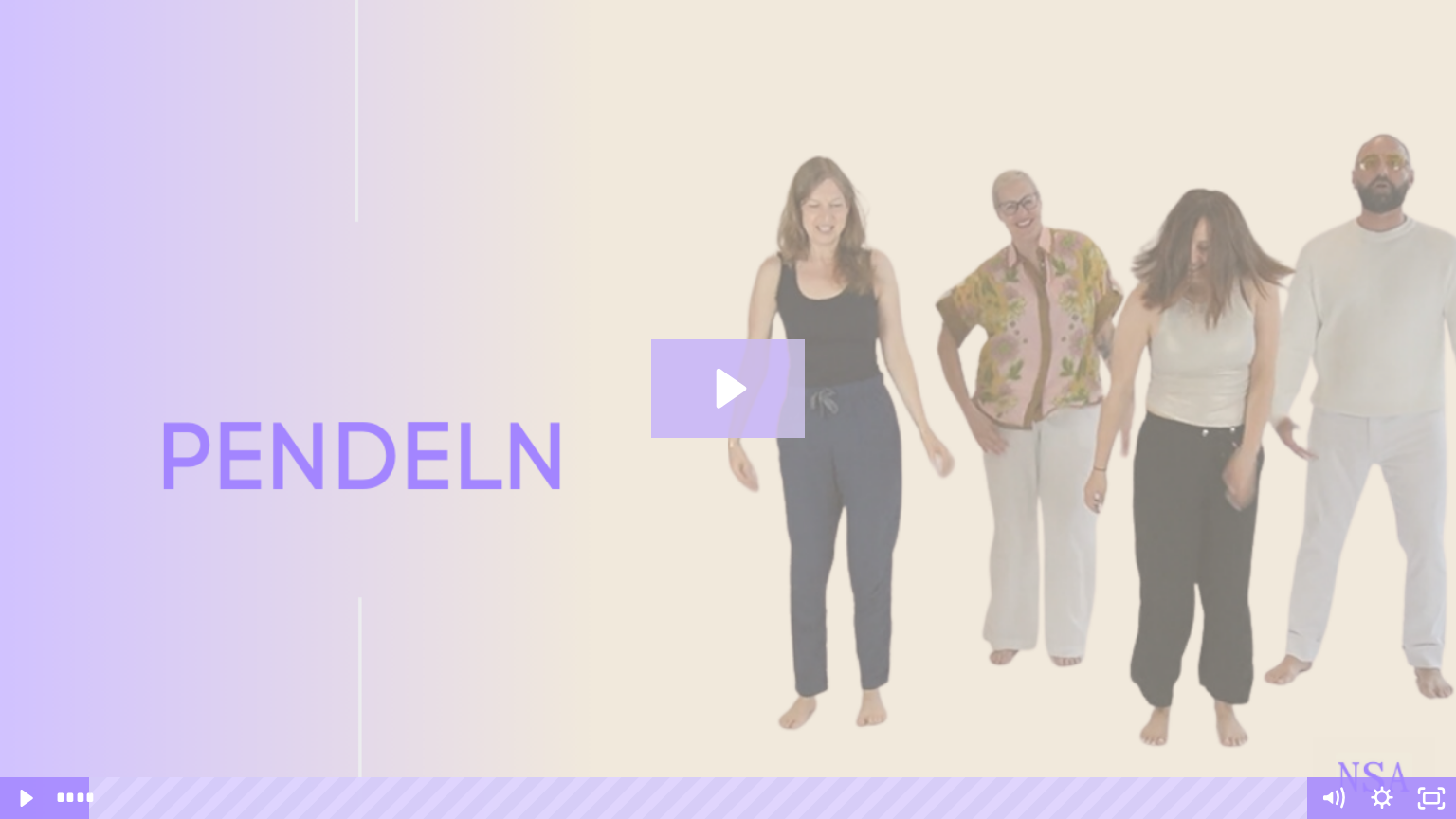click 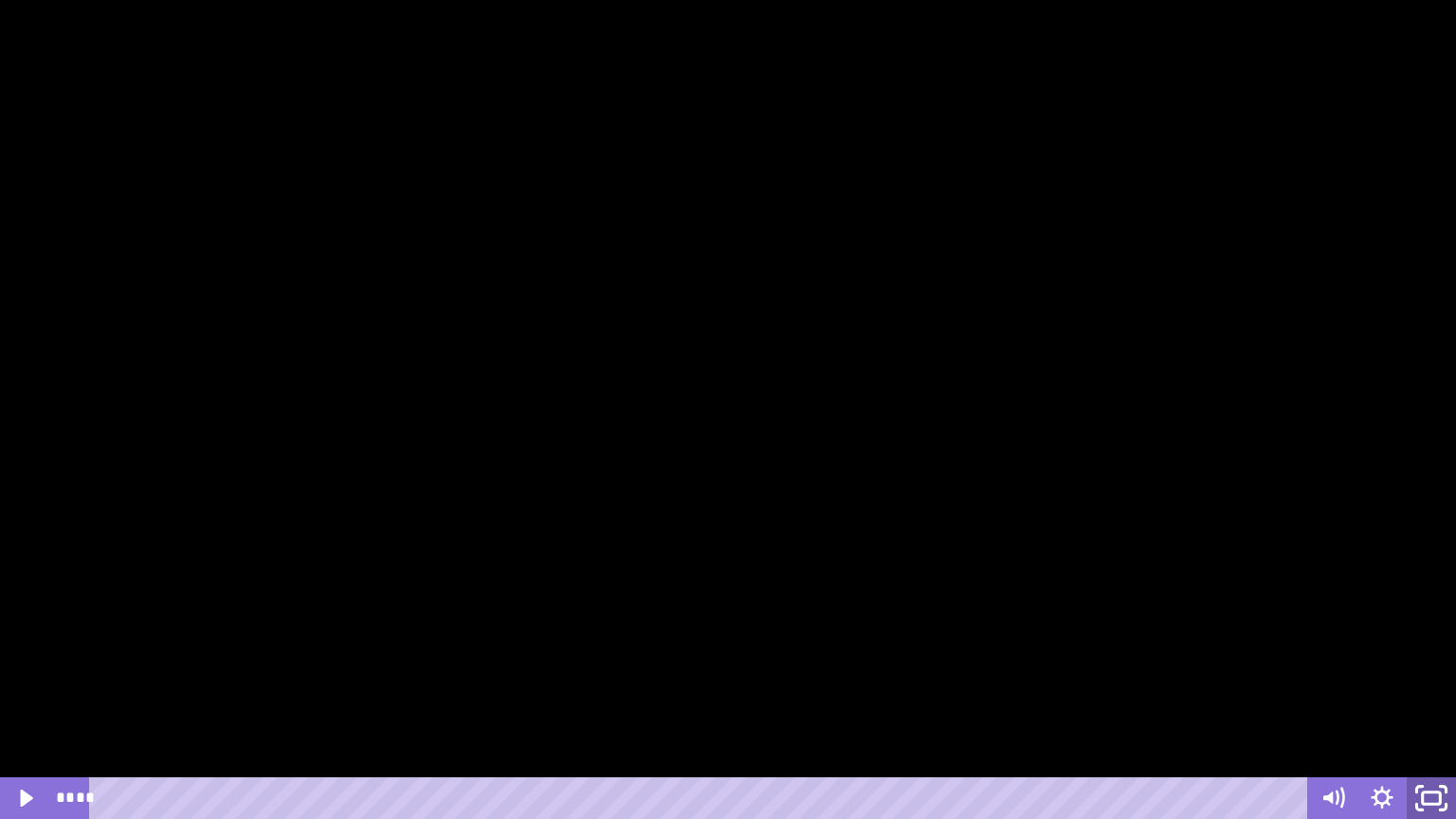 click 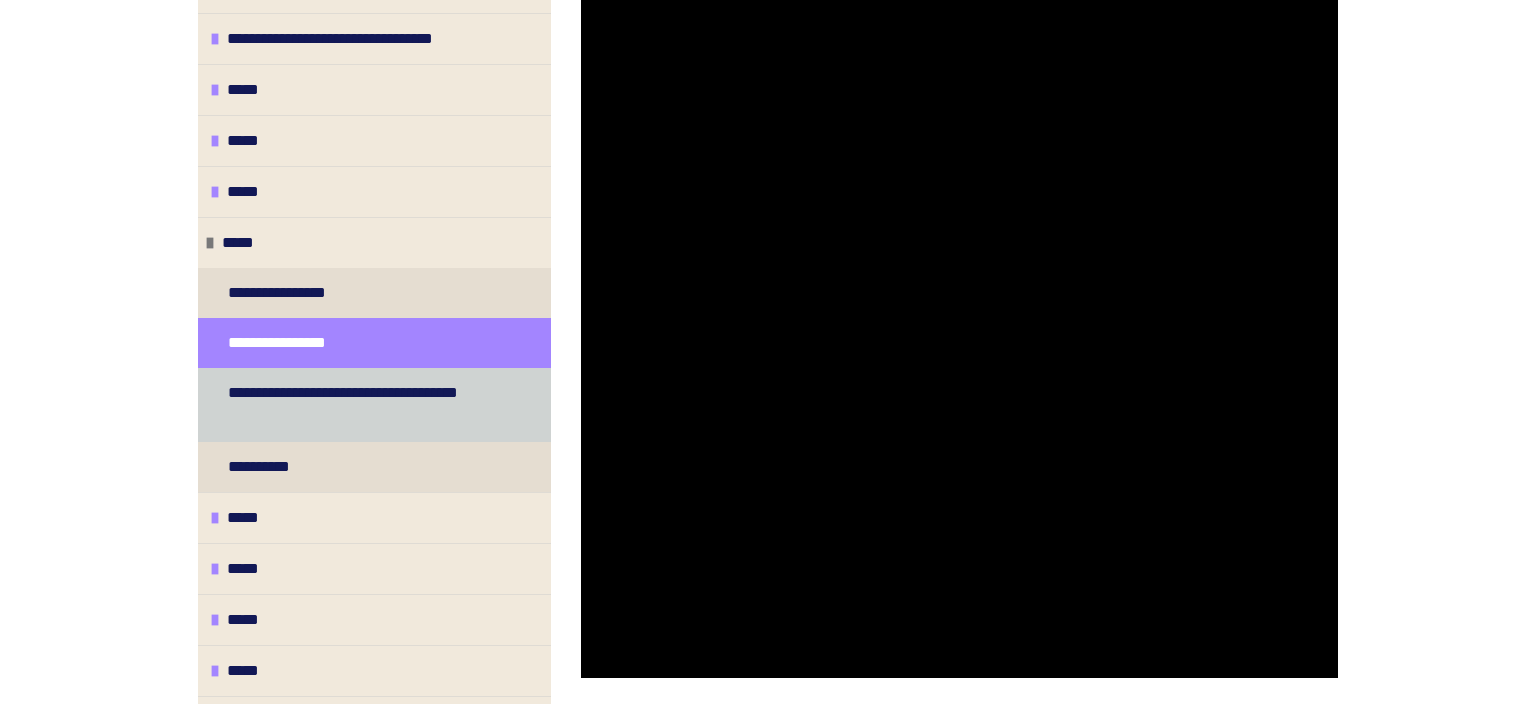 click on "**********" at bounding box center [366, 405] 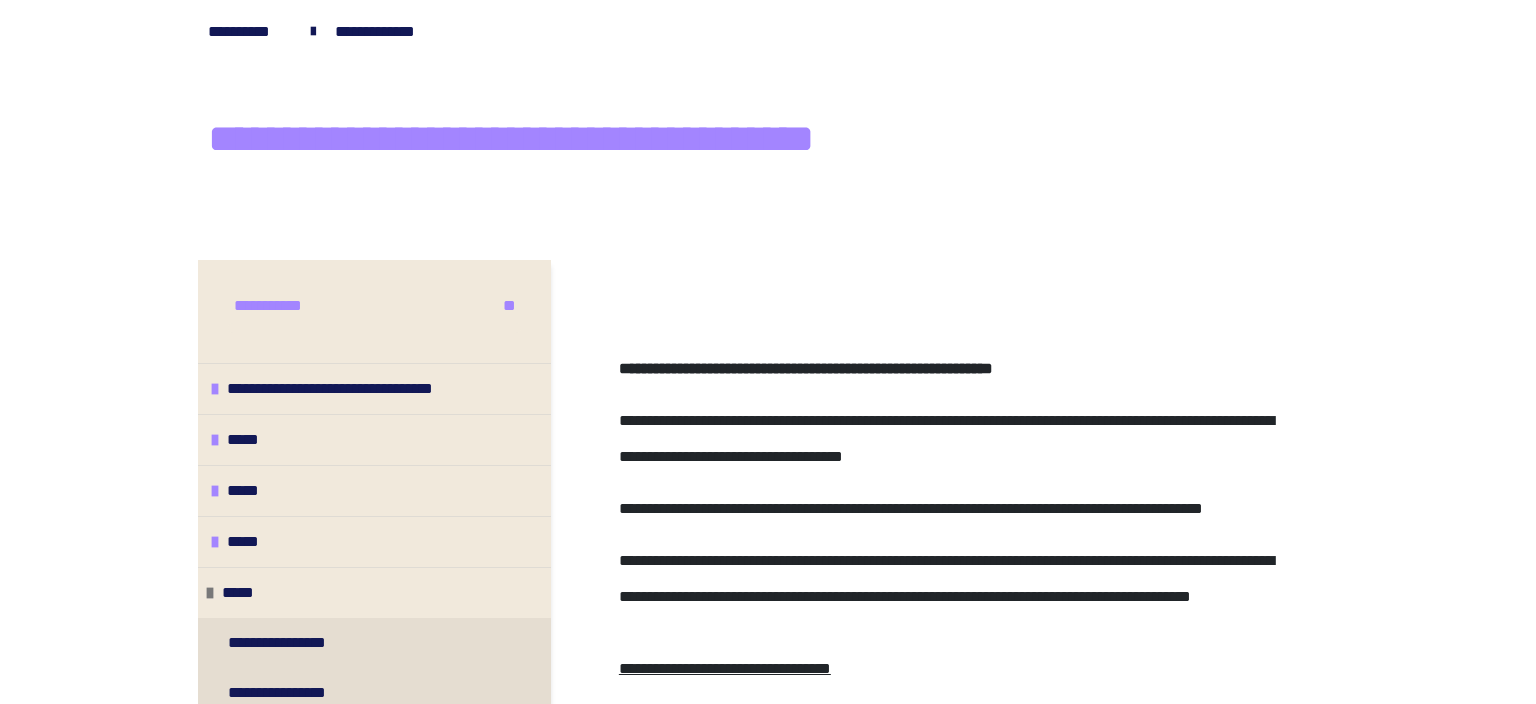 scroll, scrollTop: 44, scrollLeft: 0, axis: vertical 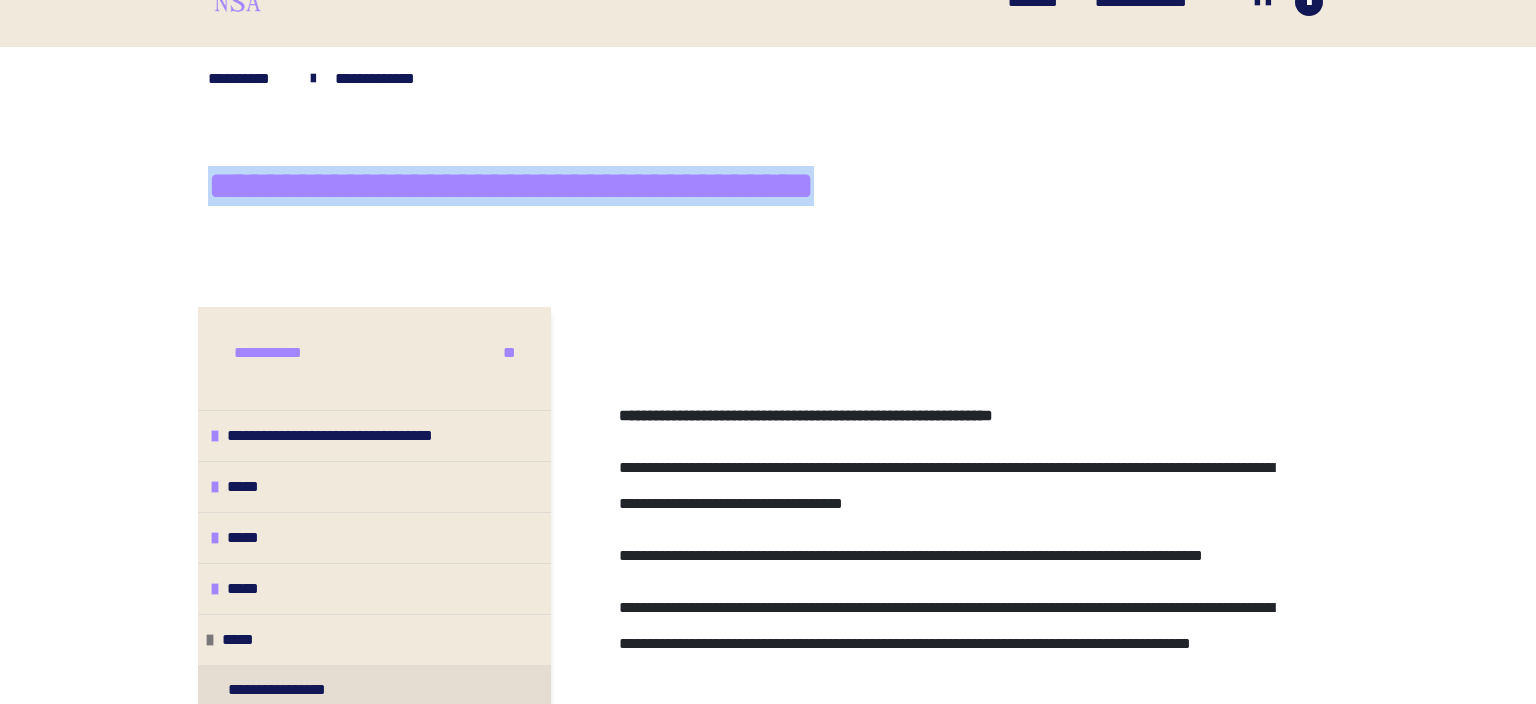 drag, startPoint x: 216, startPoint y: 190, endPoint x: 961, endPoint y: 171, distance: 745.24225 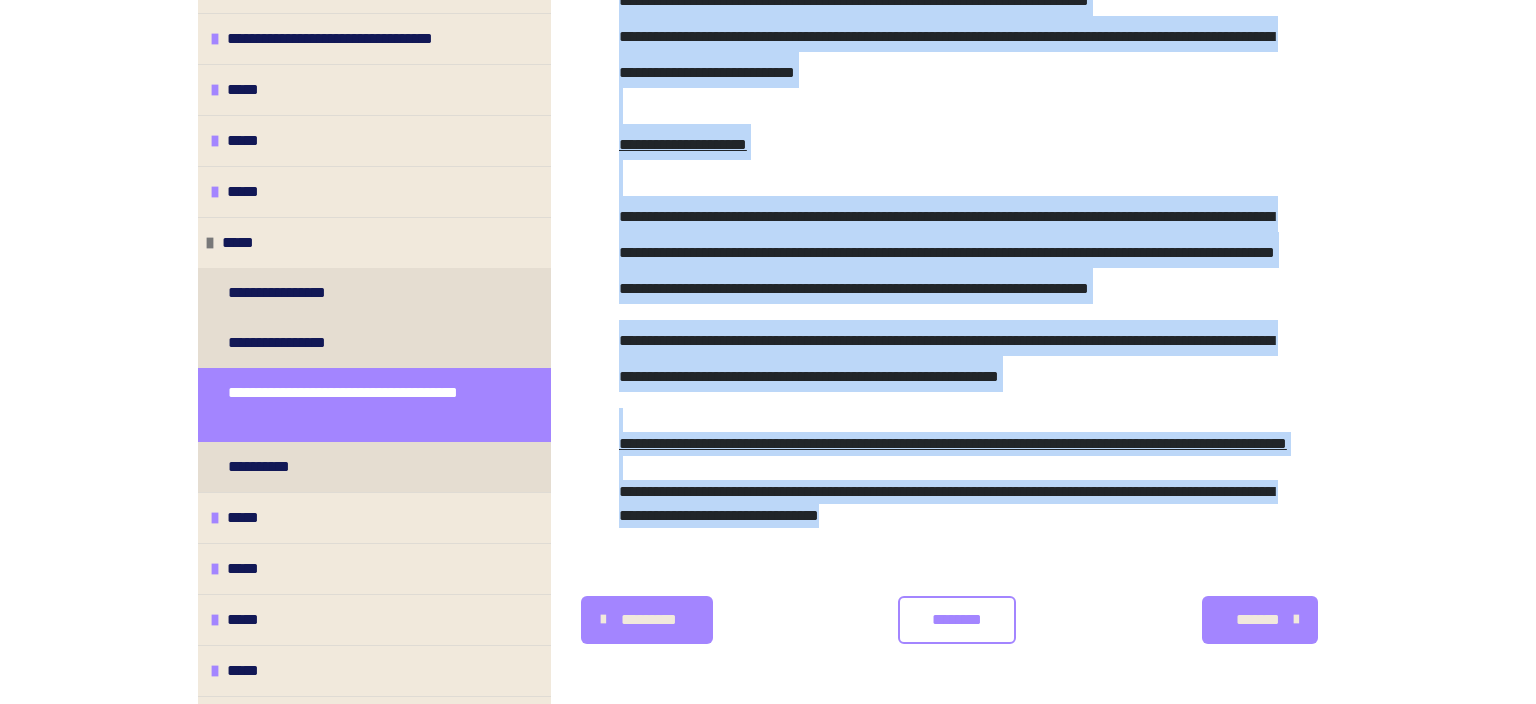 scroll, scrollTop: 4302, scrollLeft: 0, axis: vertical 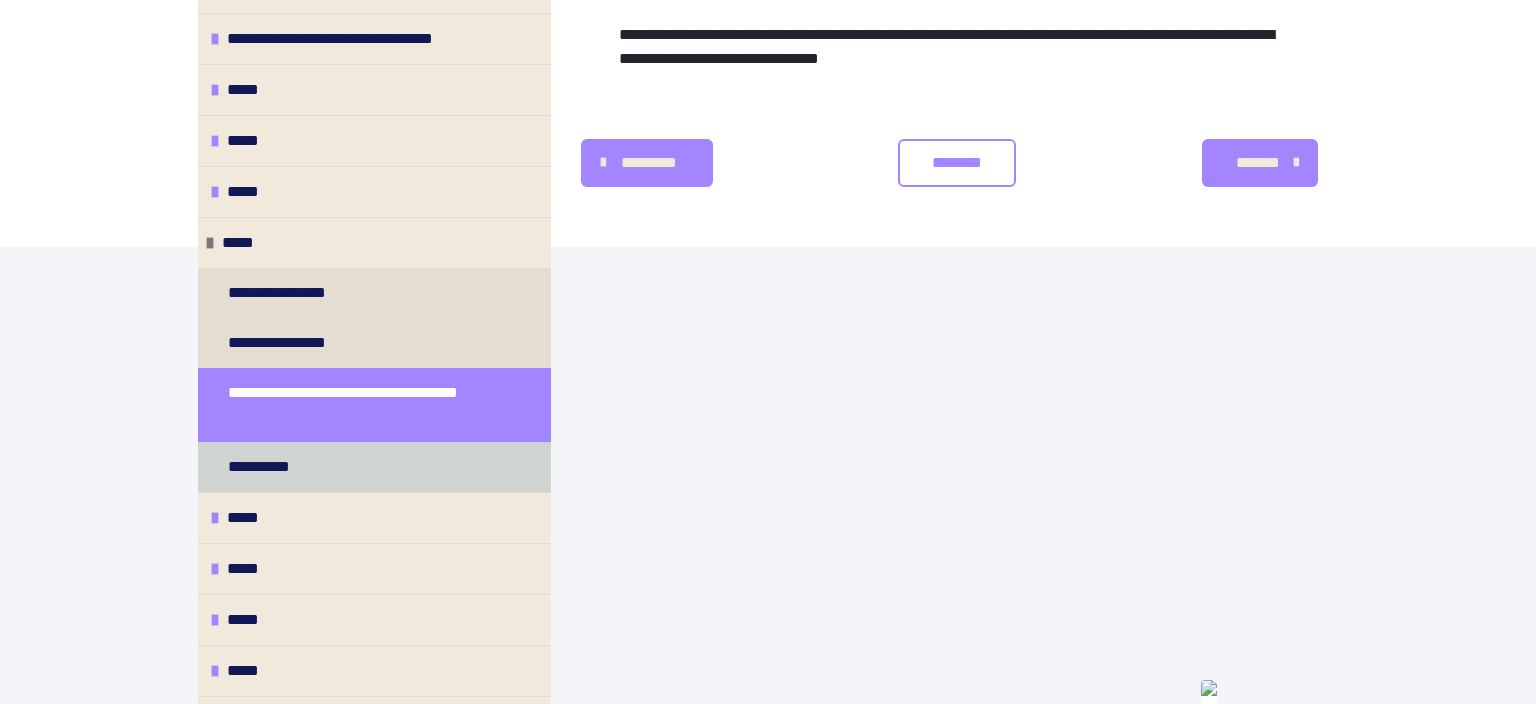 click on "**********" at bounding box center (267, 467) 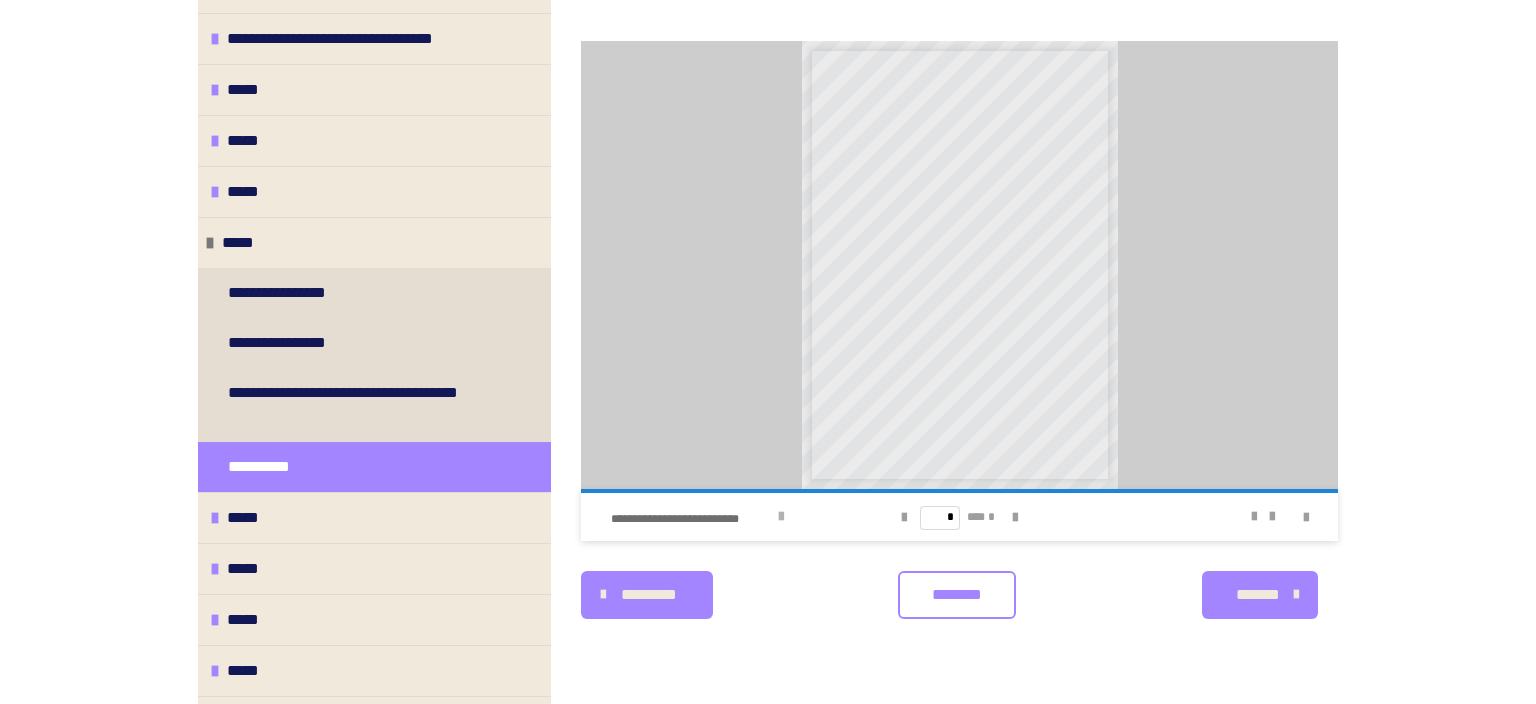 click at bounding box center (781, 517) 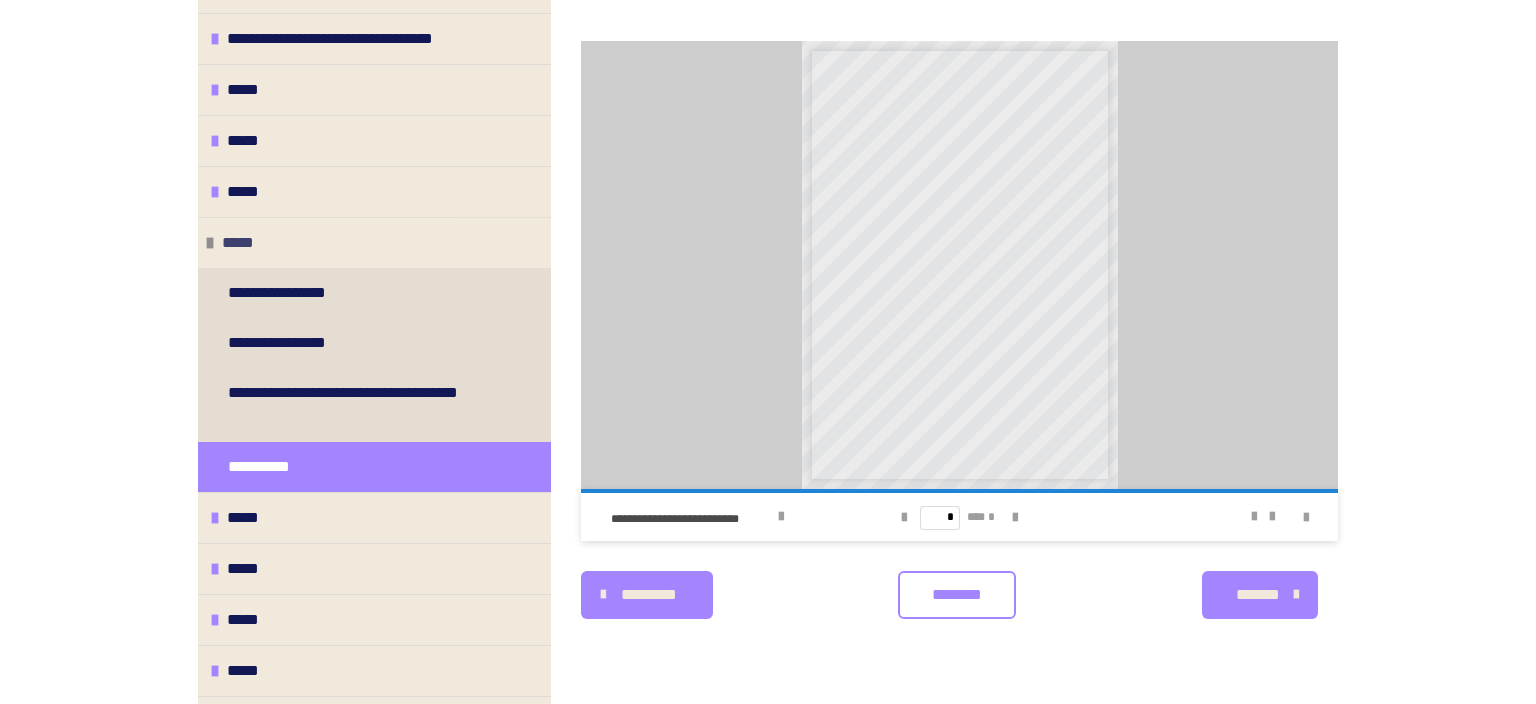 click at bounding box center [210, 243] 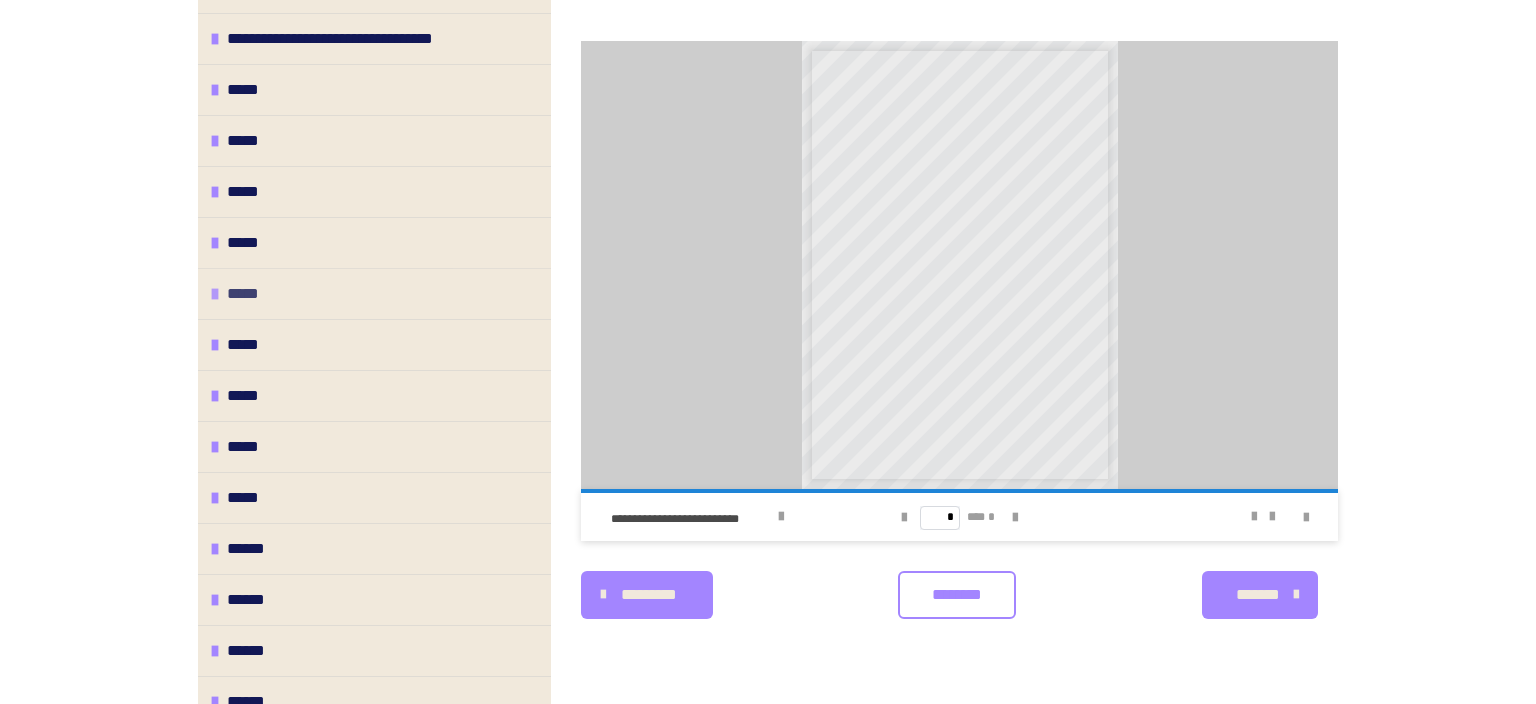 click on "*****" at bounding box center (374, 293) 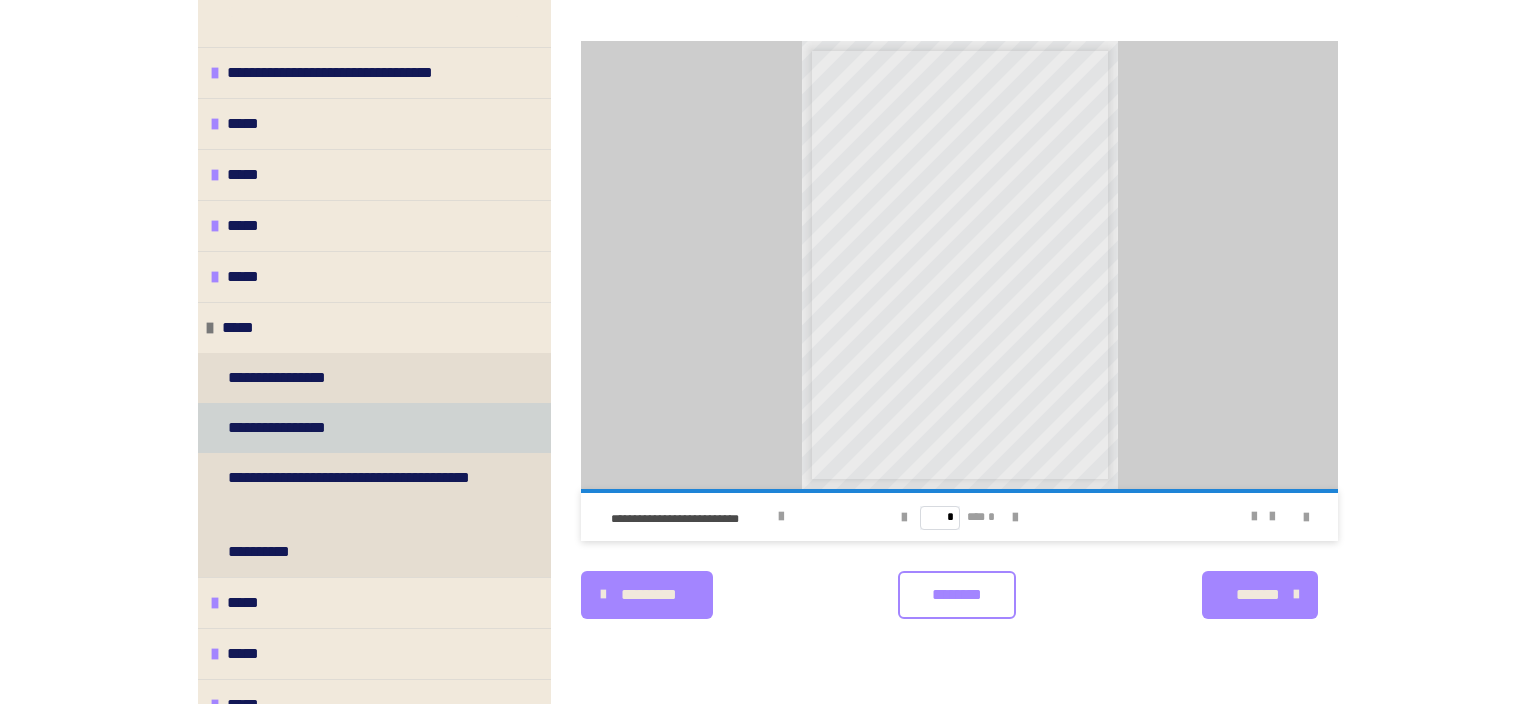scroll, scrollTop: 96, scrollLeft: 0, axis: vertical 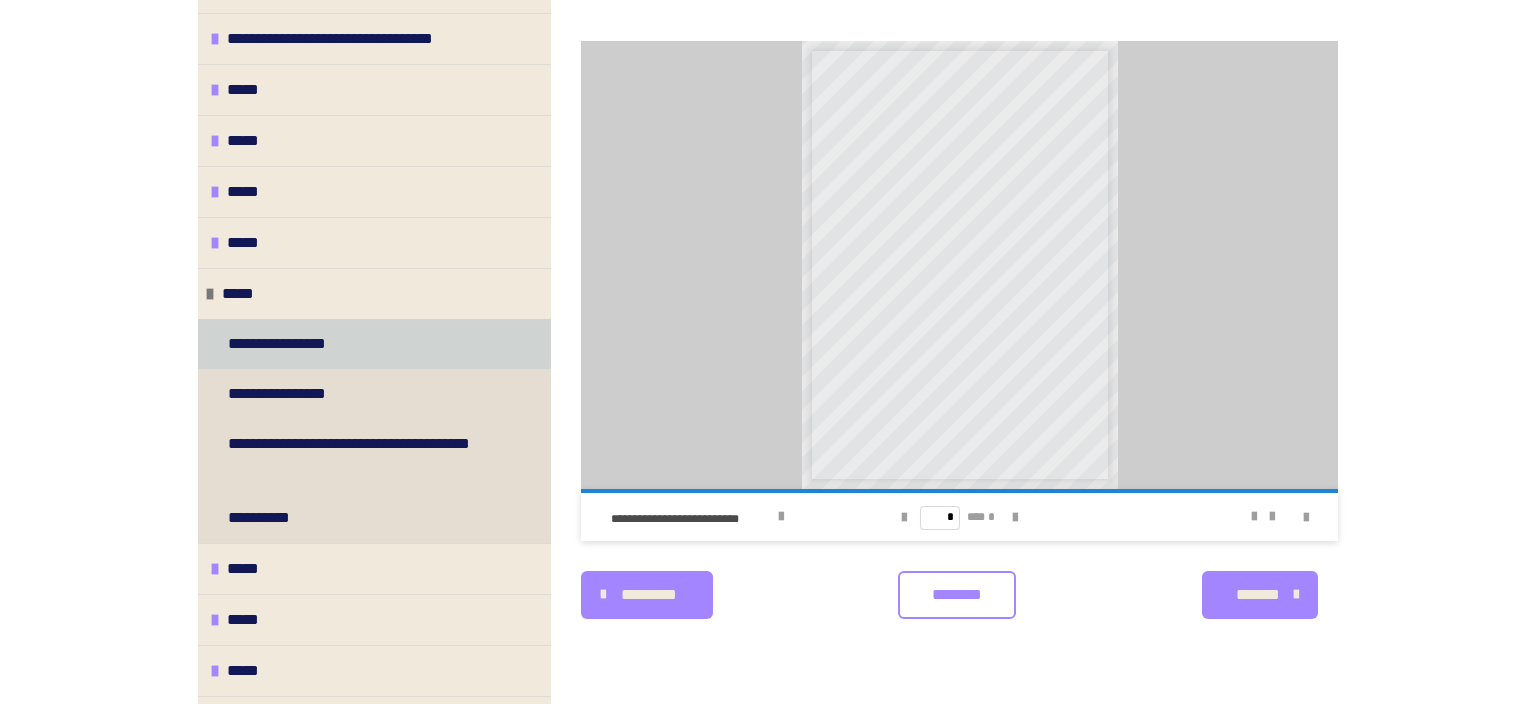 click on "**********" at bounding box center (294, 344) 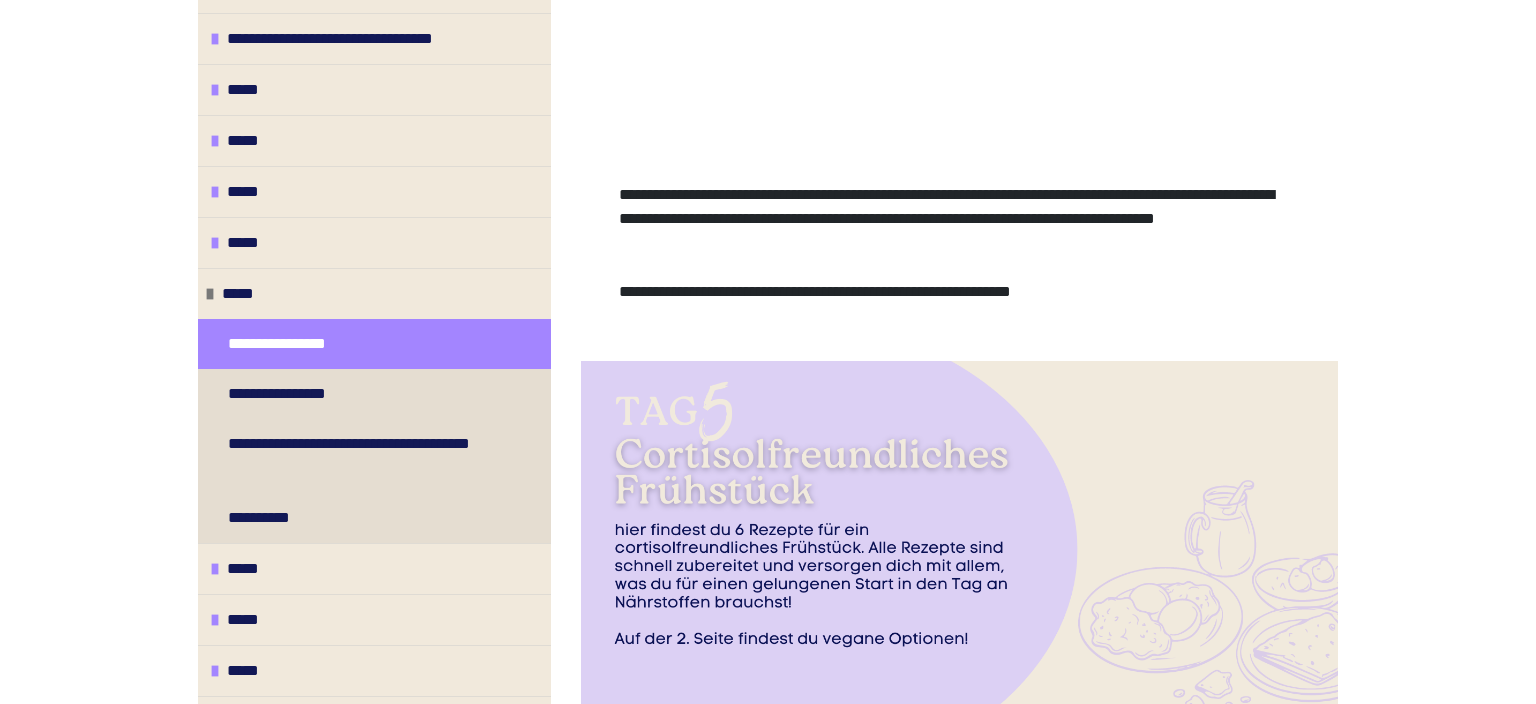 scroll, scrollTop: 149, scrollLeft: 0, axis: vertical 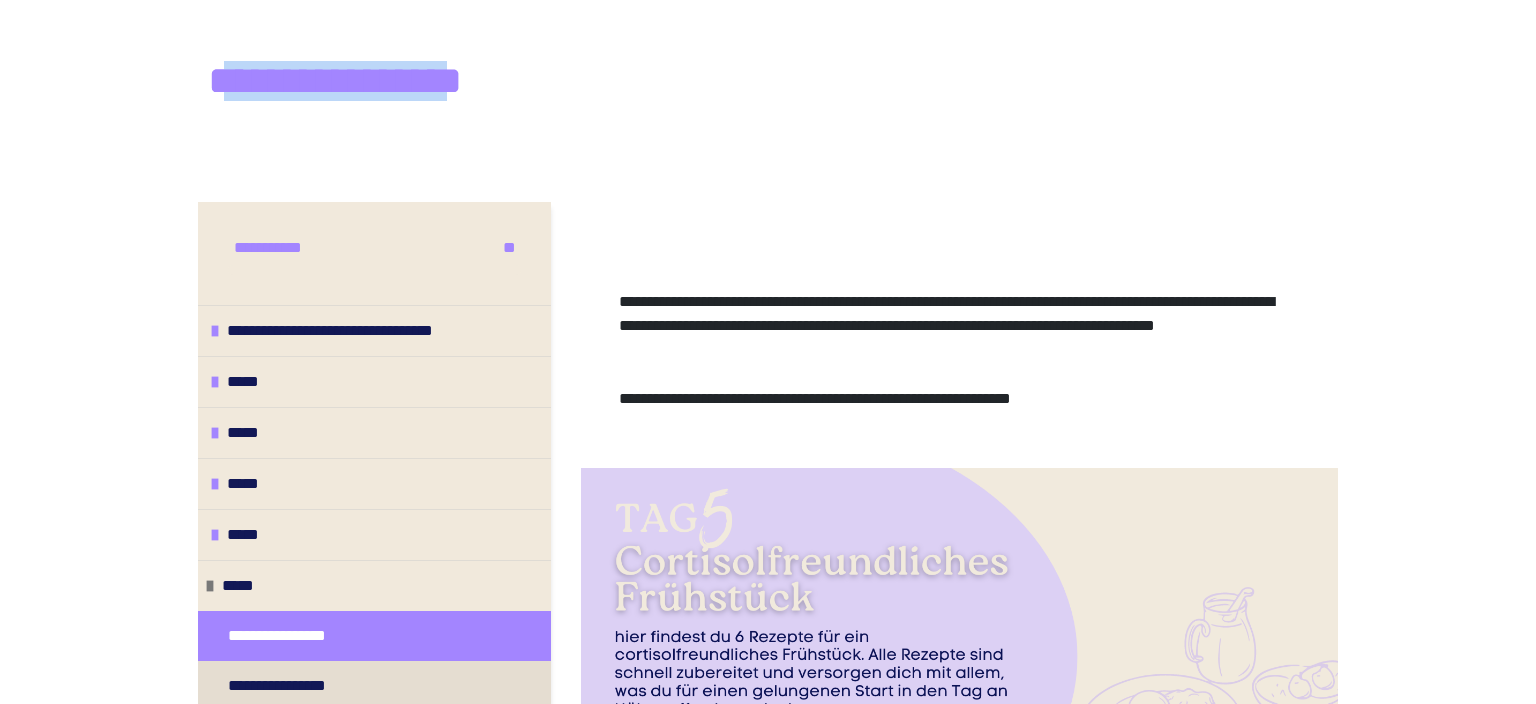 drag, startPoint x: 218, startPoint y: 86, endPoint x: 307, endPoint y: 86, distance: 89 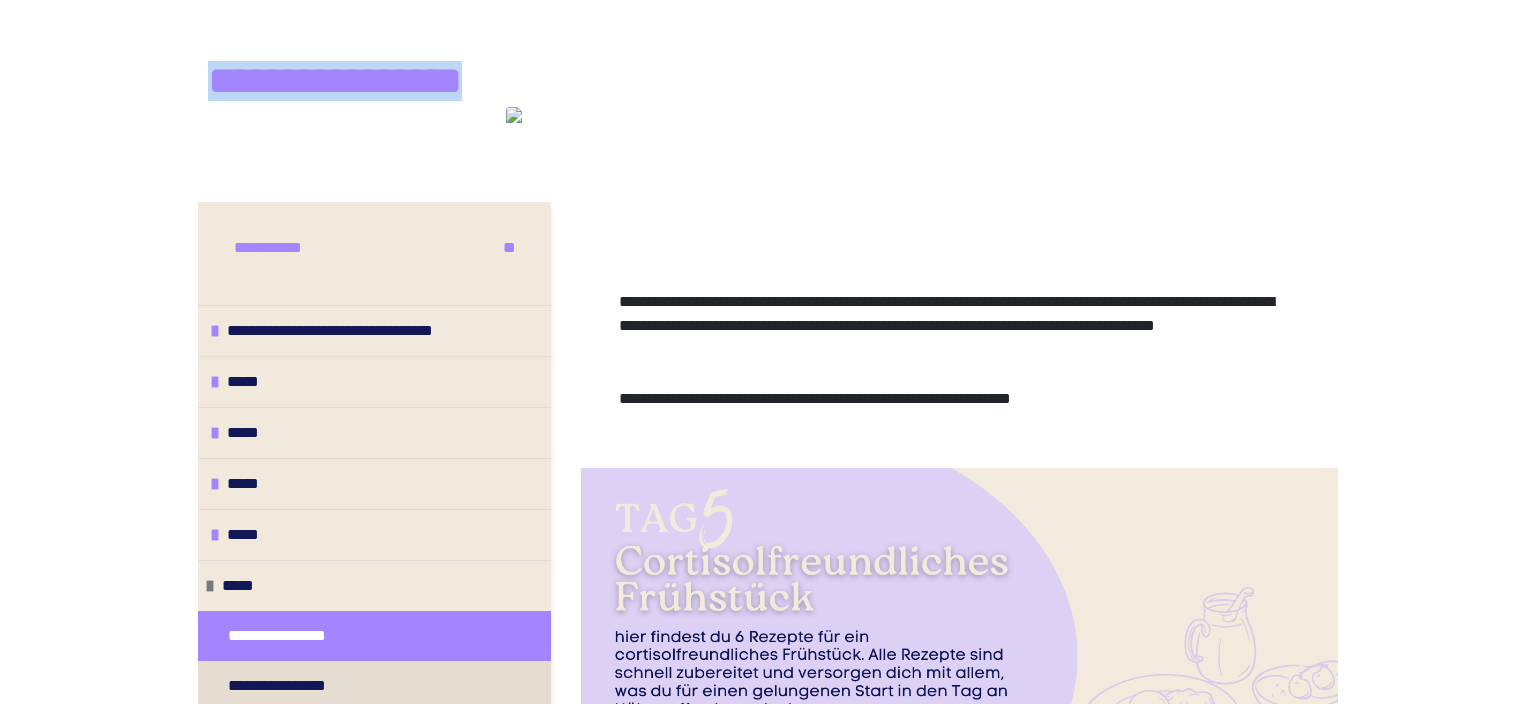 drag, startPoint x: 209, startPoint y: 74, endPoint x: 552, endPoint y: 98, distance: 343.83862 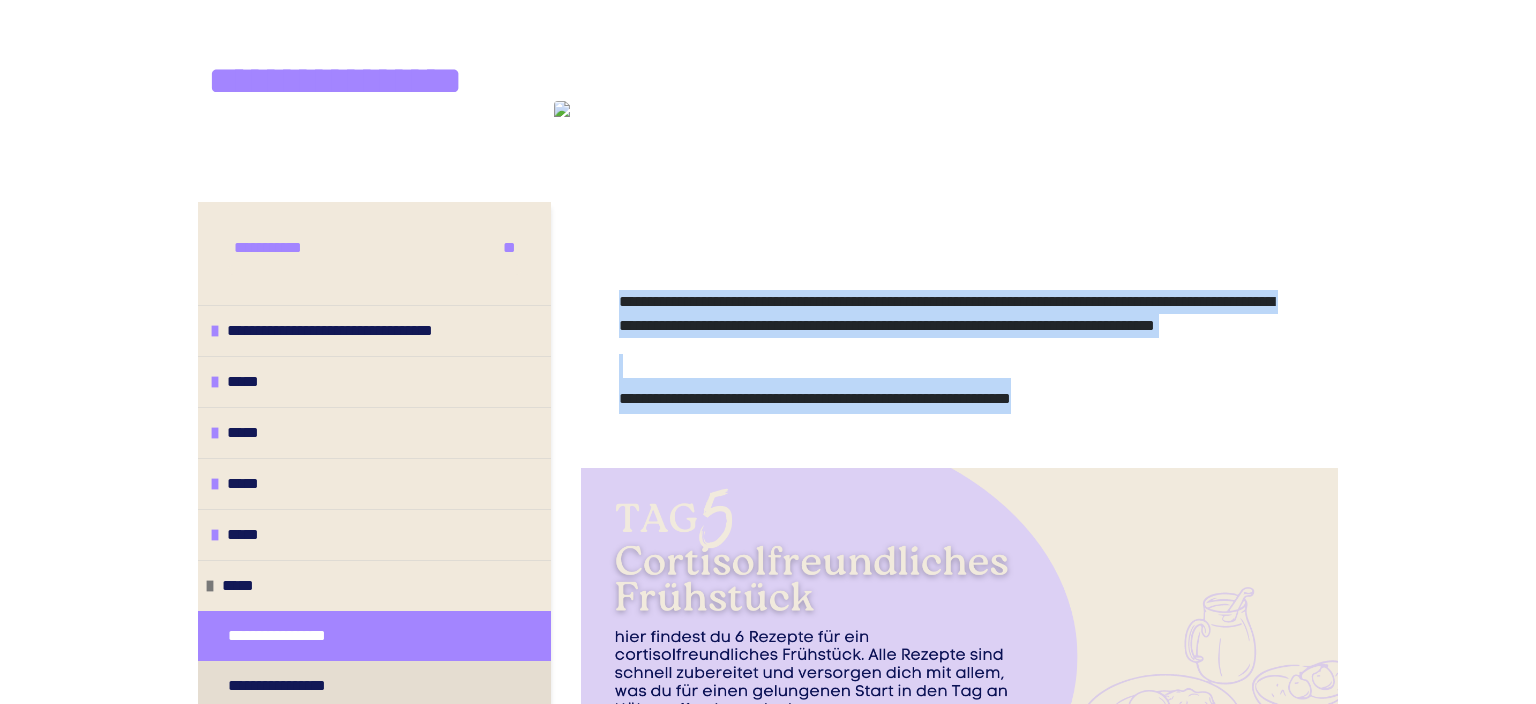 drag, startPoint x: 616, startPoint y: 295, endPoint x: 1131, endPoint y: 428, distance: 531.8966 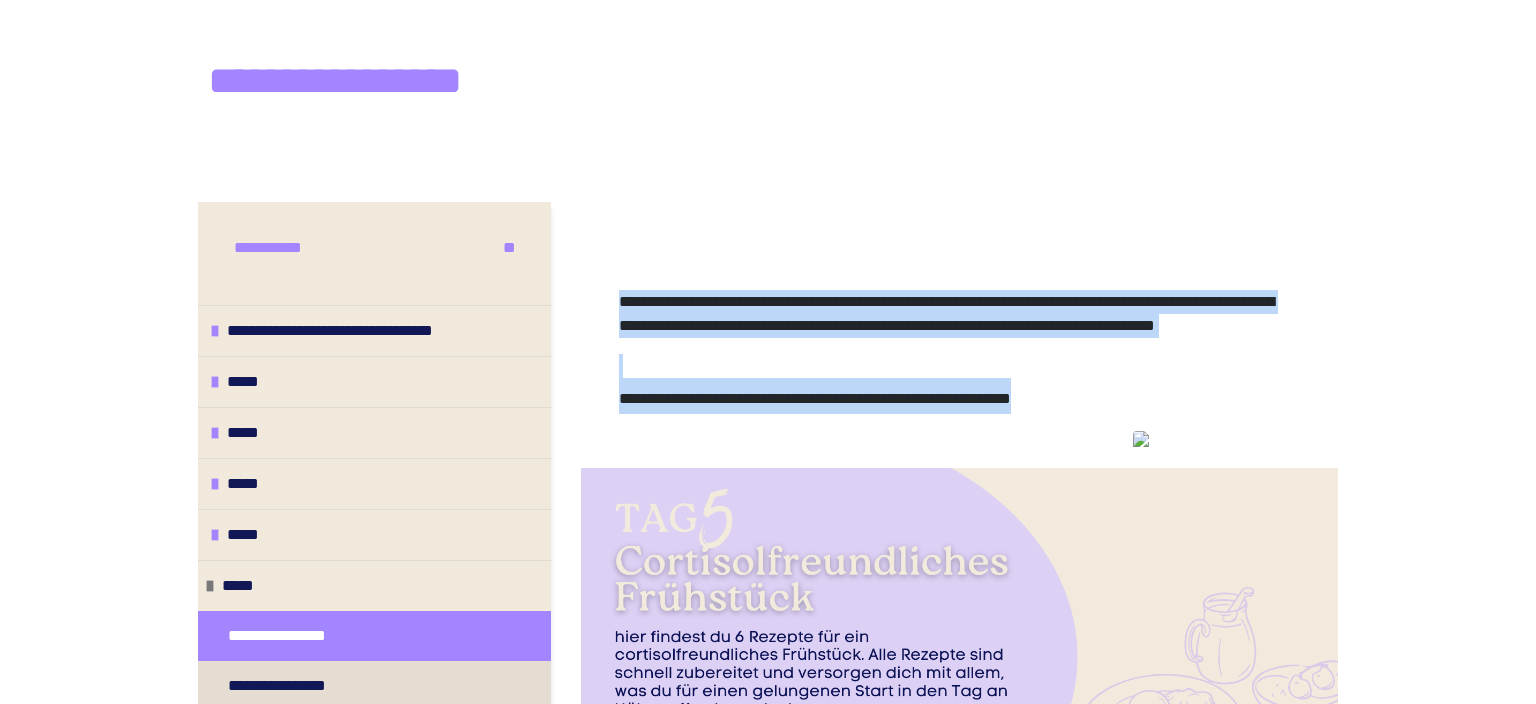 click on "**********" at bounding box center (959, 396) 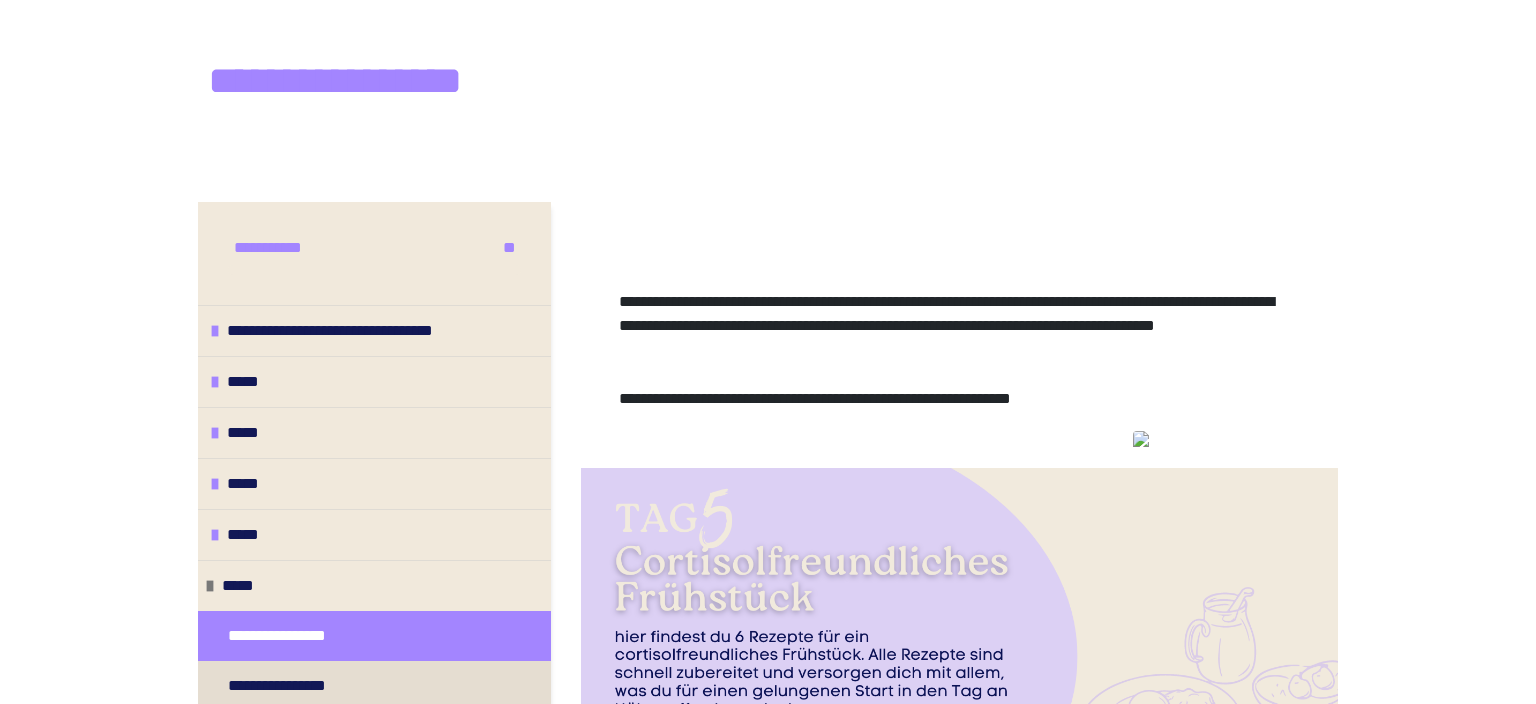 click on "**********" at bounding box center [946, 313] 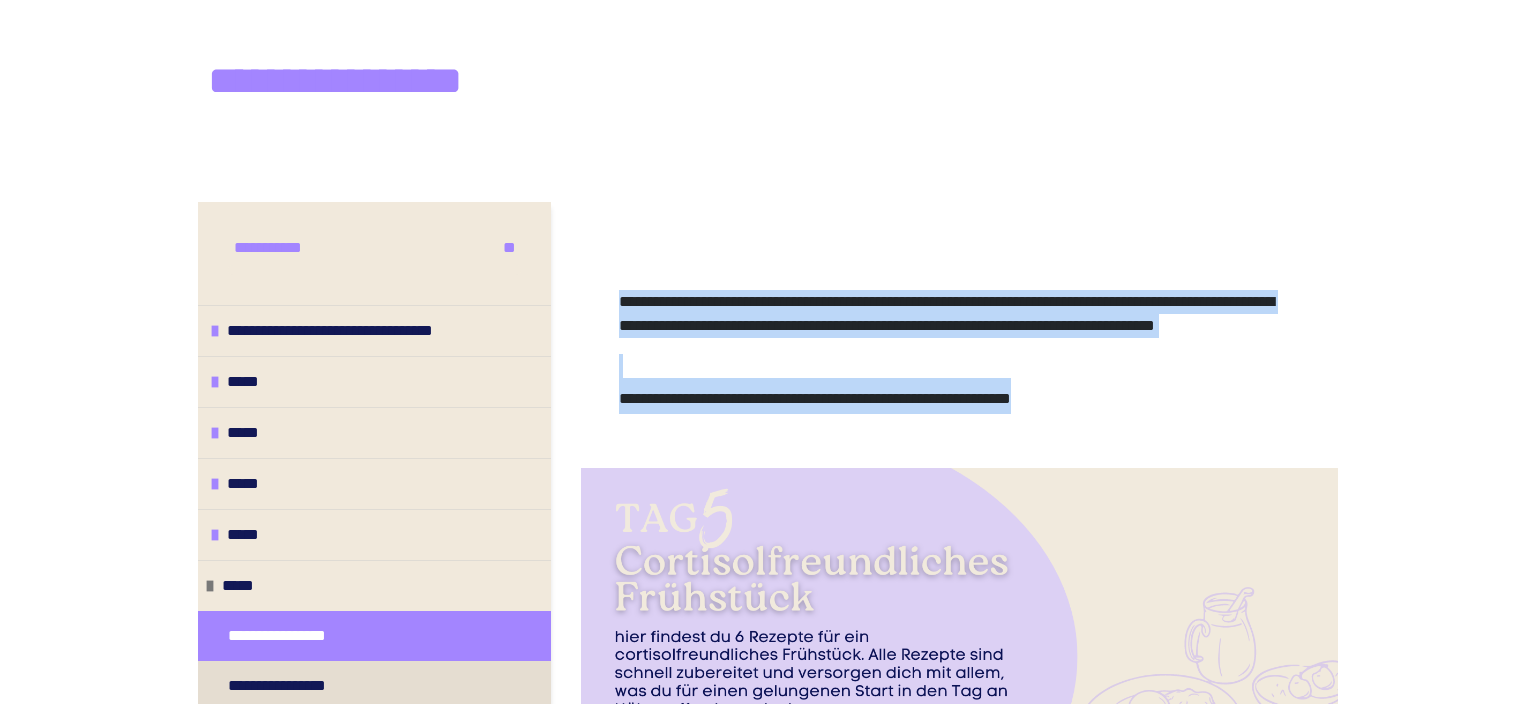 drag, startPoint x: 624, startPoint y: 294, endPoint x: 1150, endPoint y: 431, distance: 543.5485 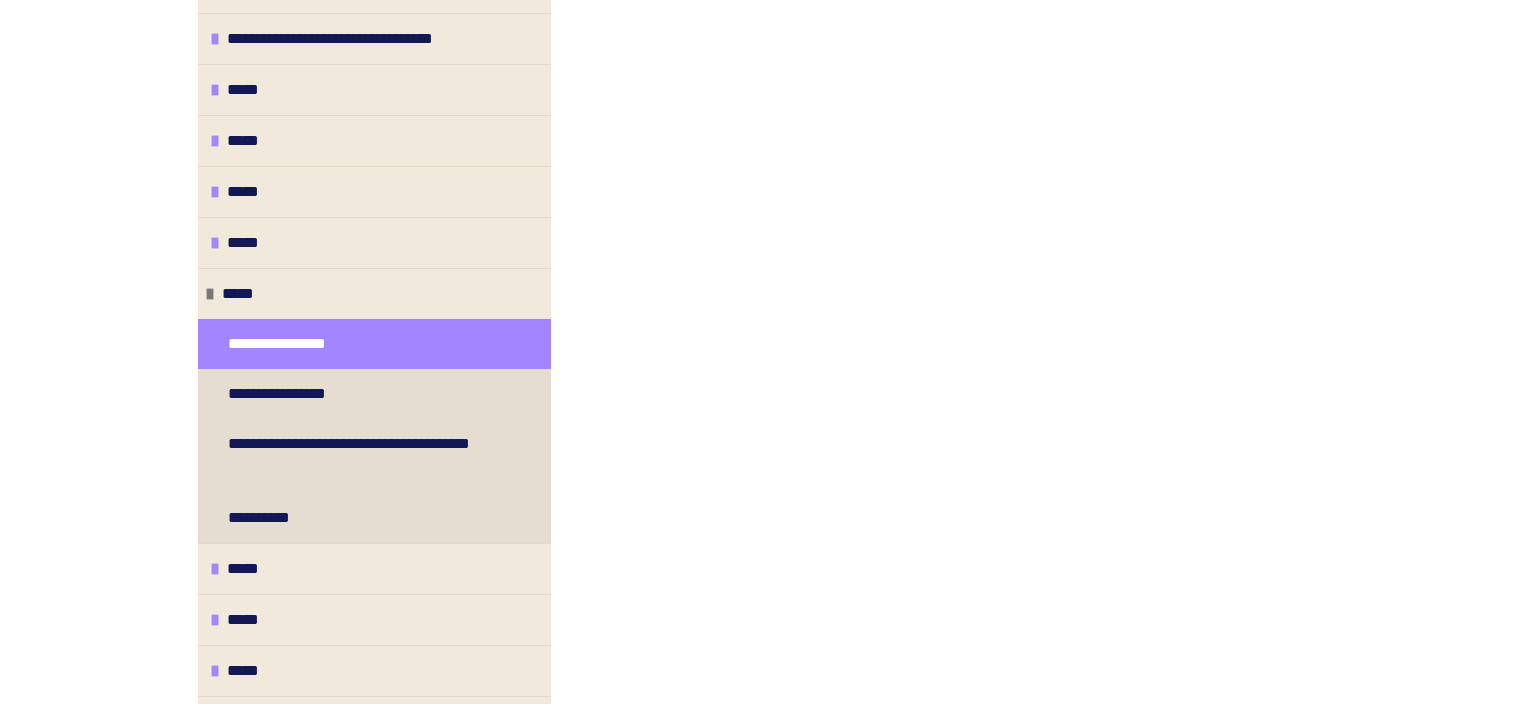 scroll, scrollTop: 2216, scrollLeft: 0, axis: vertical 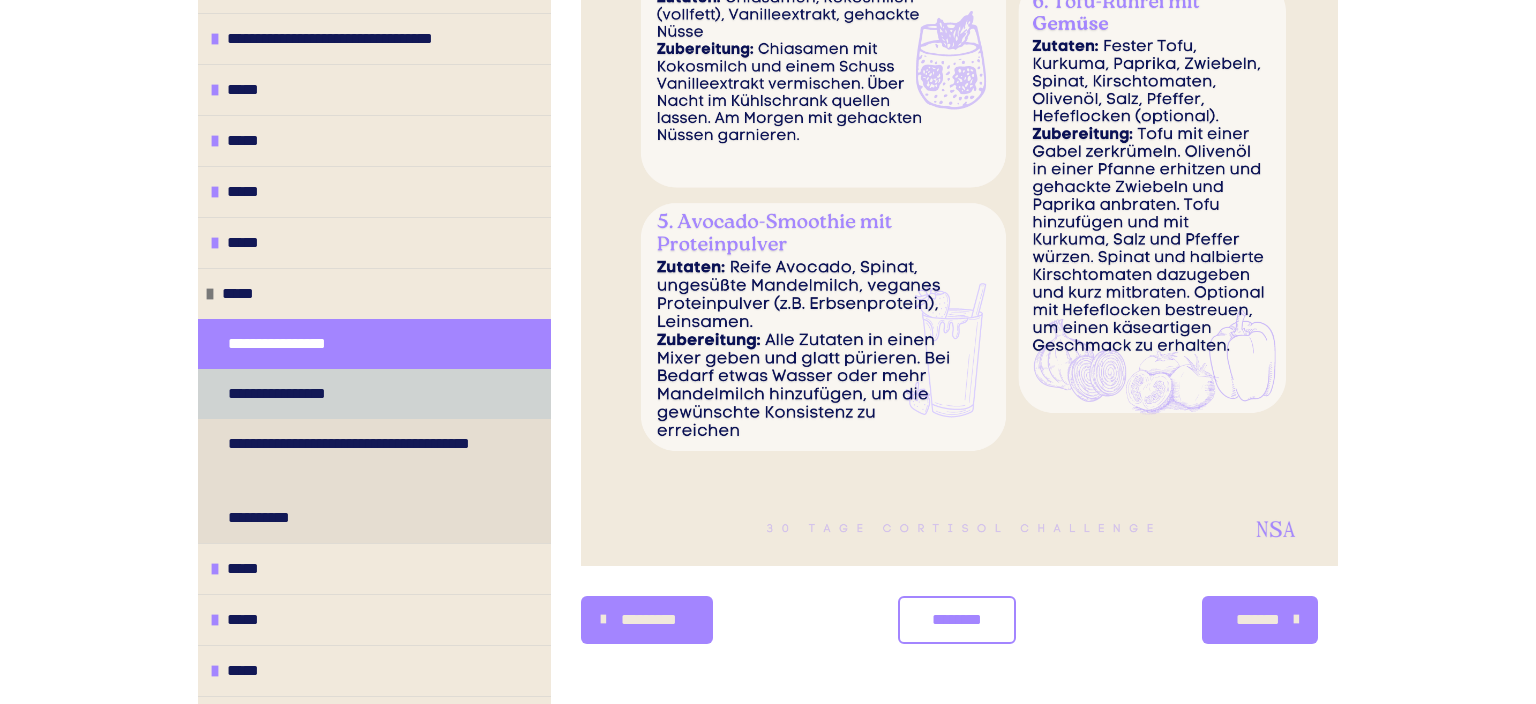 click on "**********" at bounding box center [295, 394] 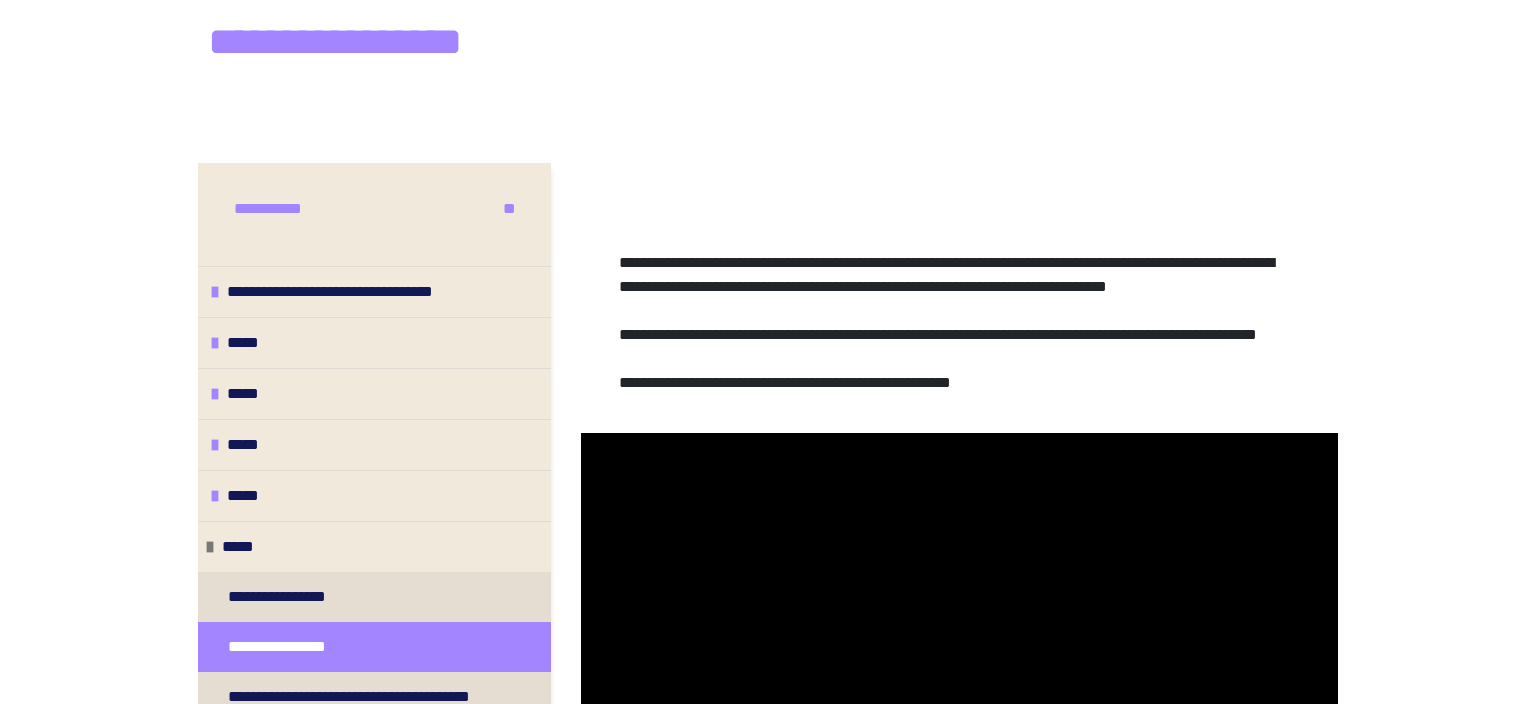 scroll, scrollTop: 181, scrollLeft: 0, axis: vertical 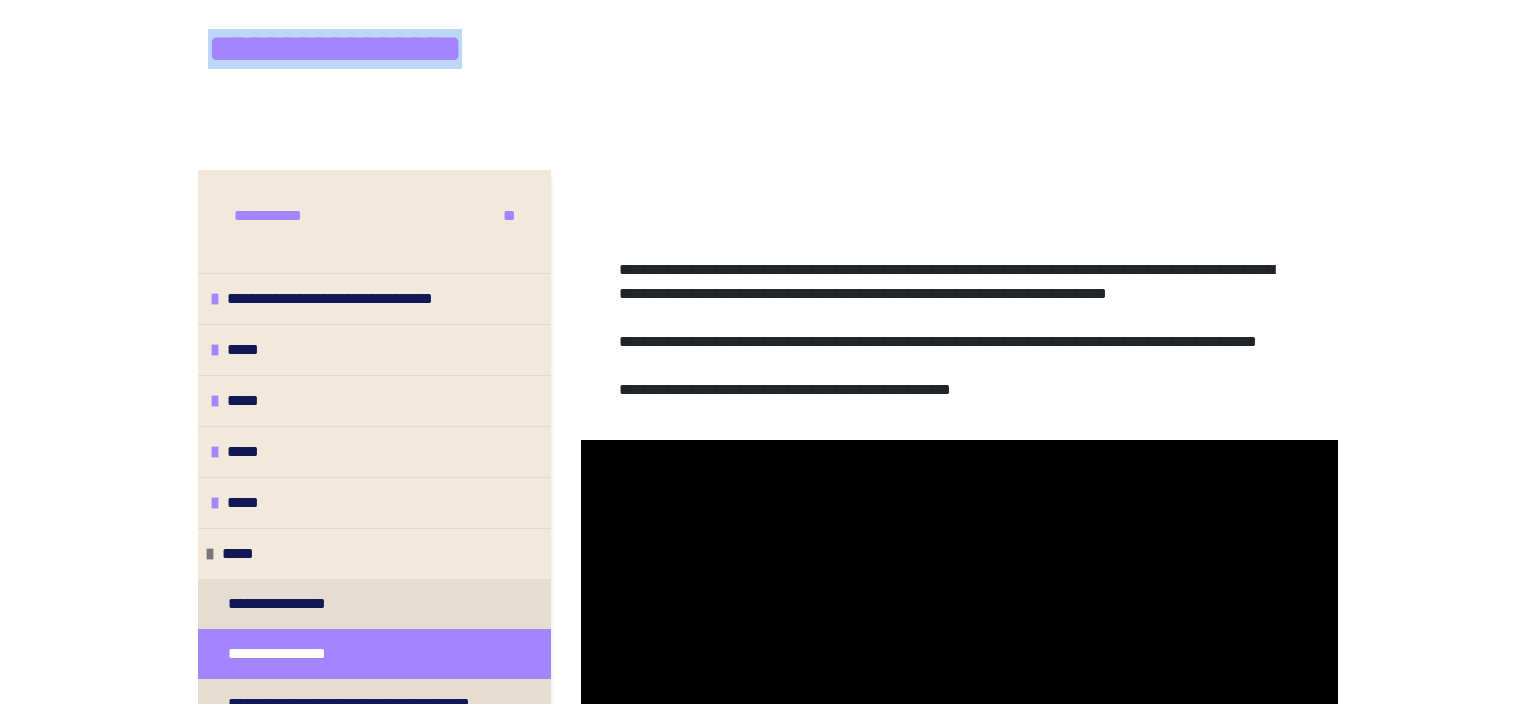 drag, startPoint x: 205, startPoint y: 46, endPoint x: 625, endPoint y: 64, distance: 420.38553 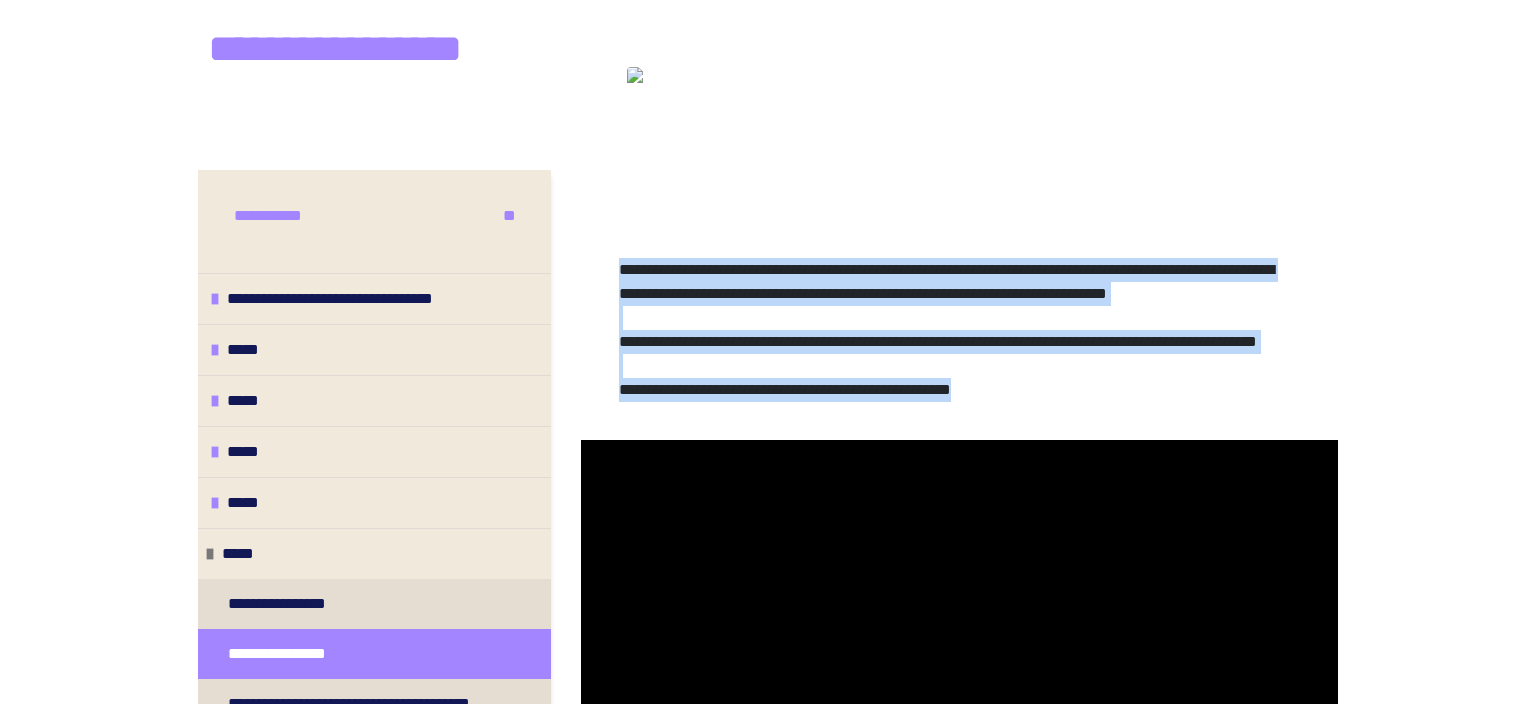 drag, startPoint x: 622, startPoint y: 269, endPoint x: 1058, endPoint y: 448, distance: 471.31412 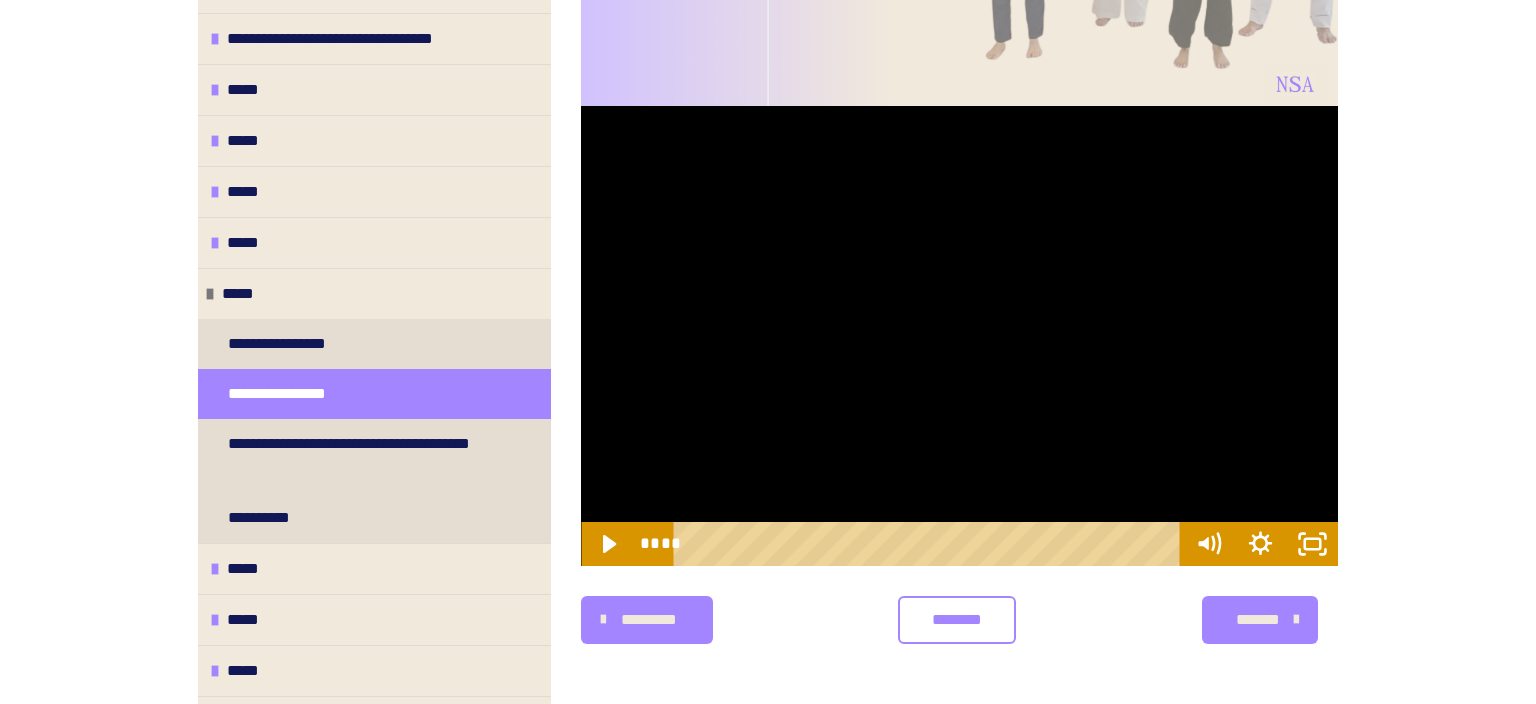 scroll, scrollTop: 1448, scrollLeft: 0, axis: vertical 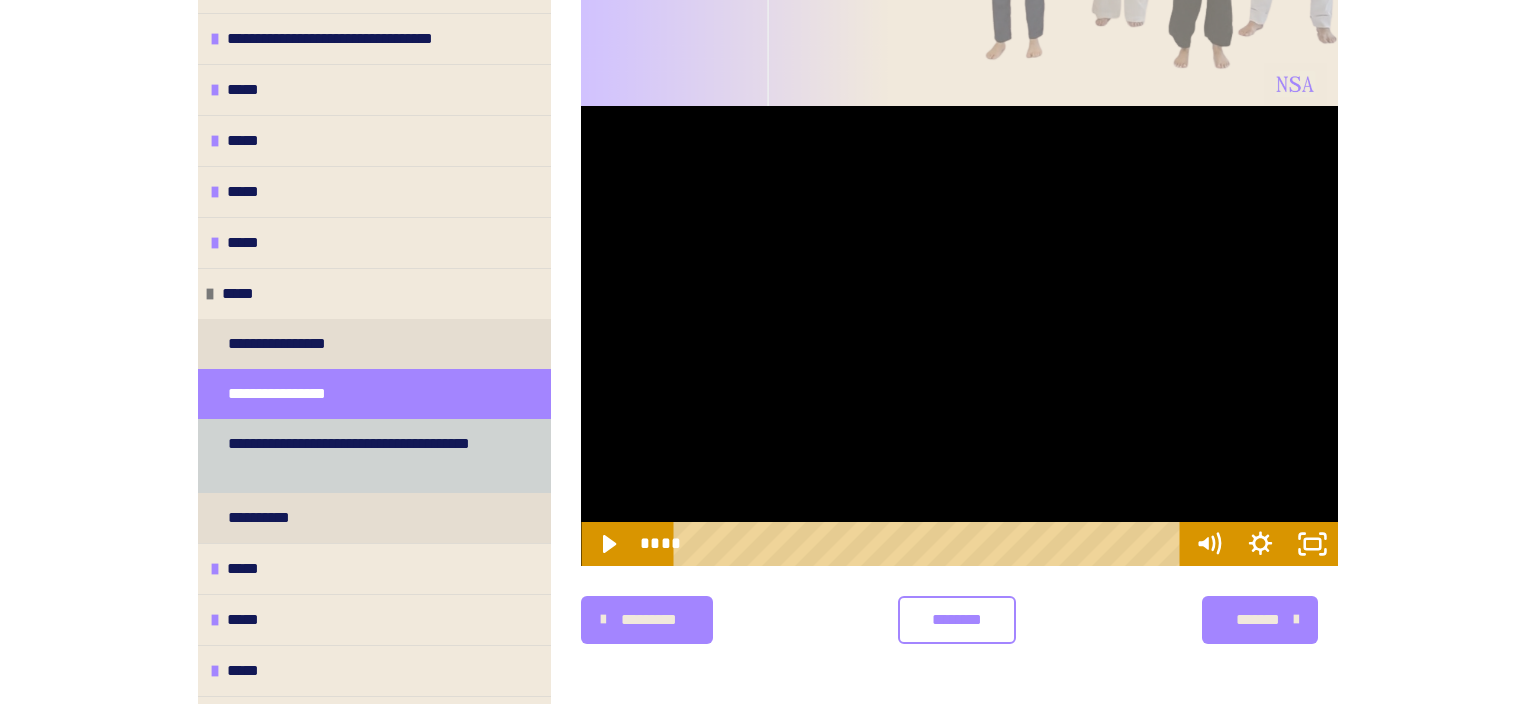 click on "**********" at bounding box center (366, 456) 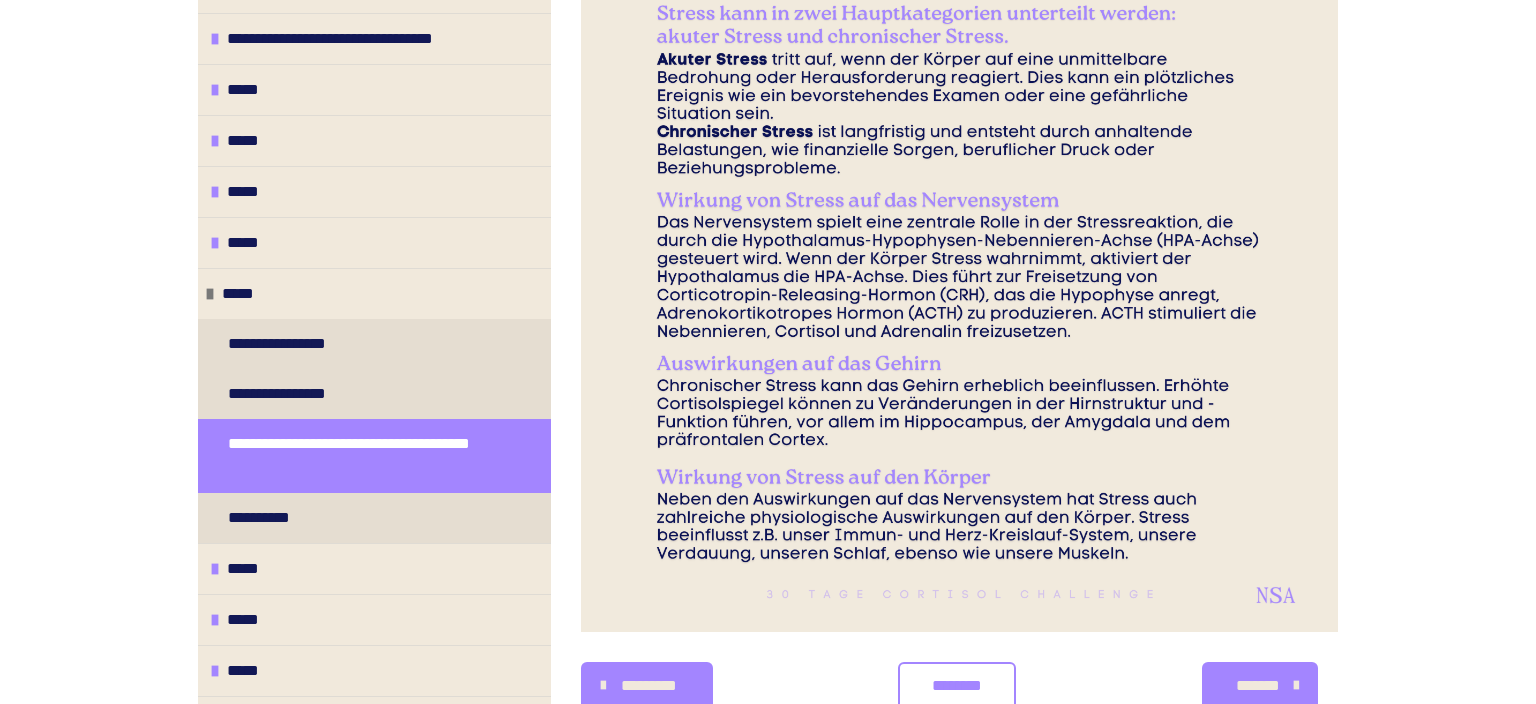 scroll, scrollTop: 905, scrollLeft: 0, axis: vertical 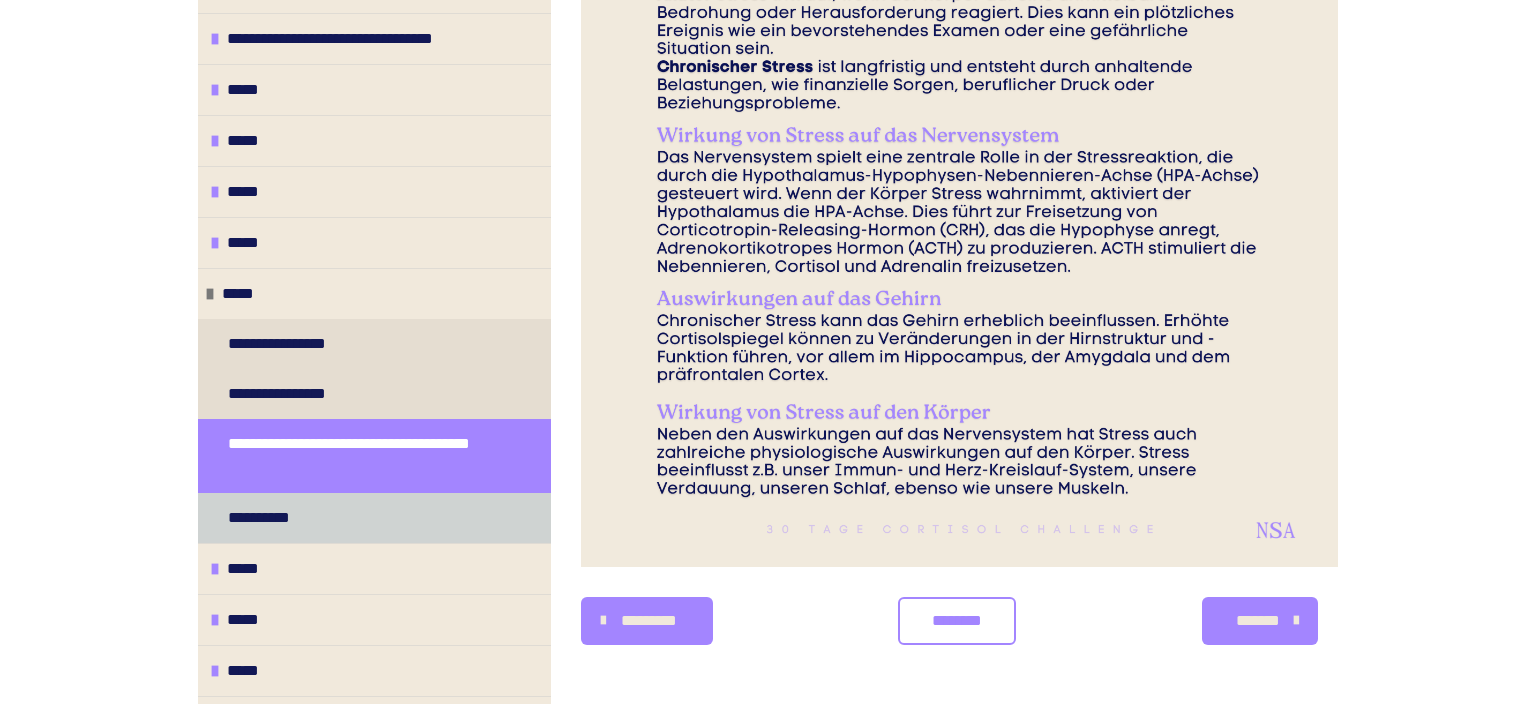 click on "**********" at bounding box center [374, 518] 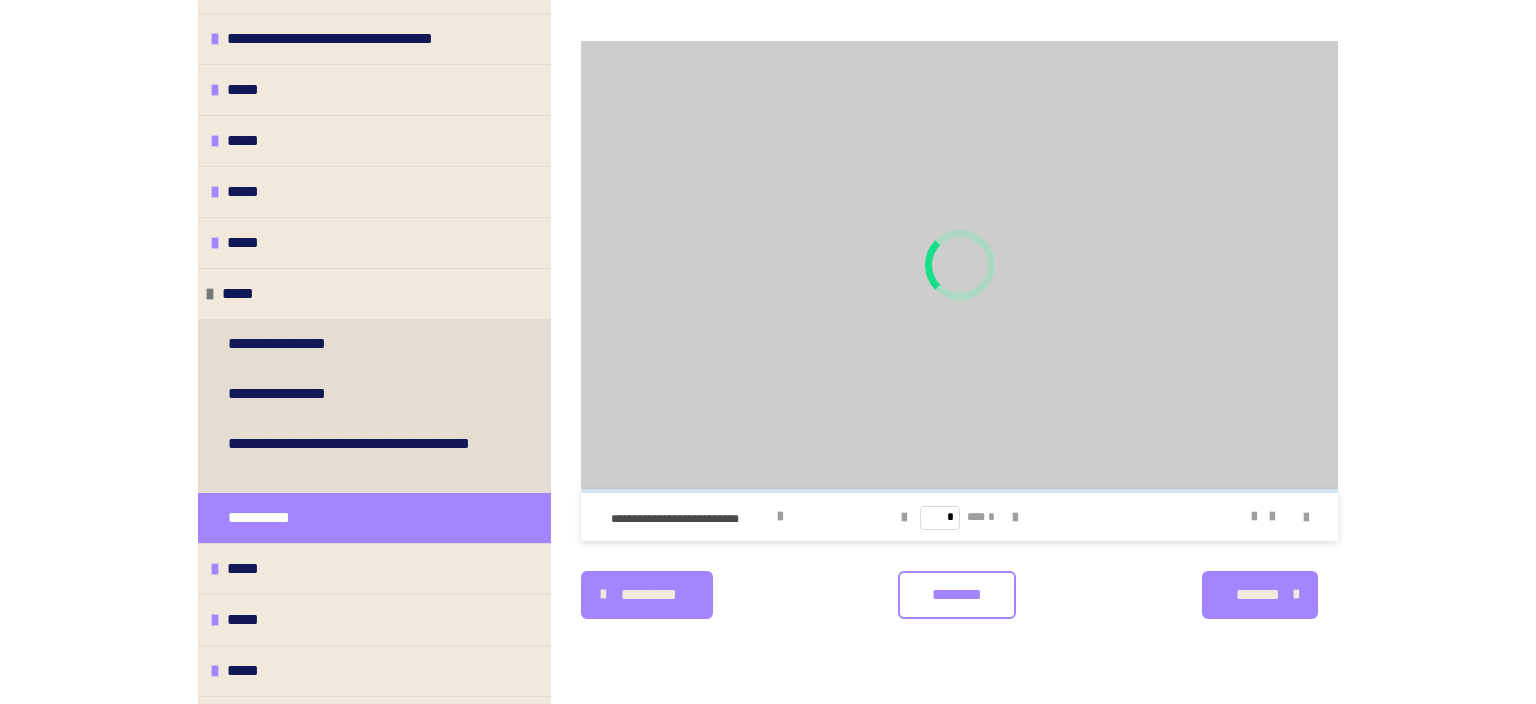 scroll, scrollTop: 431, scrollLeft: 0, axis: vertical 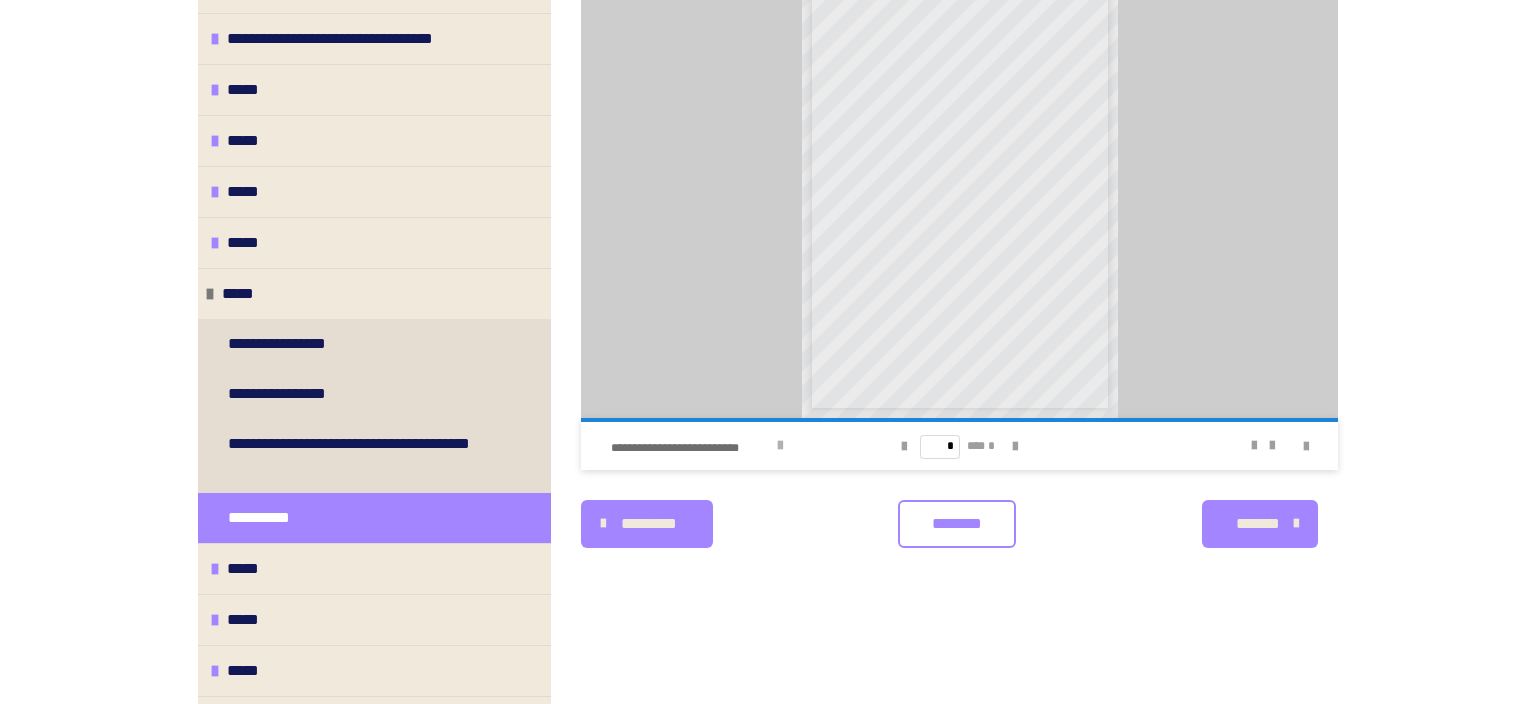 click at bounding box center [780, 446] 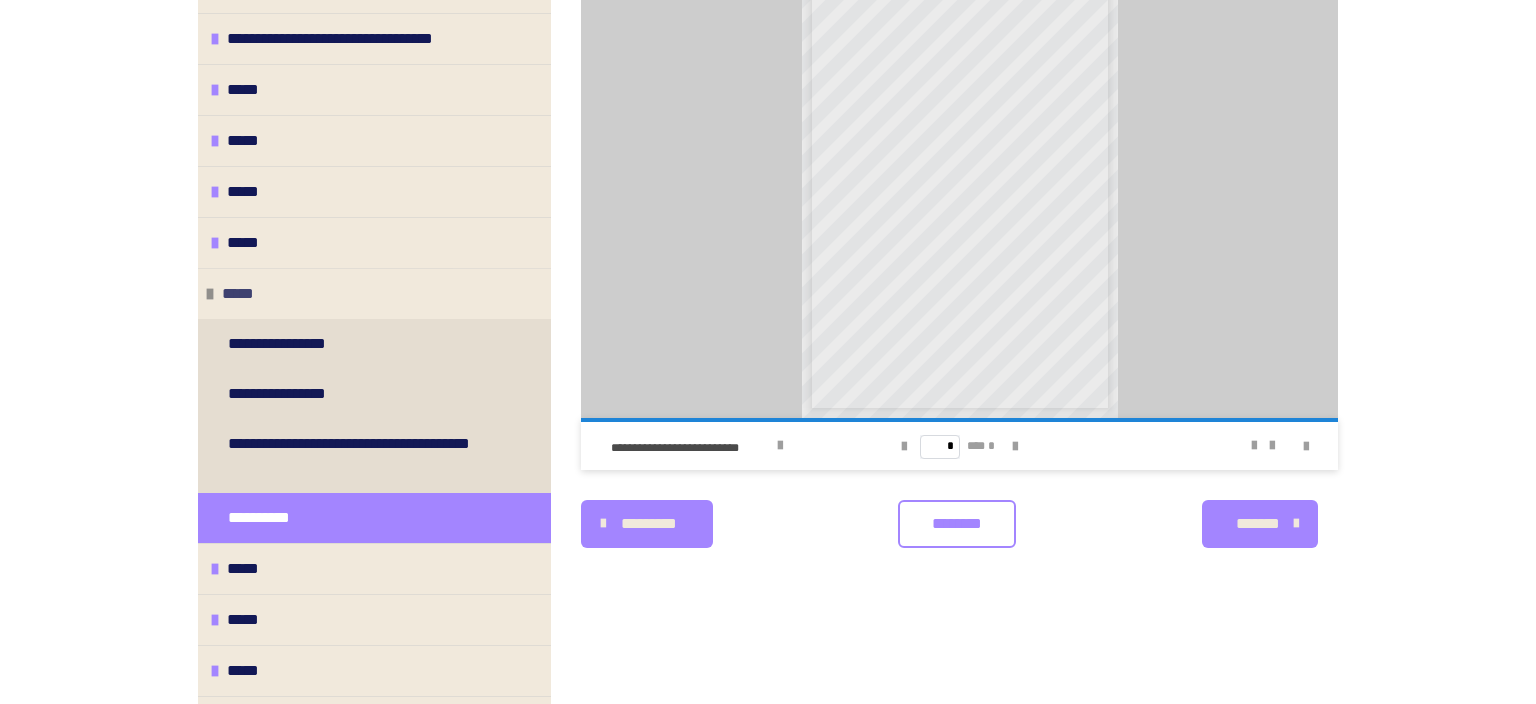 click at bounding box center (210, 294) 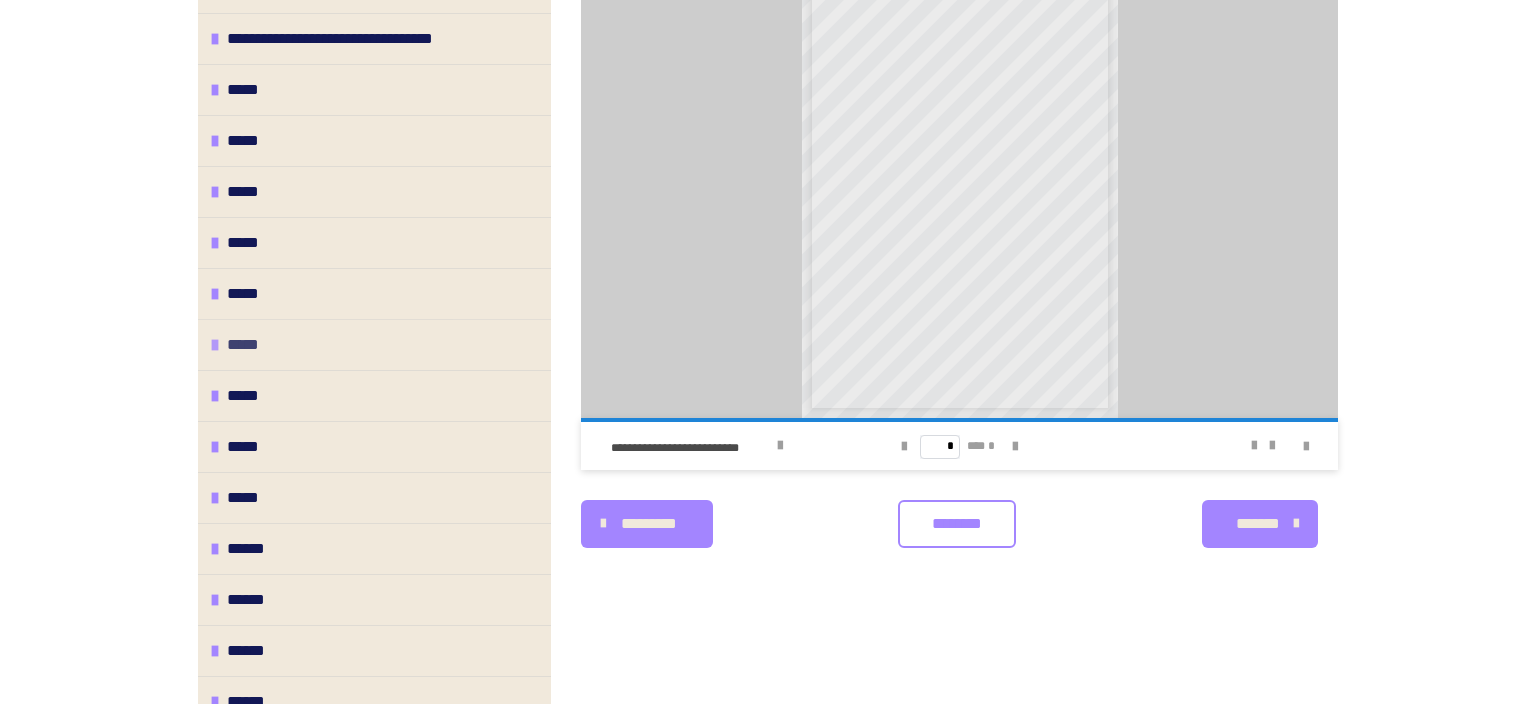 click on "*****" at bounding box center (374, 344) 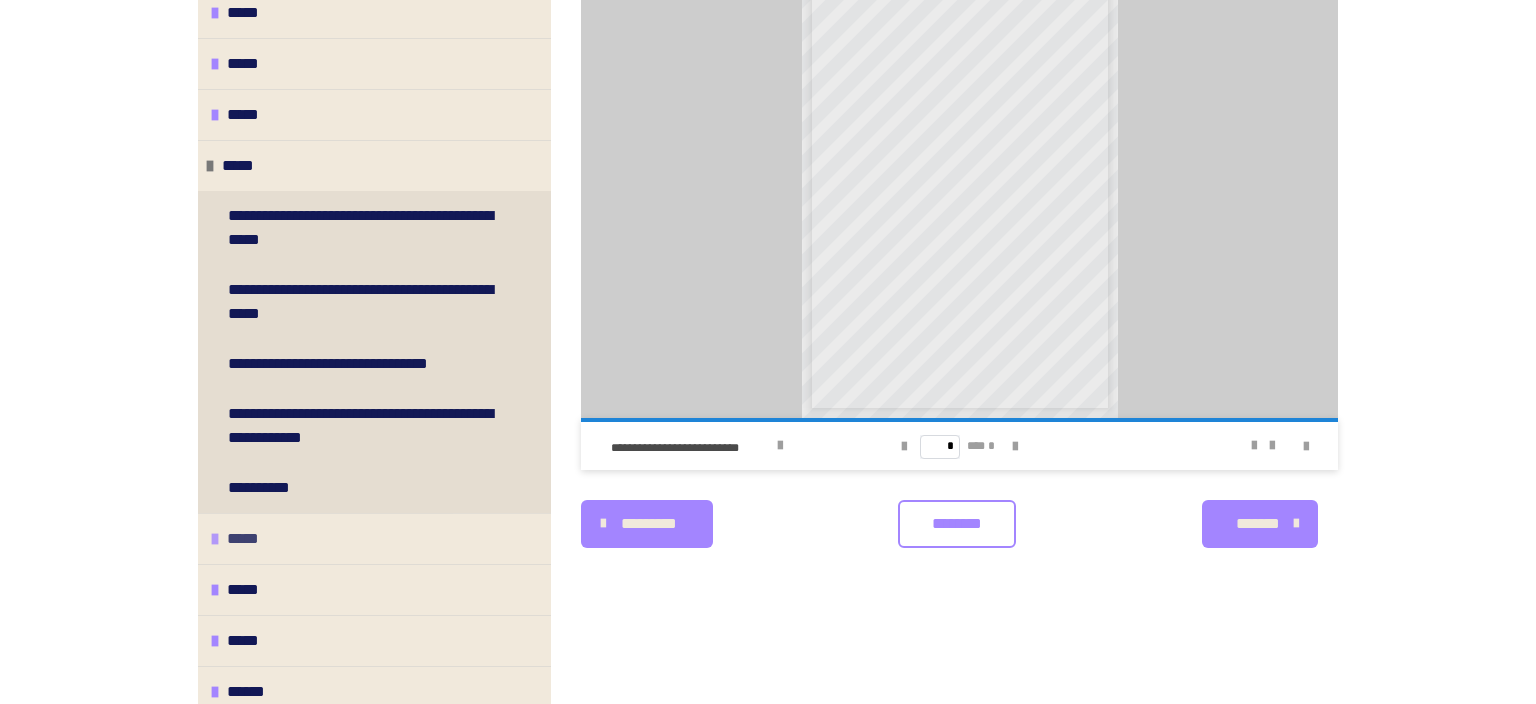 scroll, scrollTop: 288, scrollLeft: 0, axis: vertical 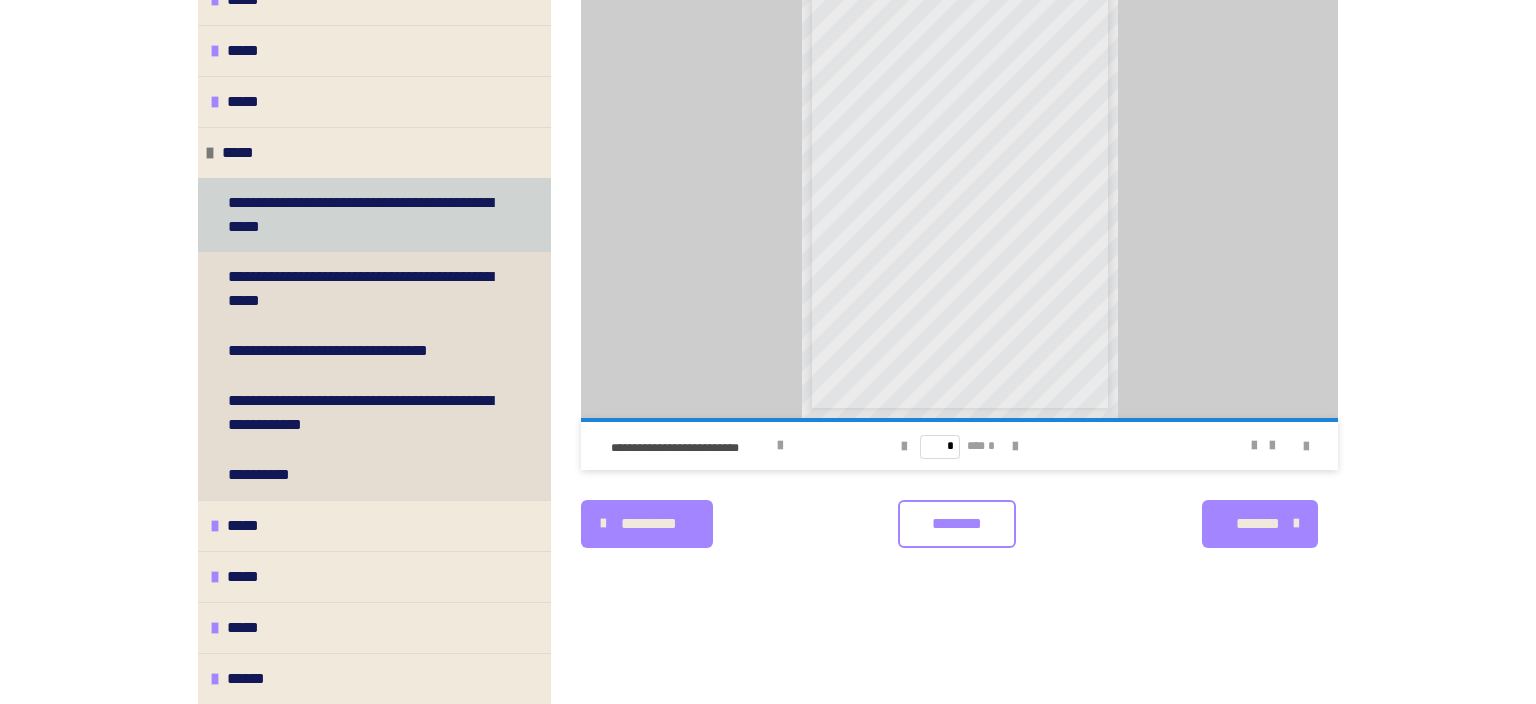 click on "**********" at bounding box center (366, 215) 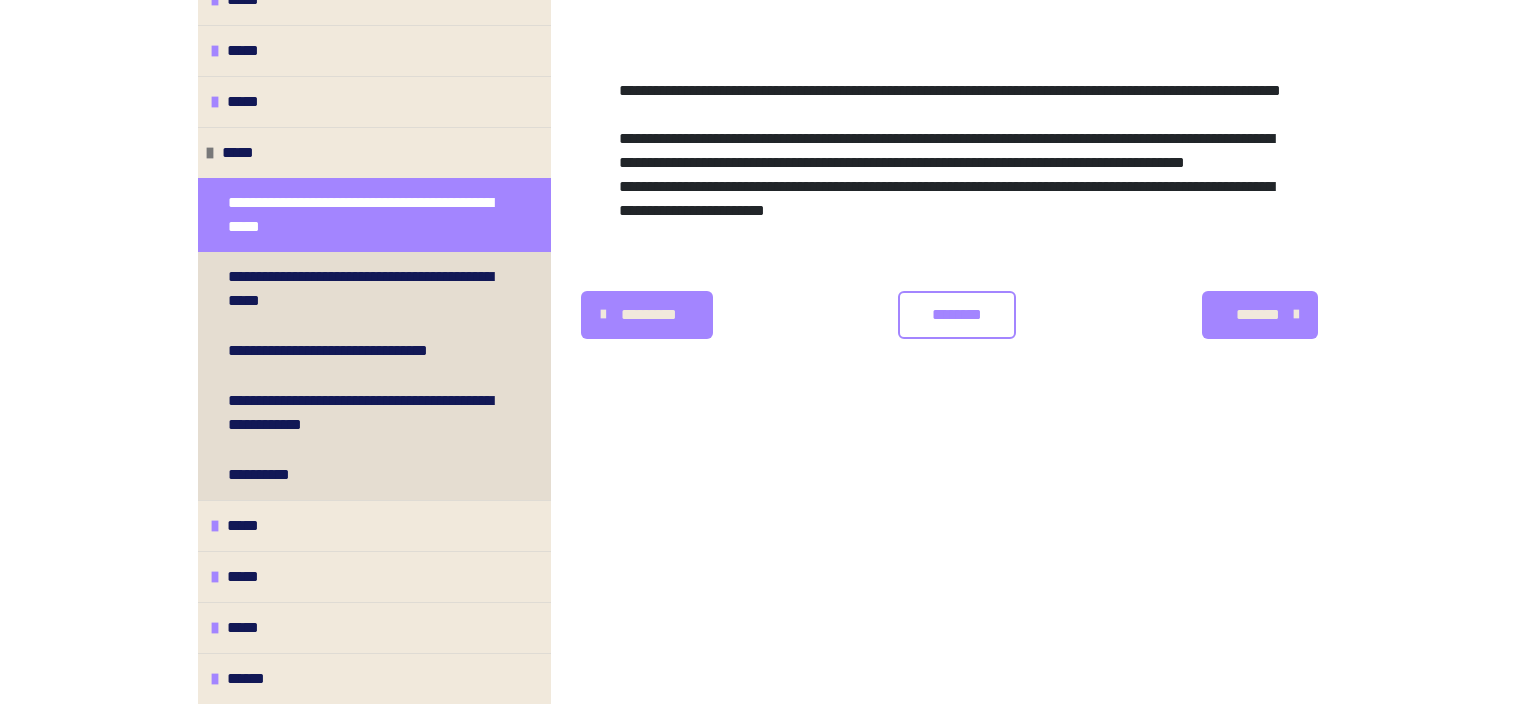 click on "**********" at bounding box center (959, 393) 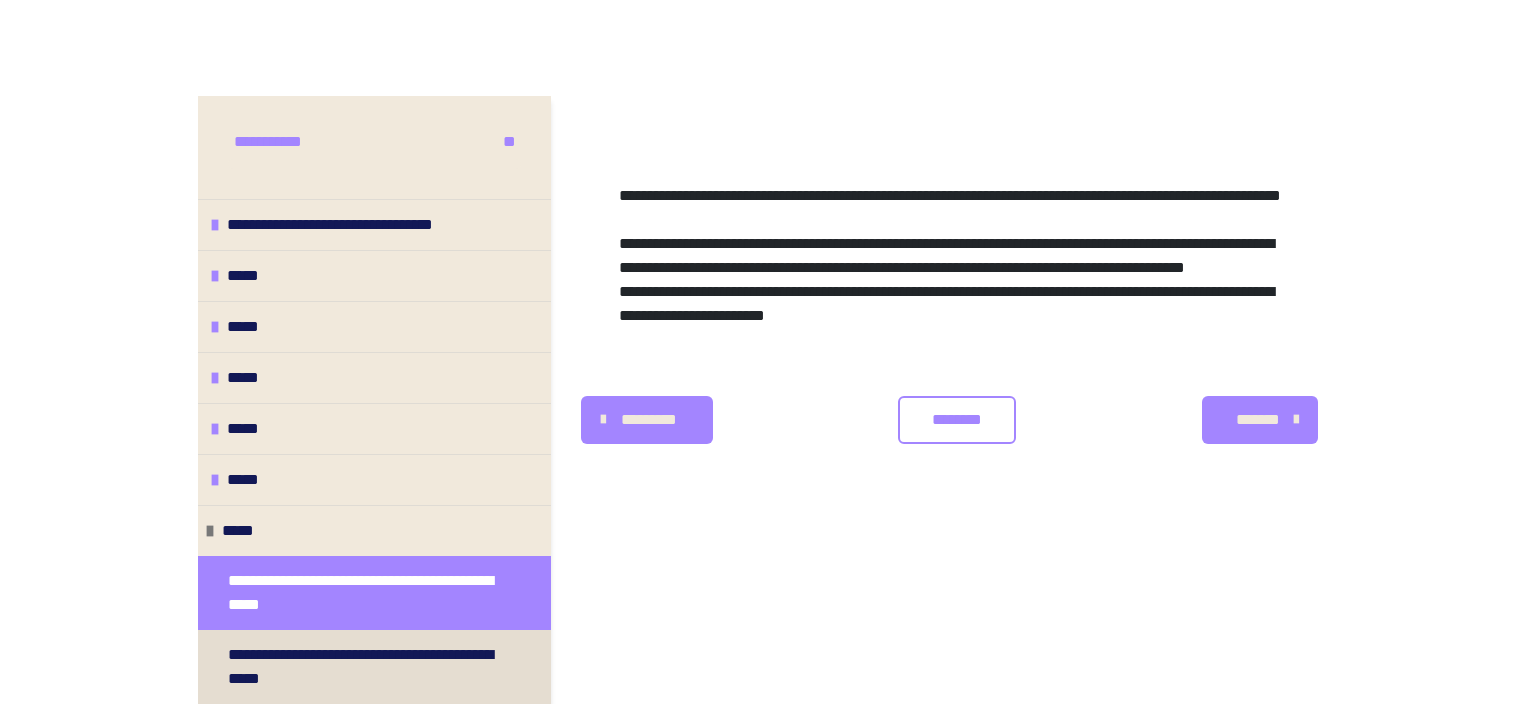 scroll, scrollTop: 360, scrollLeft: 0, axis: vertical 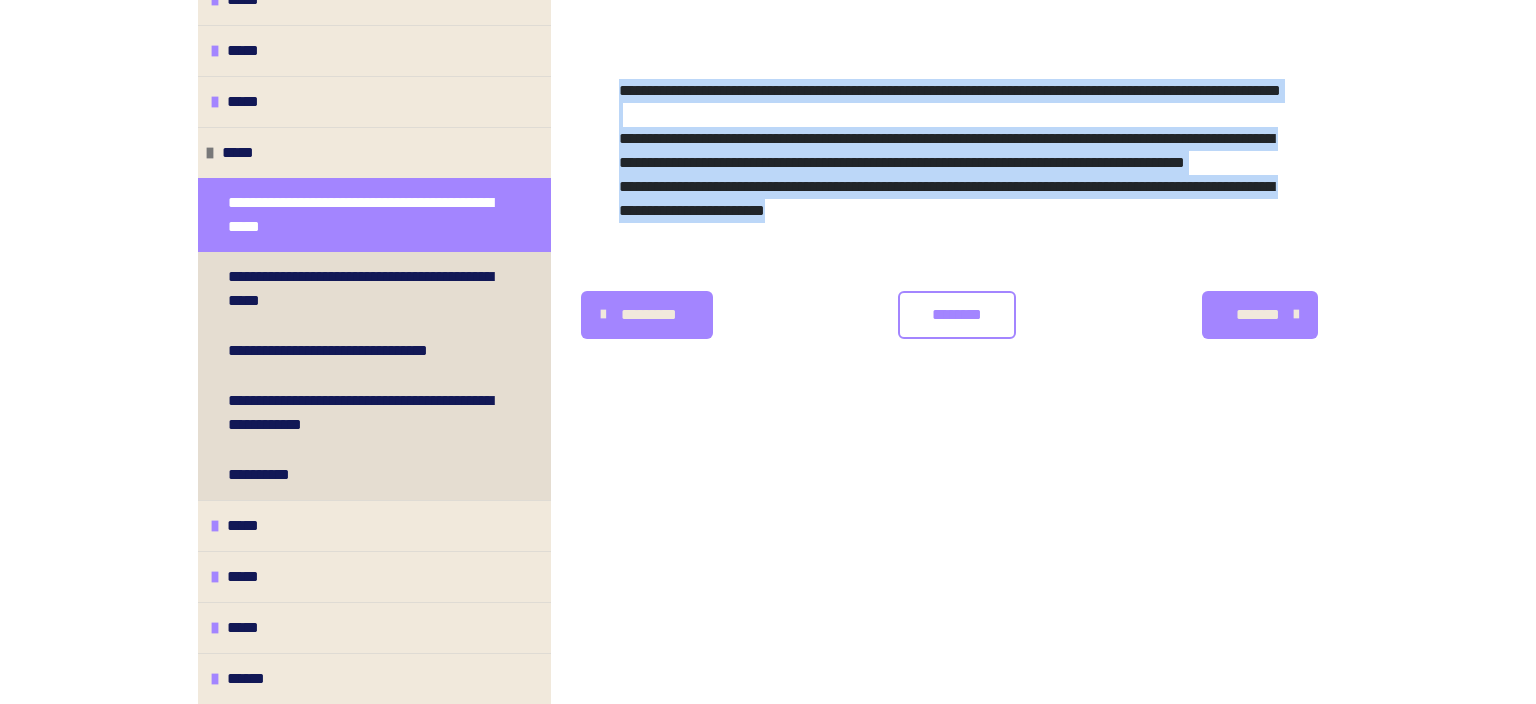 drag, startPoint x: 620, startPoint y: 88, endPoint x: 1022, endPoint y: 278, distance: 444.6392 